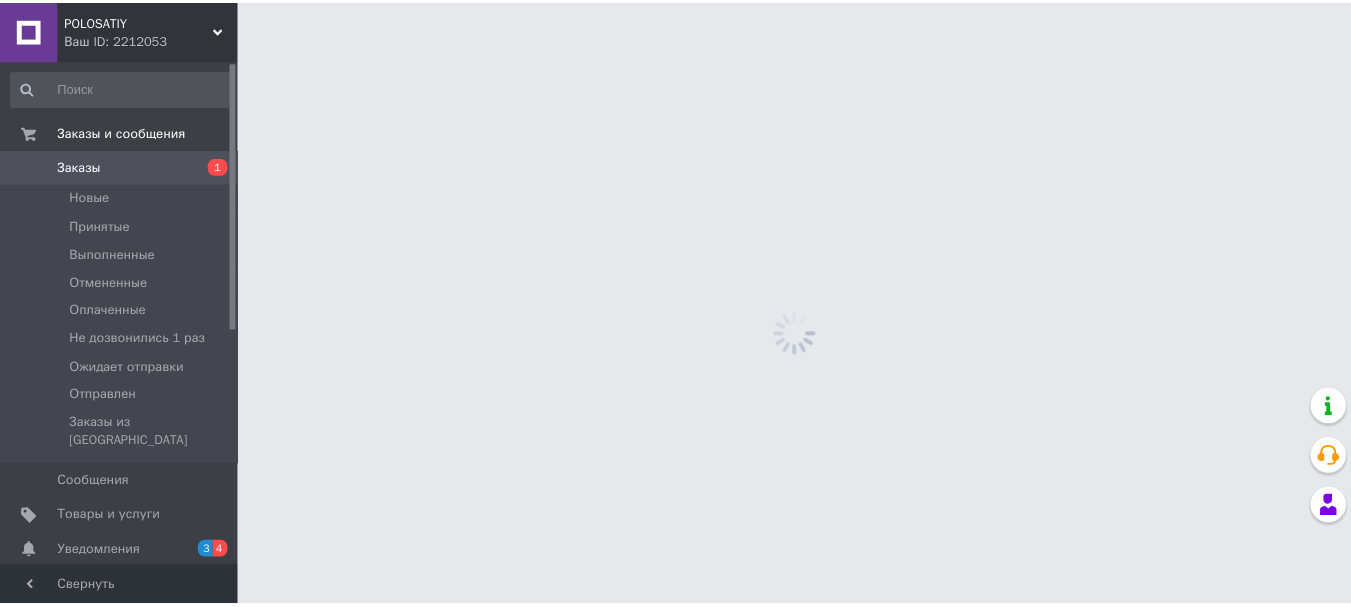 scroll, scrollTop: 0, scrollLeft: 0, axis: both 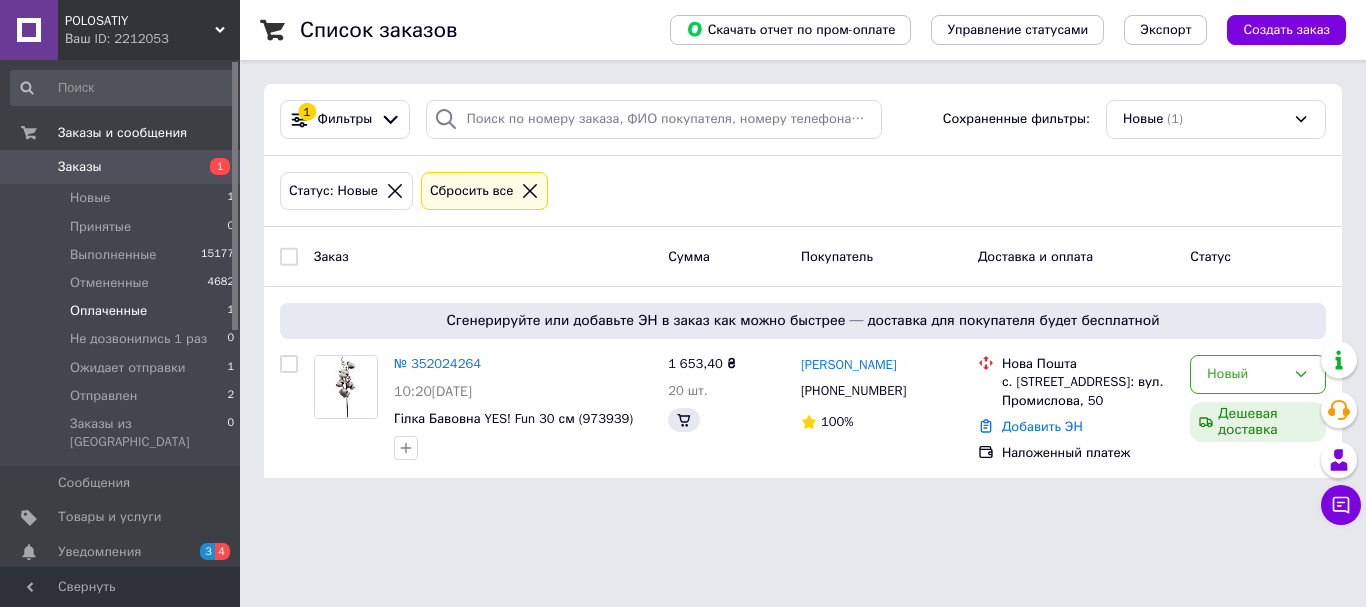 click on "Оплаченные" at bounding box center [108, 311] 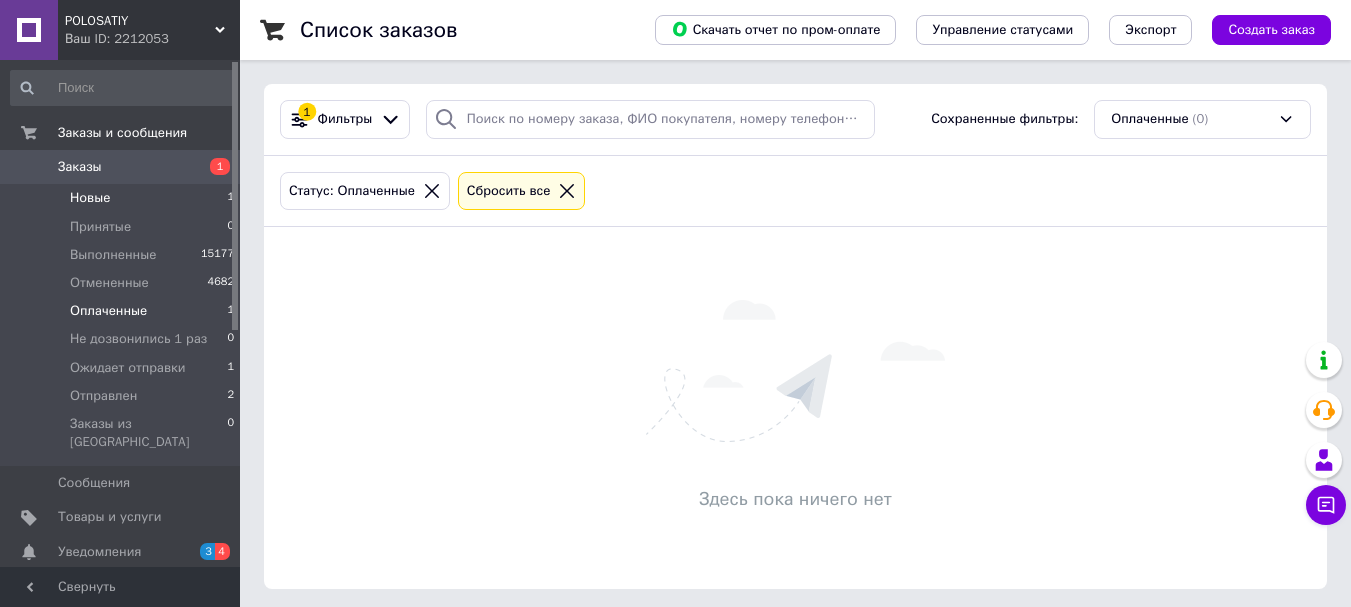 click on "Новые" at bounding box center [90, 198] 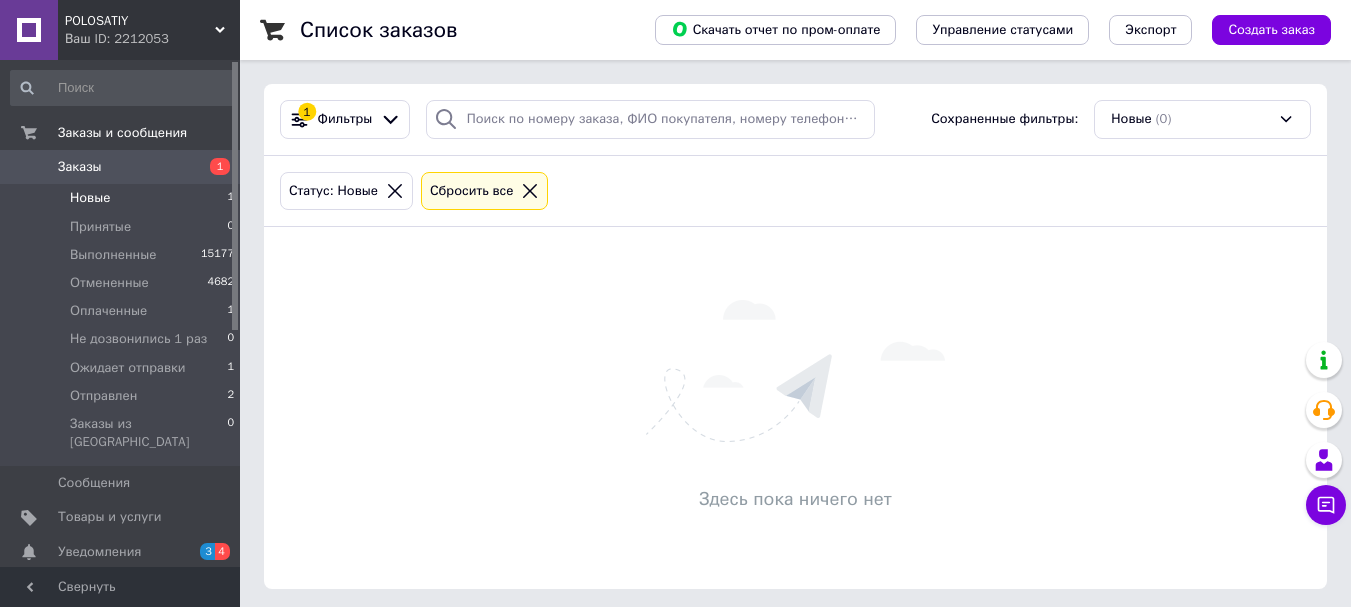 click on "Новые 1" at bounding box center (123, 198) 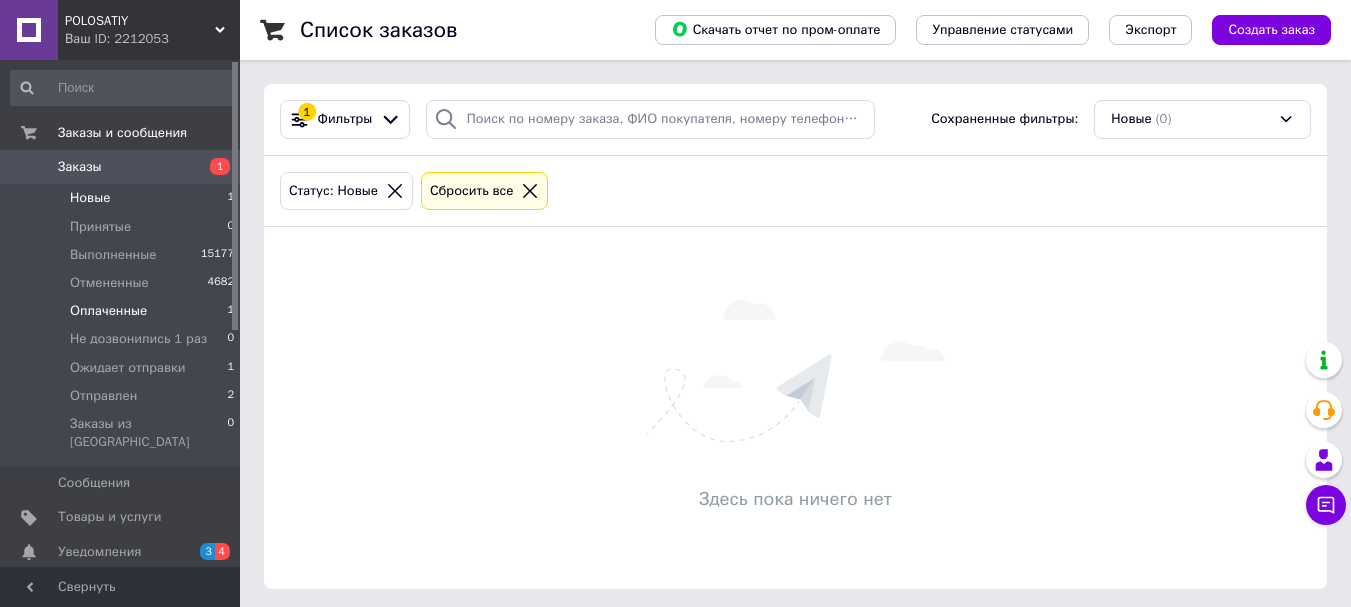click on "Оплаченные" at bounding box center (108, 311) 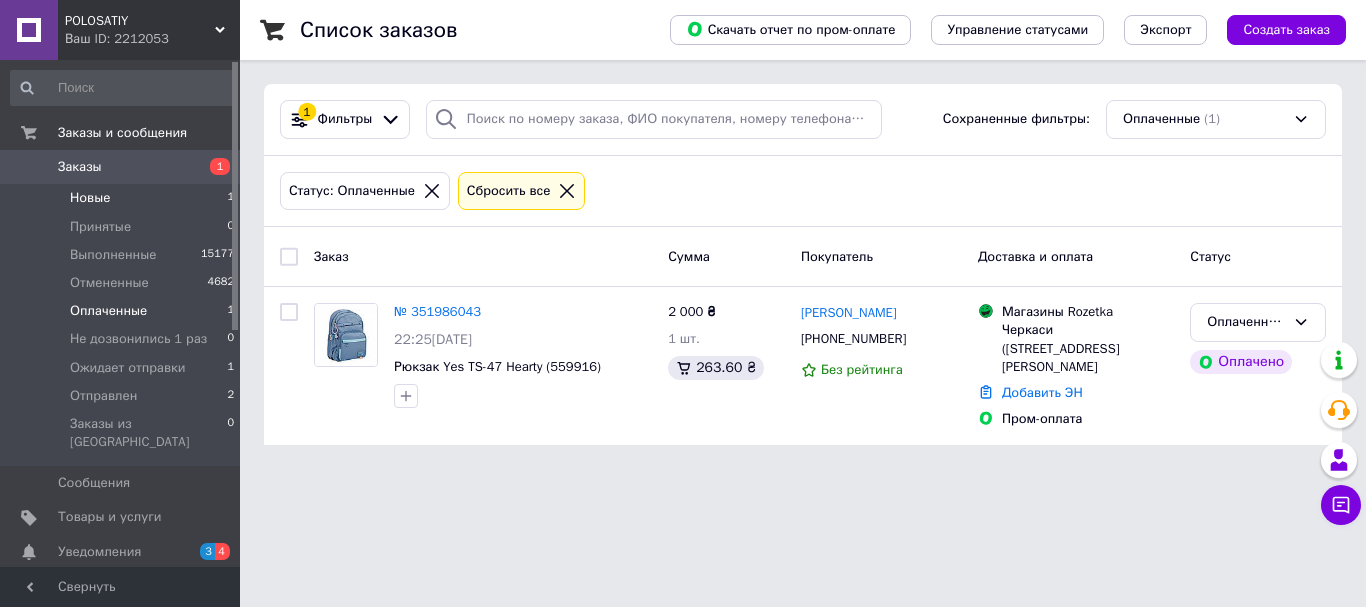 click on "Новые 1" at bounding box center (123, 198) 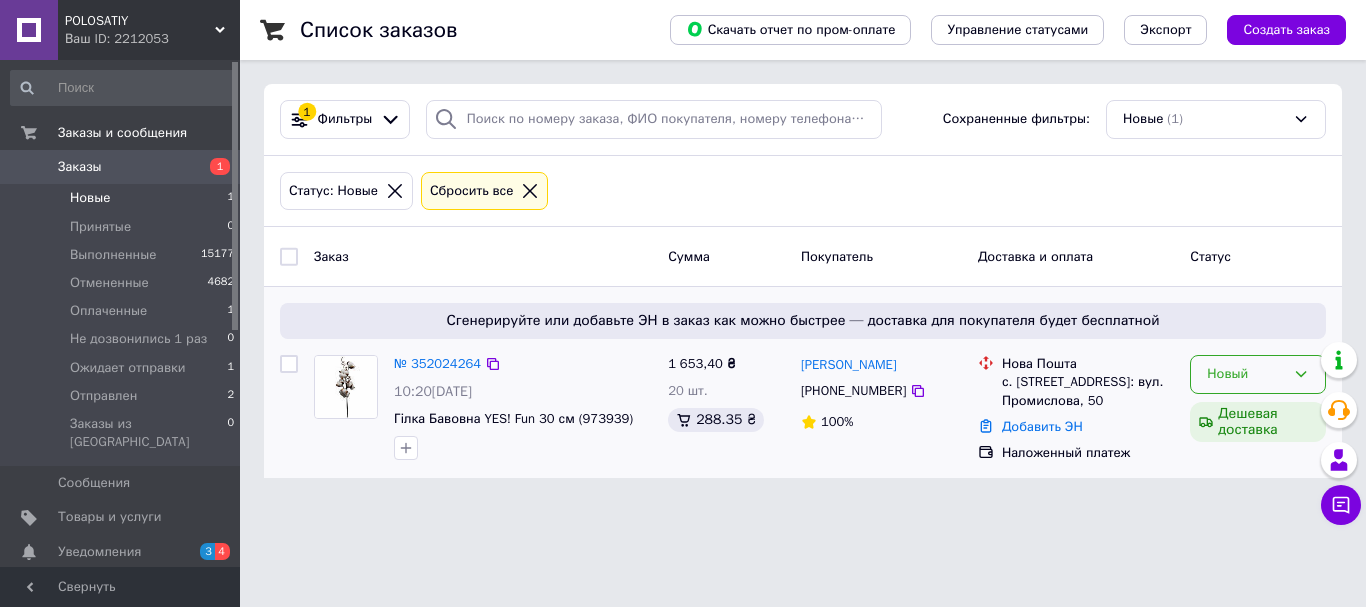 click on "Новый" at bounding box center (1246, 374) 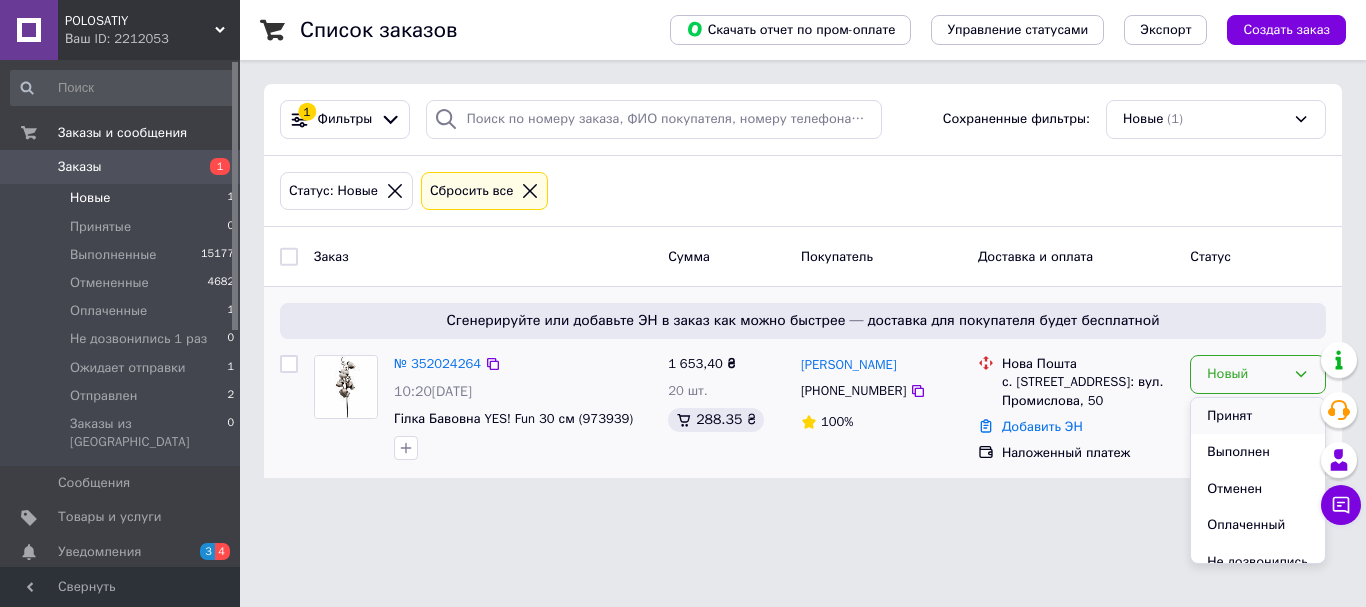 click on "Принят" at bounding box center (1258, 416) 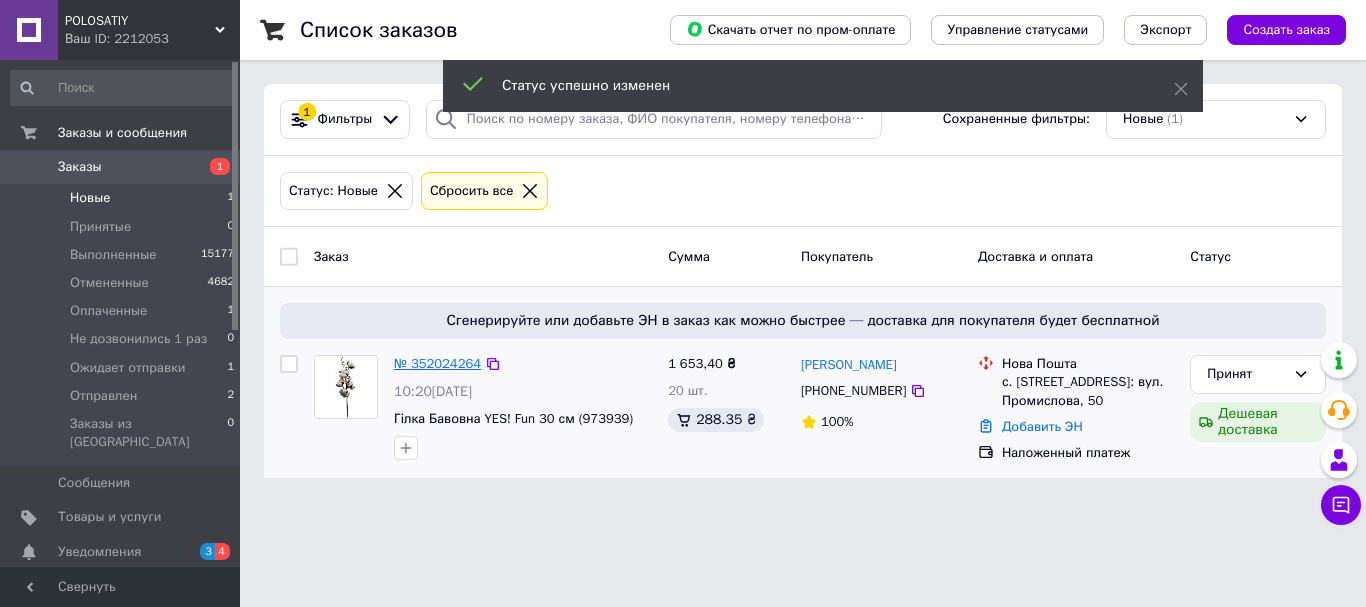 click on "№ 352024264" at bounding box center (437, 363) 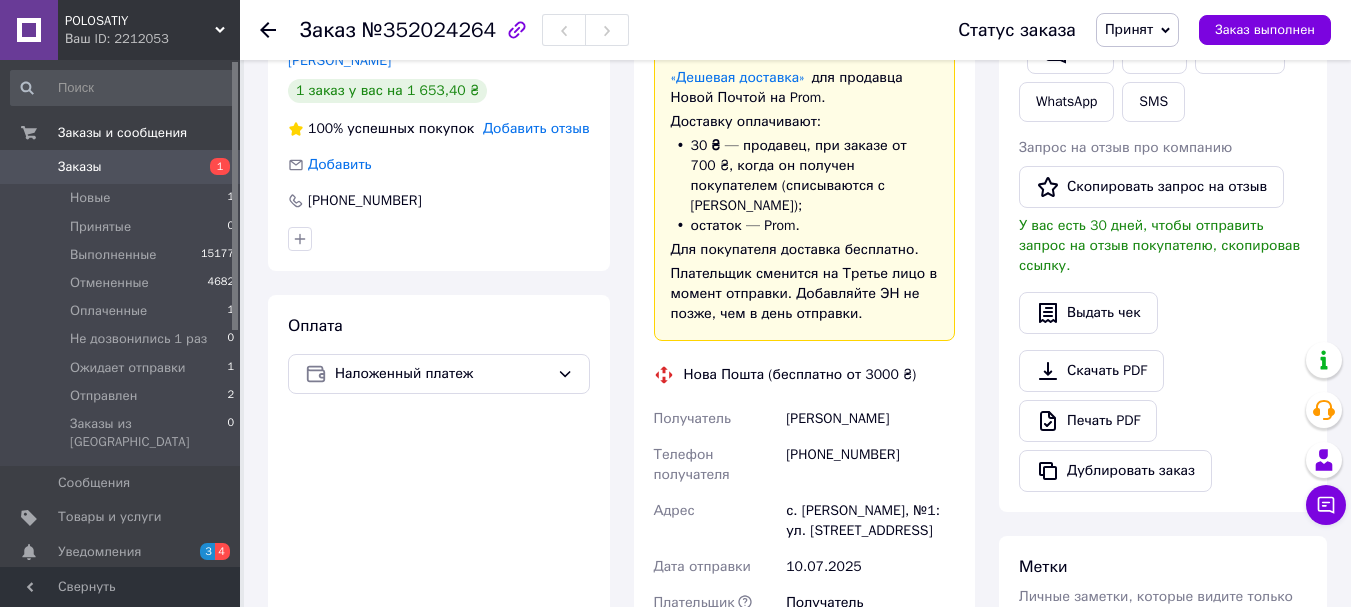 scroll, scrollTop: 300, scrollLeft: 0, axis: vertical 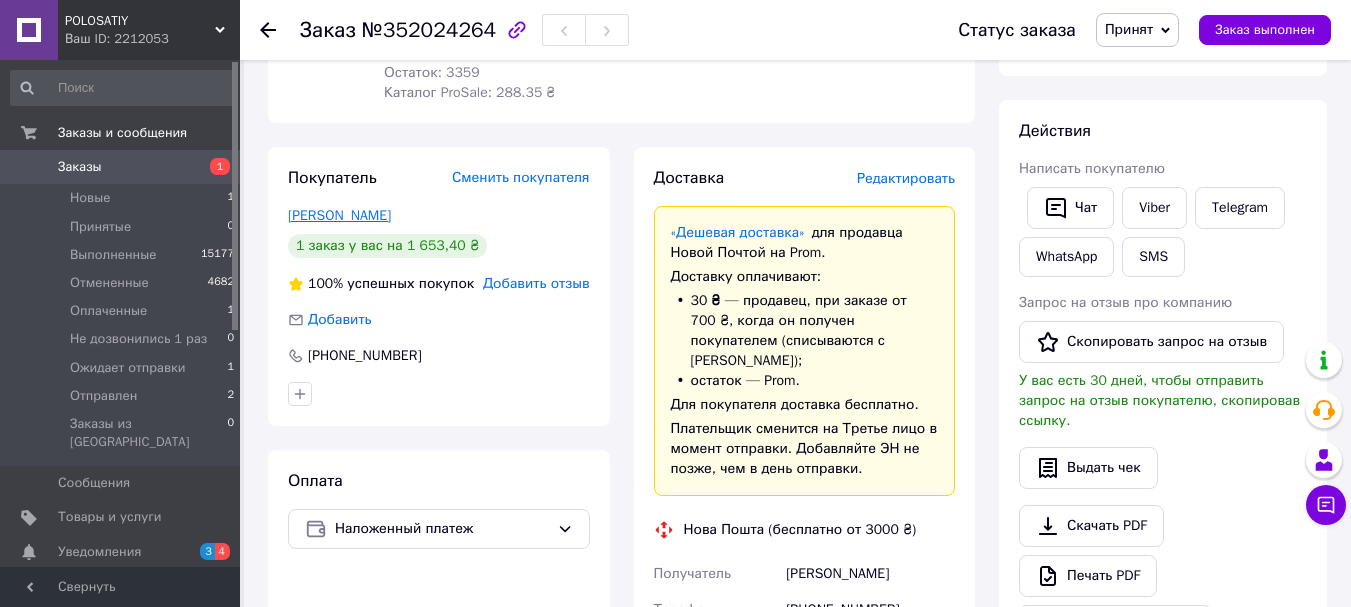 click on "[PERSON_NAME]" at bounding box center [339, 215] 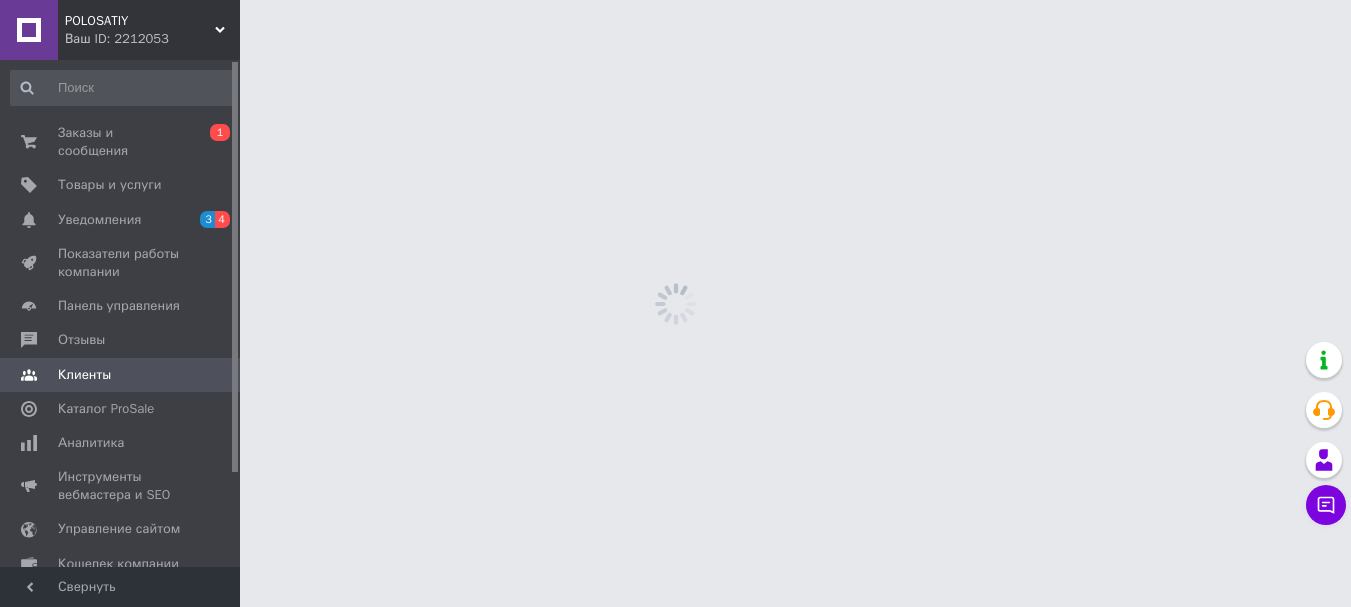 scroll, scrollTop: 0, scrollLeft: 0, axis: both 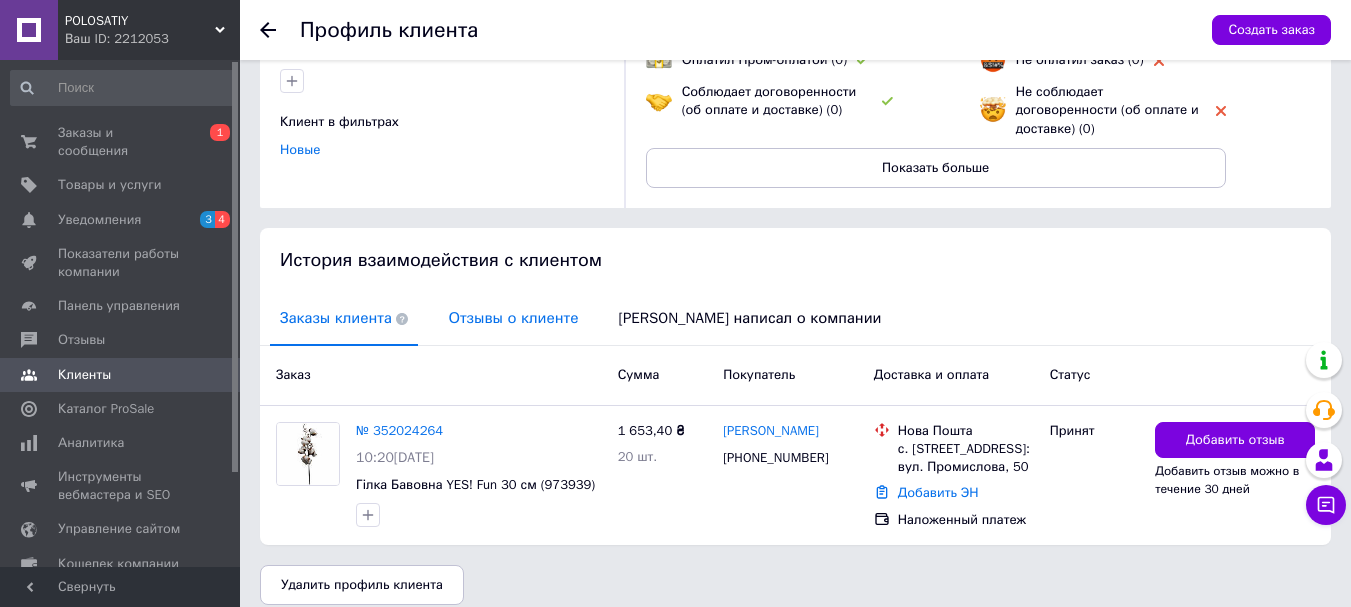 click on "Отзывы о клиенте" at bounding box center [513, 318] 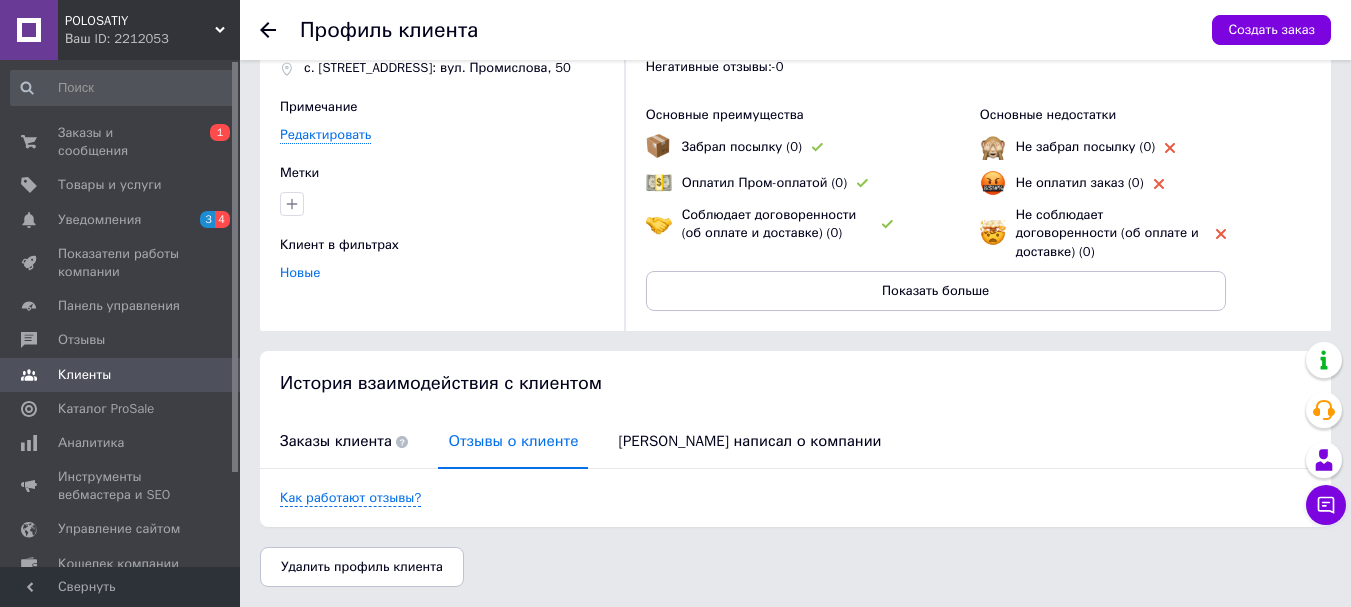 scroll, scrollTop: 86, scrollLeft: 0, axis: vertical 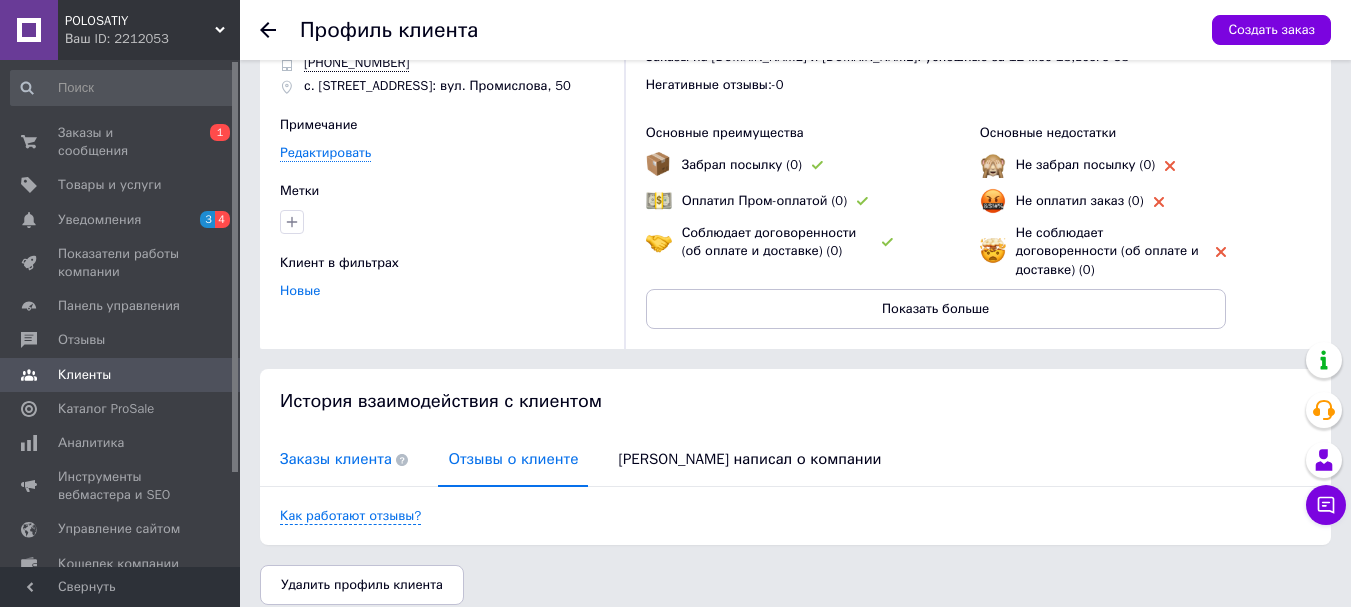 click on "Заказы клиента" at bounding box center [344, 459] 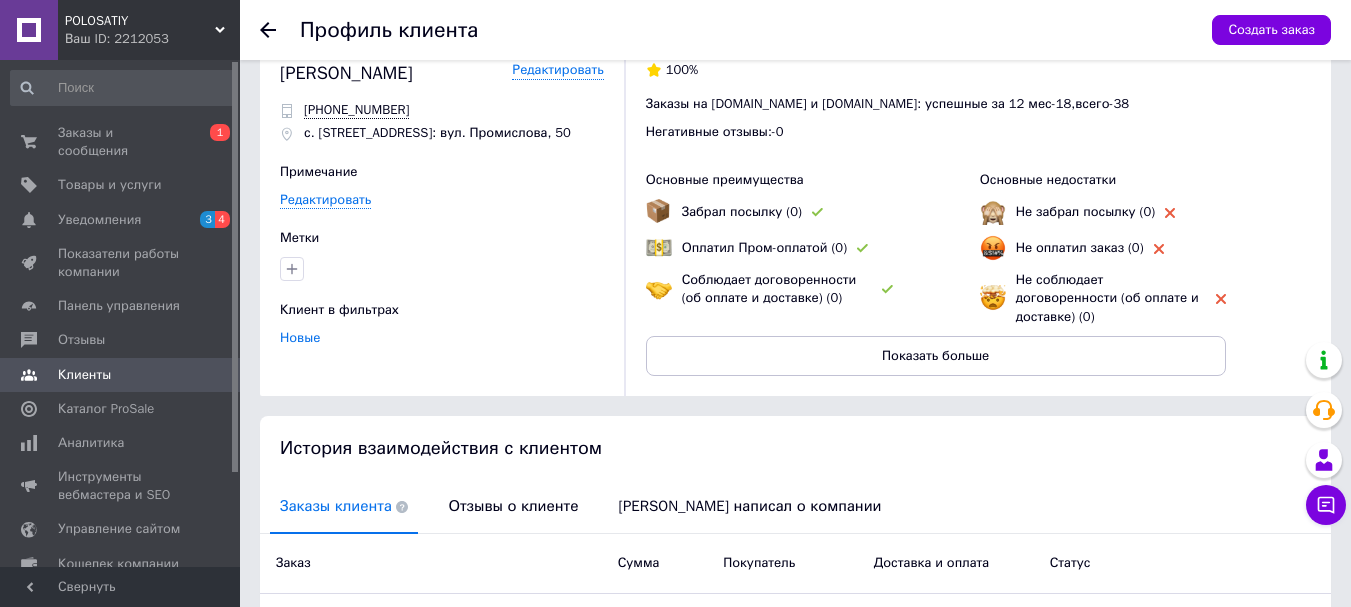 scroll, scrollTop: 100, scrollLeft: 0, axis: vertical 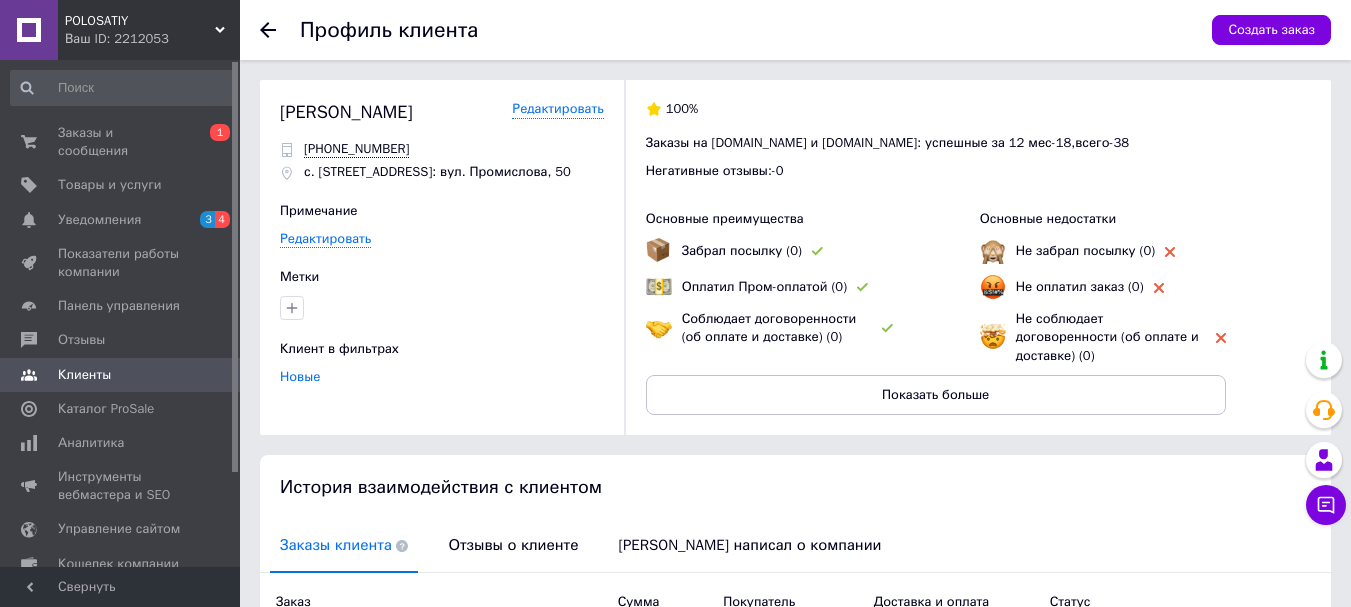 click at bounding box center (280, 30) 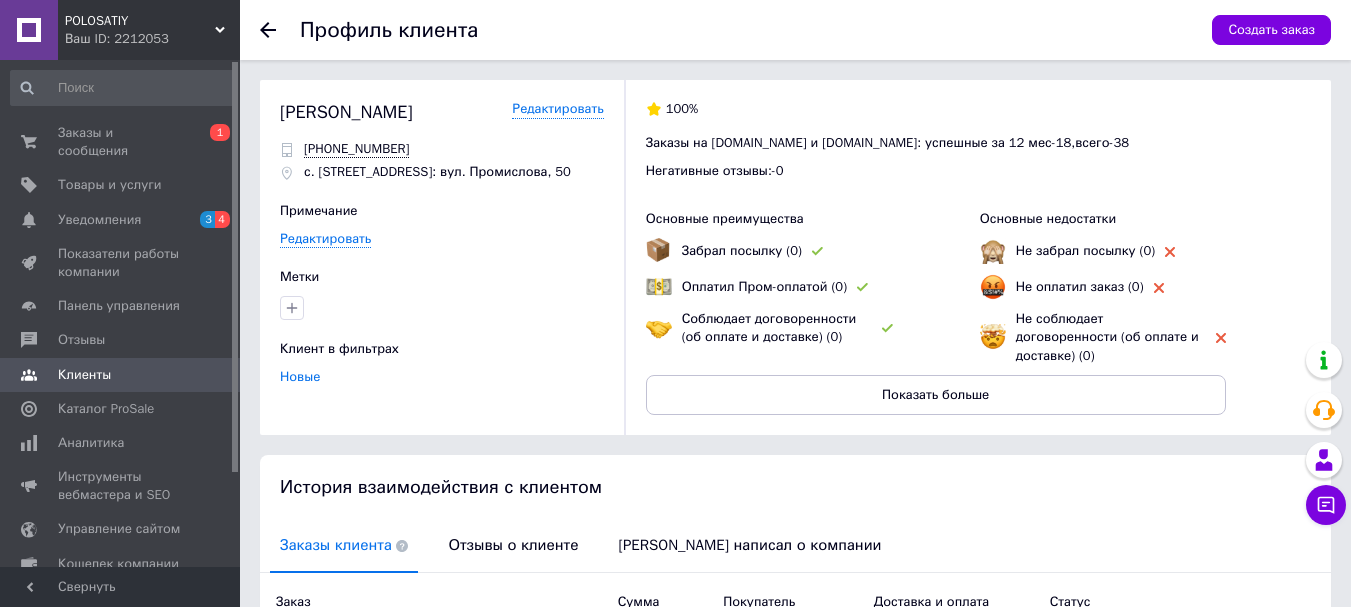 click 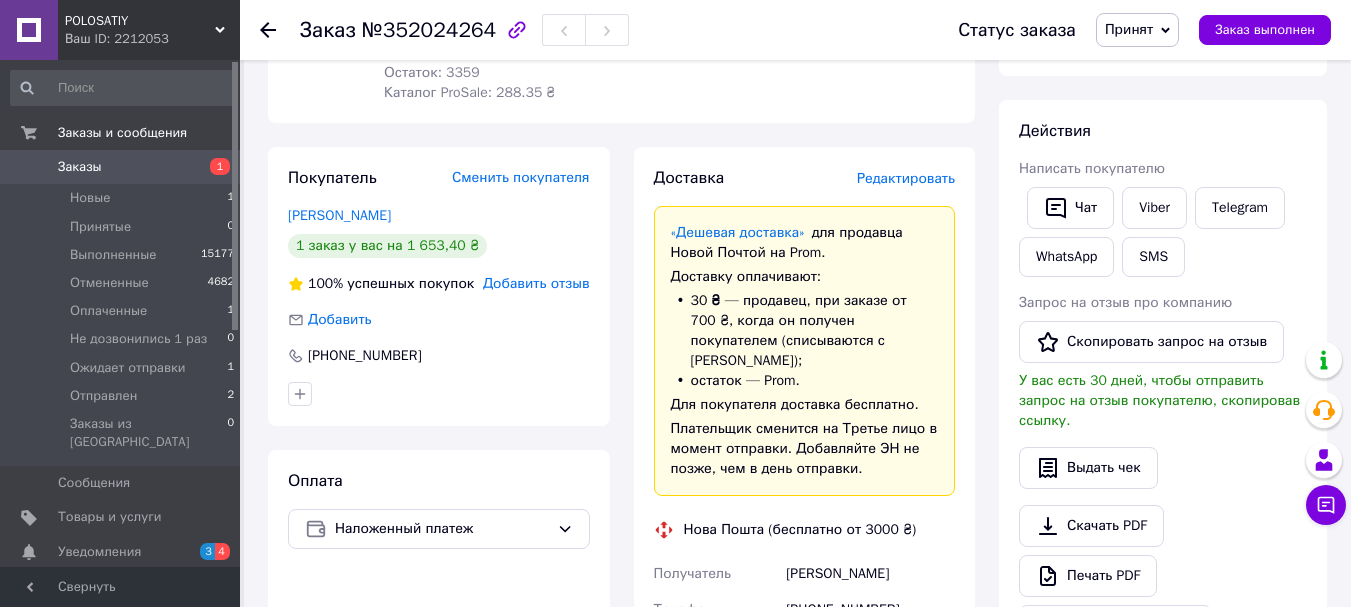 scroll, scrollTop: 0, scrollLeft: 0, axis: both 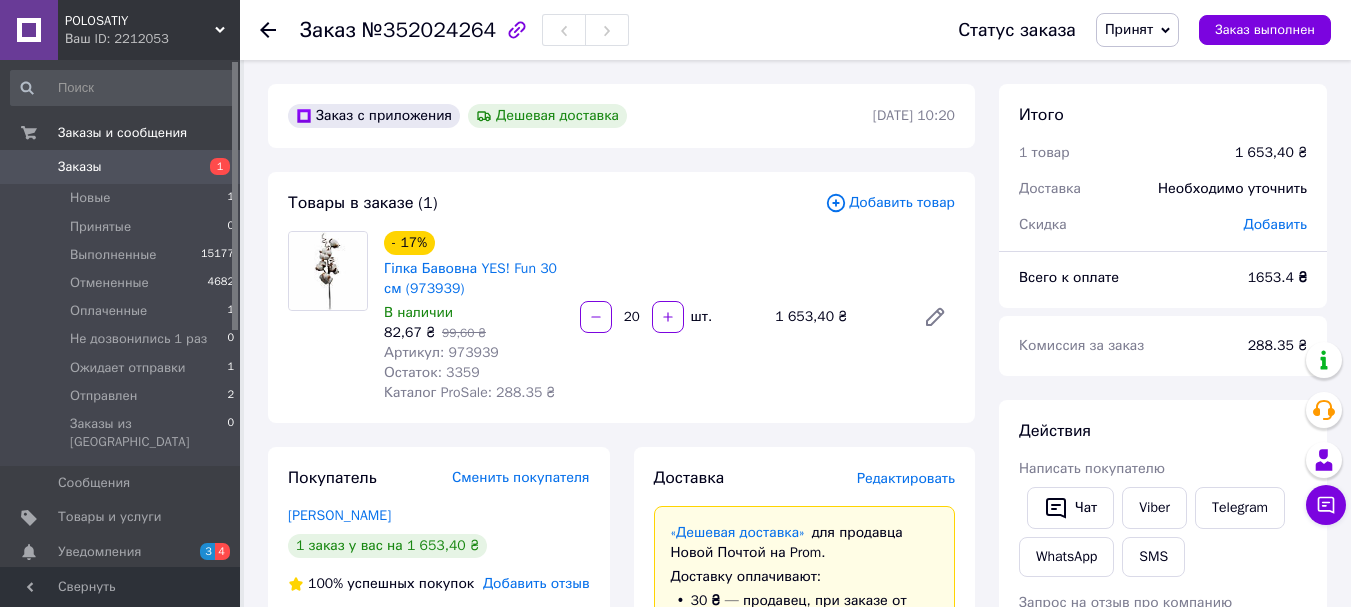 click on "Артикул: 973939" at bounding box center (441, 352) 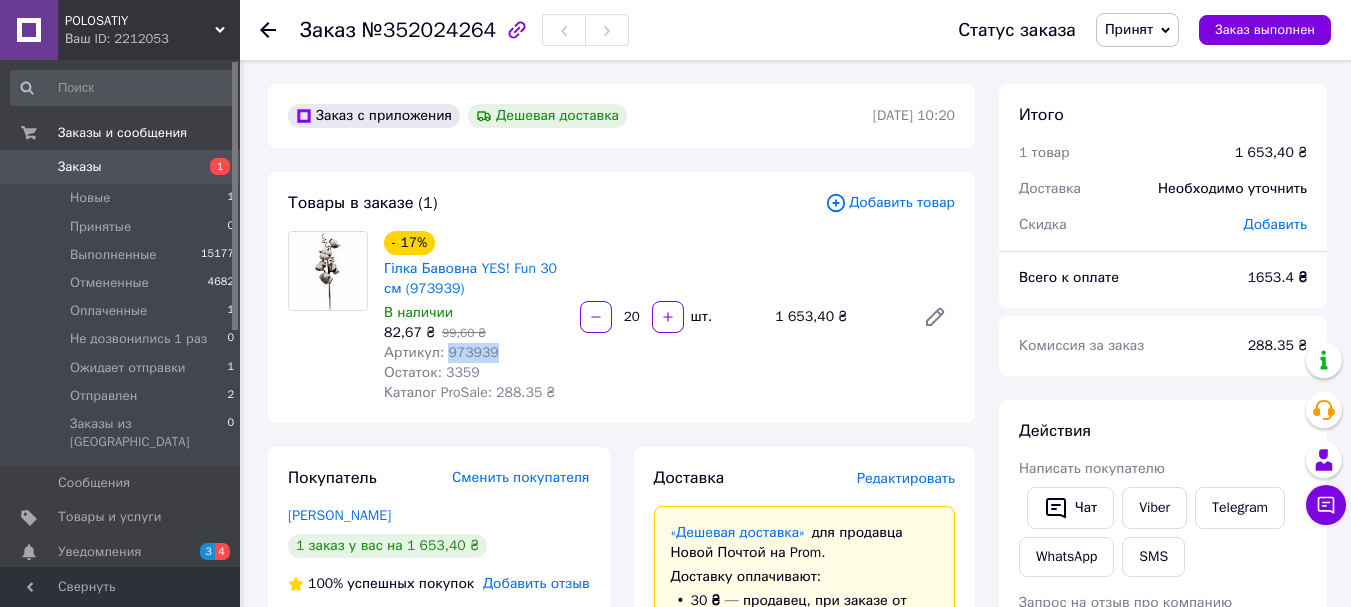 click on "Артикул: 973939" at bounding box center [441, 352] 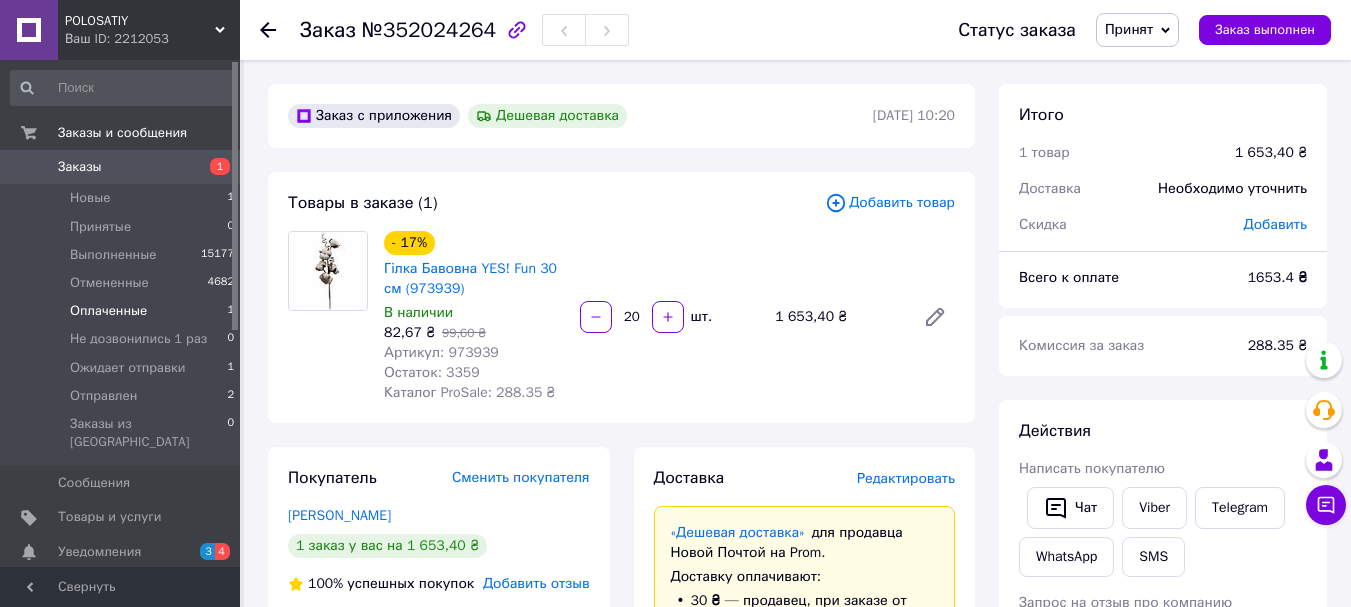 click on "Оплаченные 1" at bounding box center [123, 311] 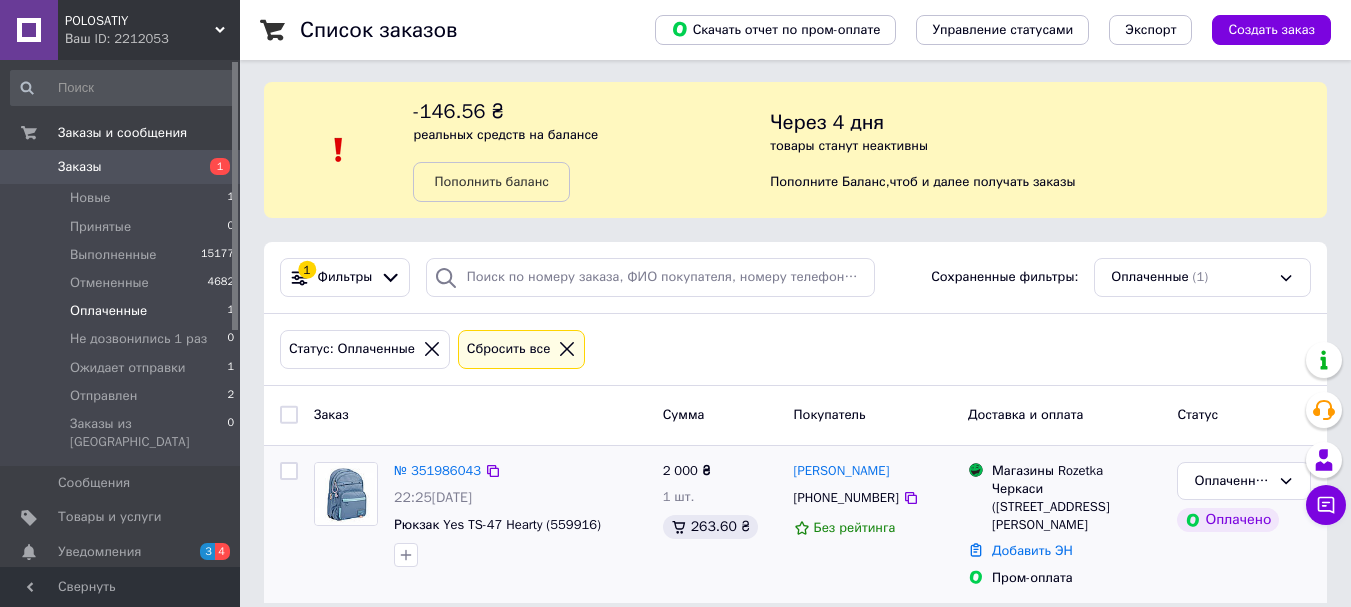 scroll, scrollTop: 4, scrollLeft: 0, axis: vertical 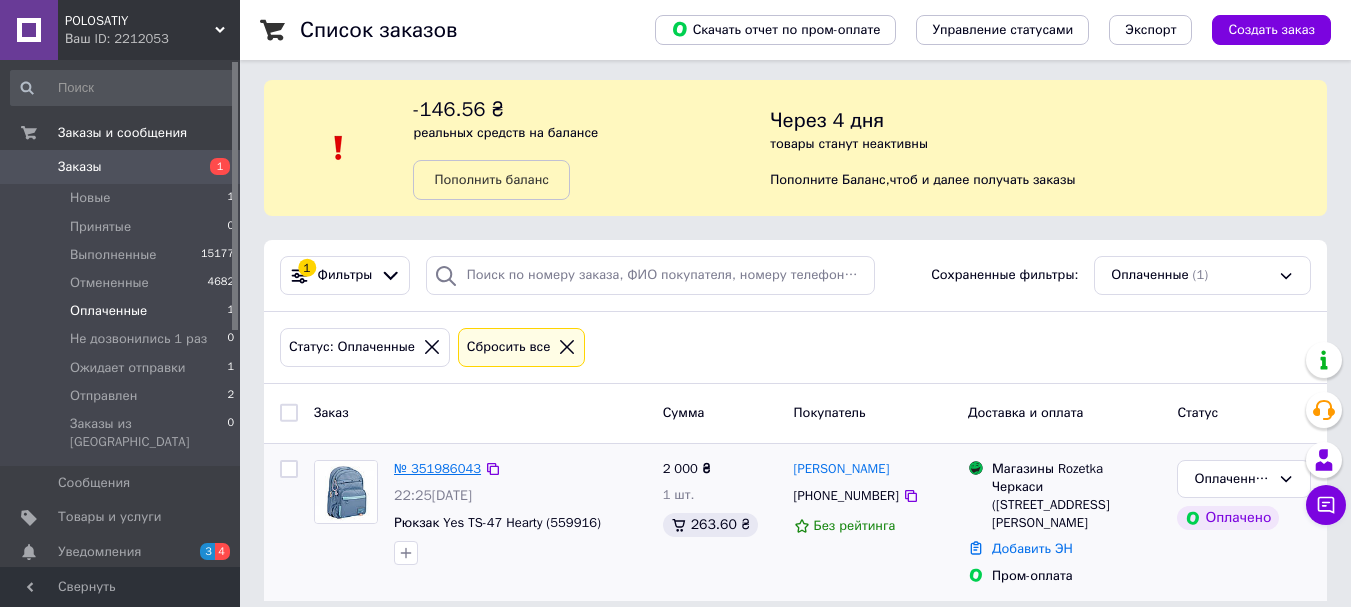 click on "№ 351986043" at bounding box center [437, 468] 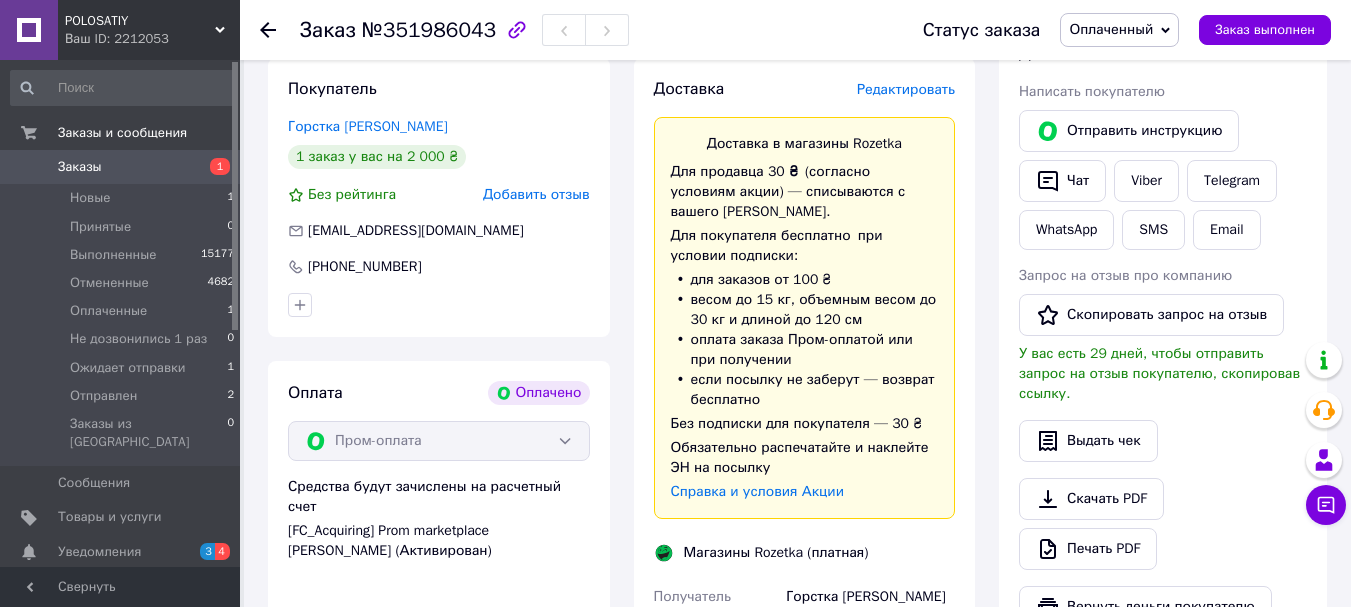 scroll, scrollTop: 438, scrollLeft: 0, axis: vertical 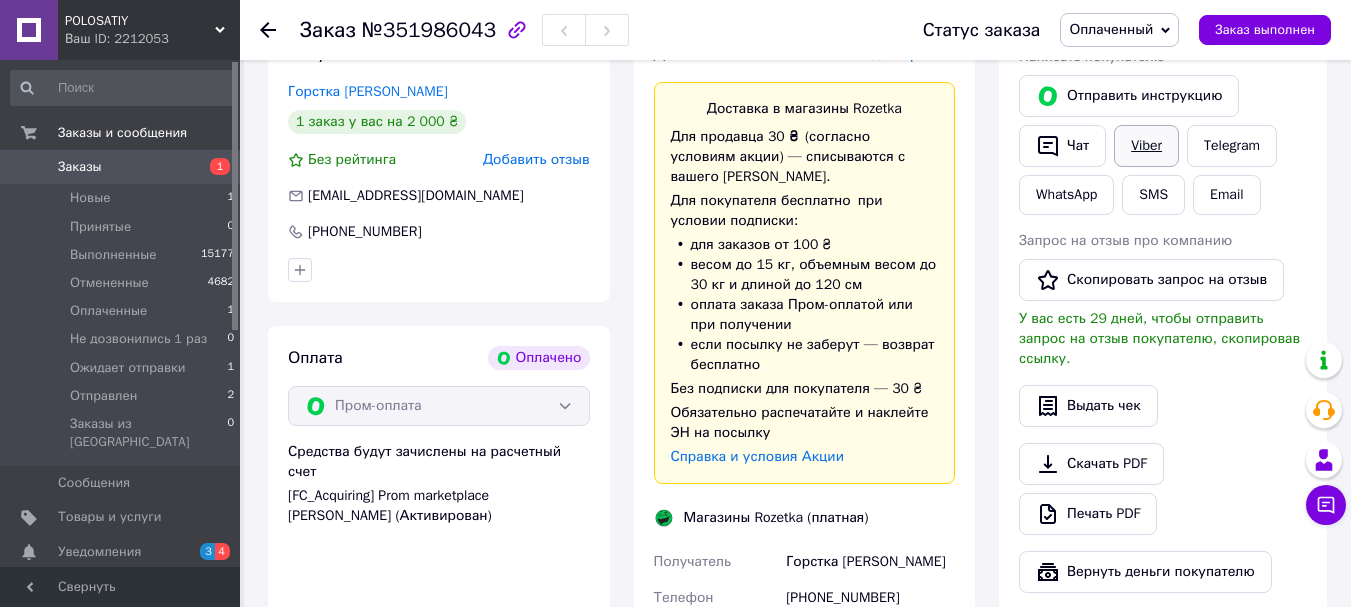click on "Viber" at bounding box center (1146, 146) 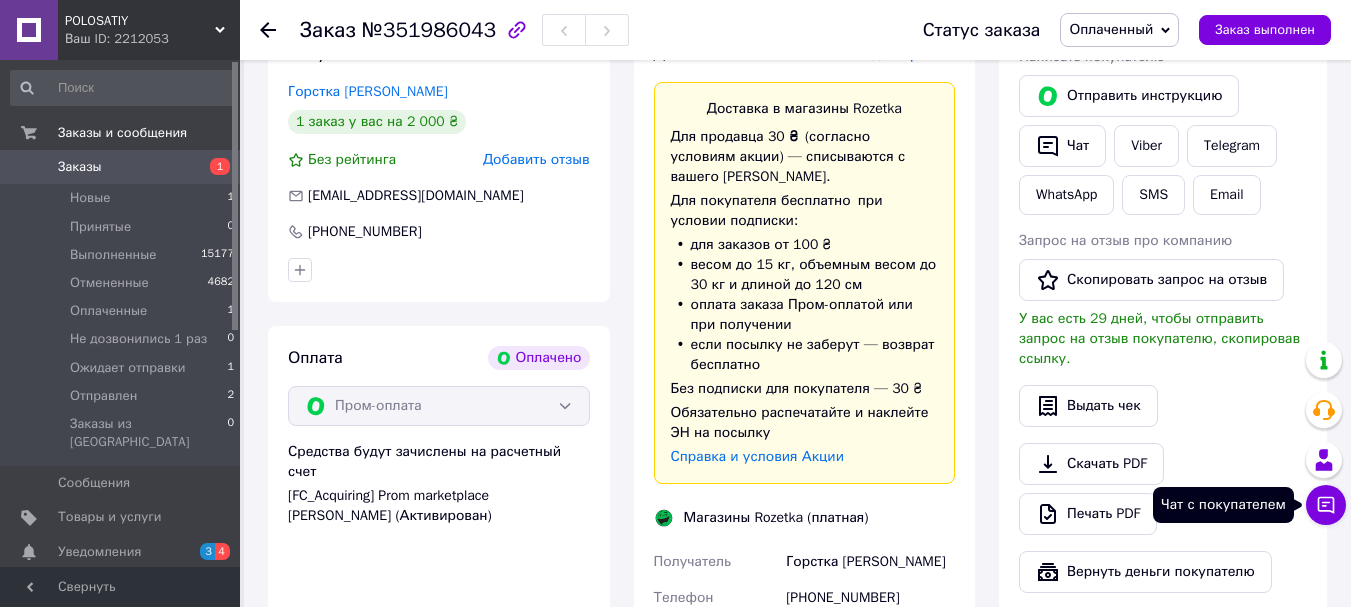drag, startPoint x: 1334, startPoint y: 499, endPoint x: 1270, endPoint y: 407, distance: 112.0714 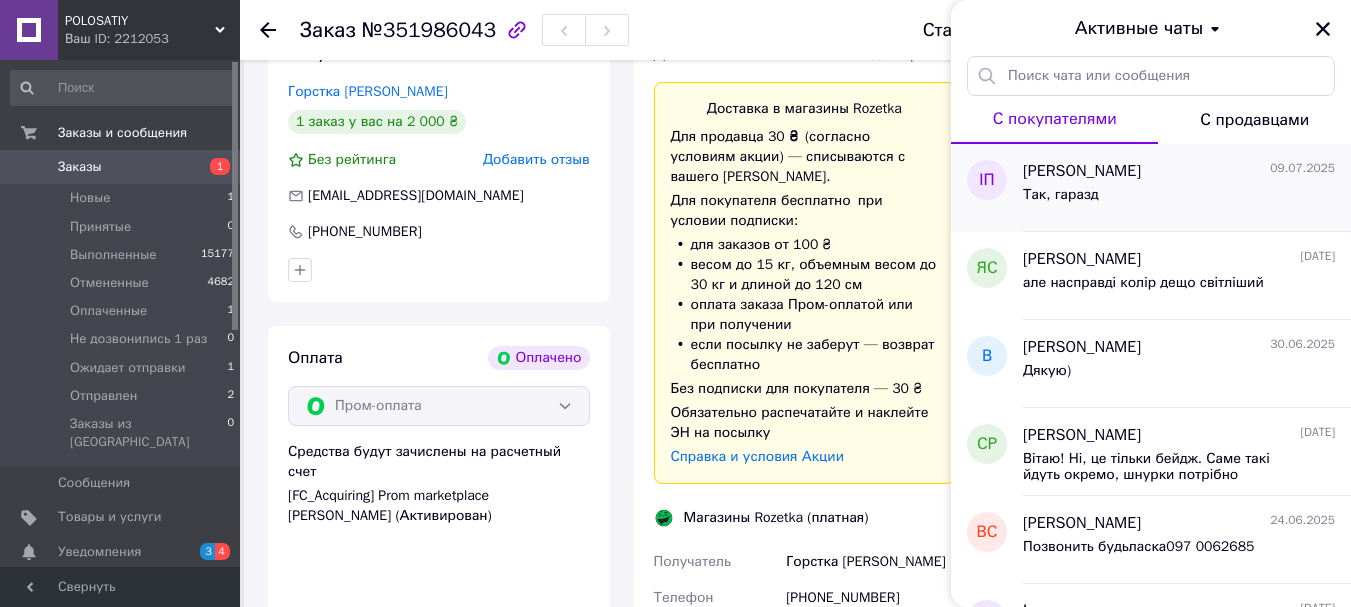 click on "[PERSON_NAME] [DATE]" at bounding box center (1179, 171) 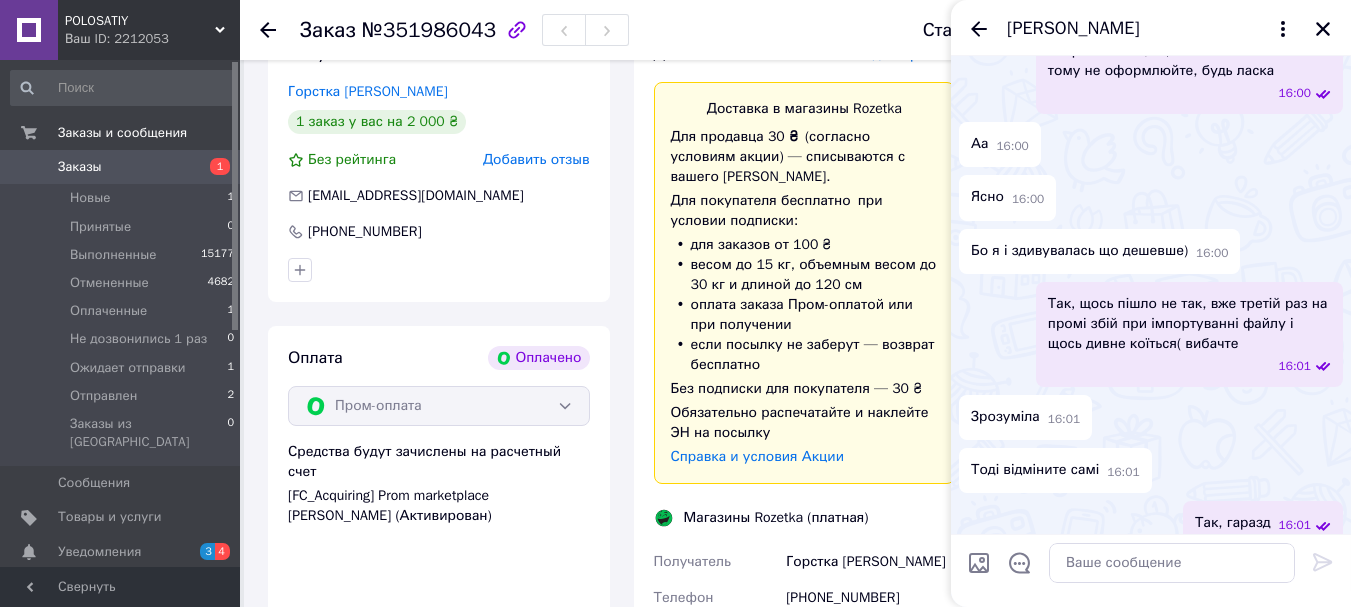 scroll, scrollTop: 408, scrollLeft: 0, axis: vertical 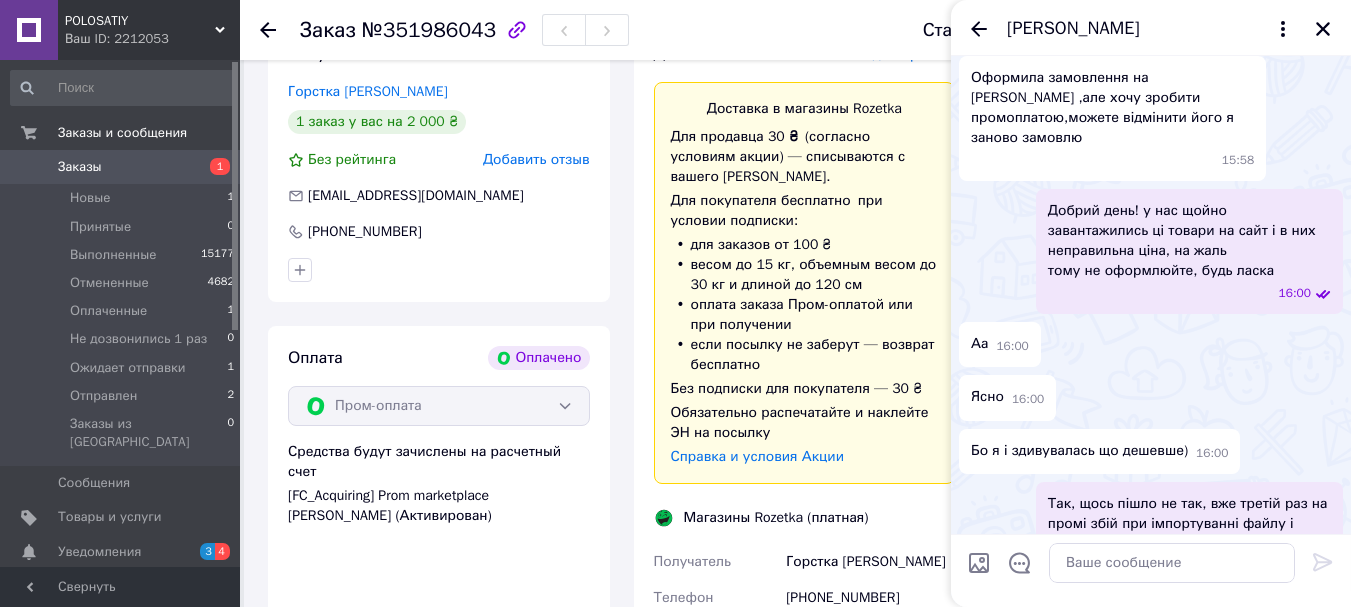 click on "Добрий день! у нас щойно завантажились ці товари на сайт і в них неправильна ціна, на жаль тому не оформлюйте, будь ласка" at bounding box center (1189, 241) 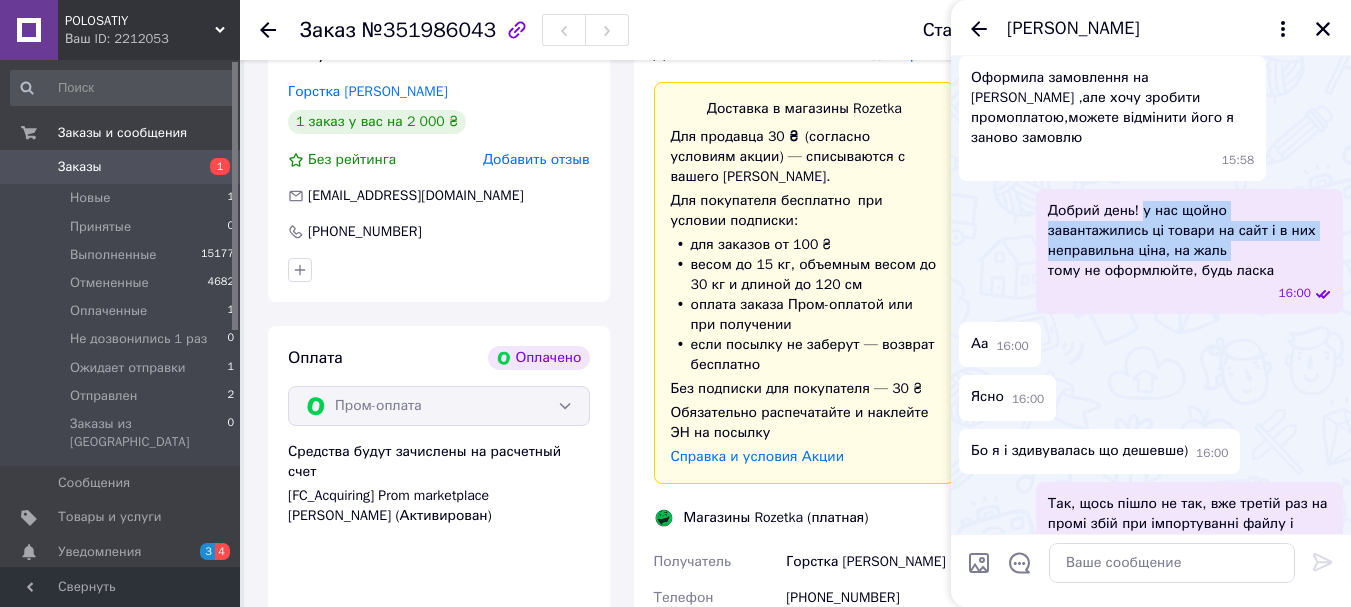 drag, startPoint x: 1140, startPoint y: 192, endPoint x: 1145, endPoint y: 235, distance: 43.289722 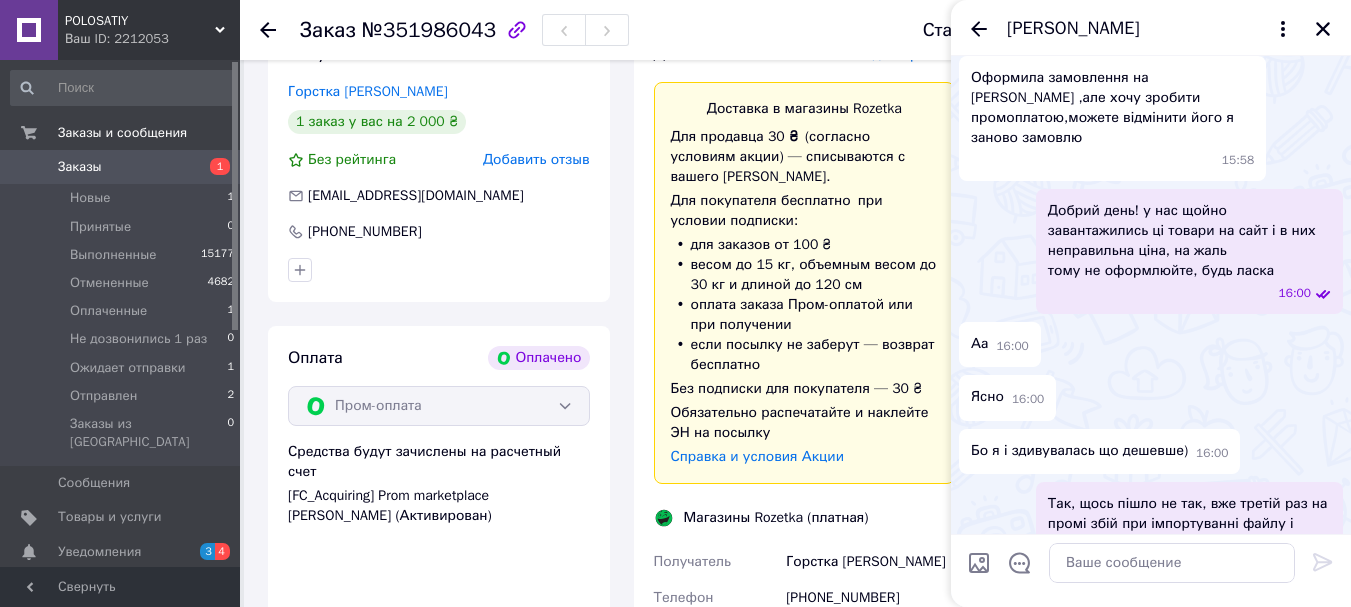 click on "Добрий день! у нас щойно завантажились ці товари на сайт і в них неправильна ціна, на жаль тому не оформлюйте, будь ласка 16:00" at bounding box center (1189, 251) 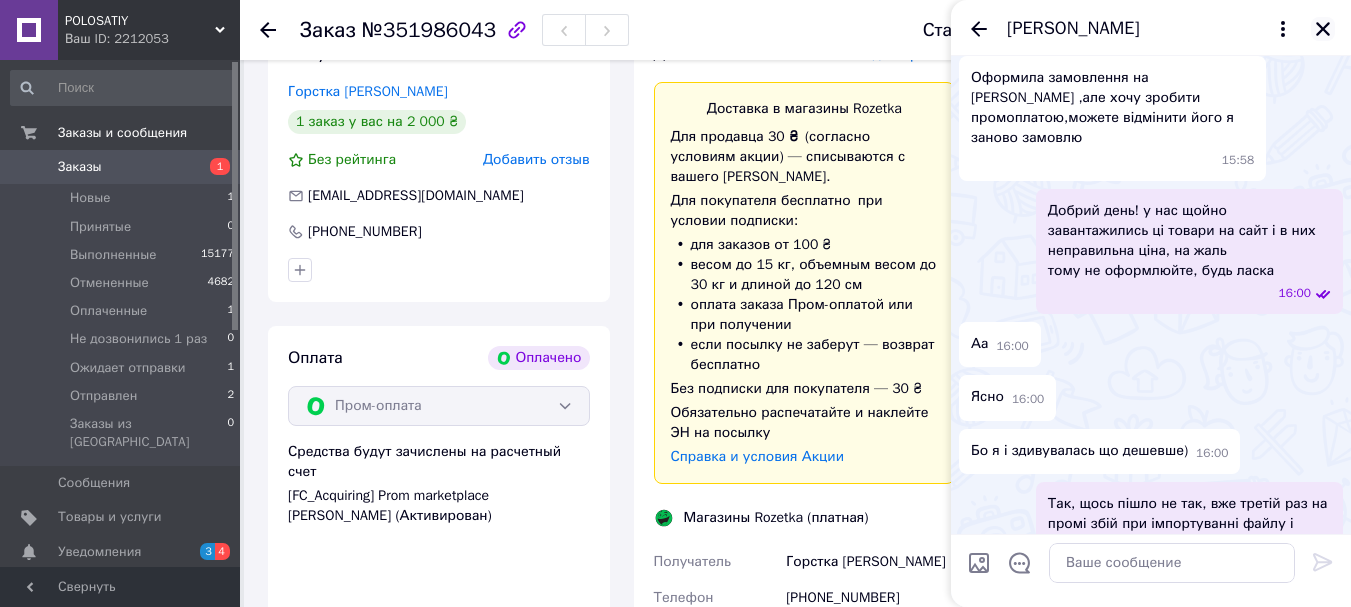 click 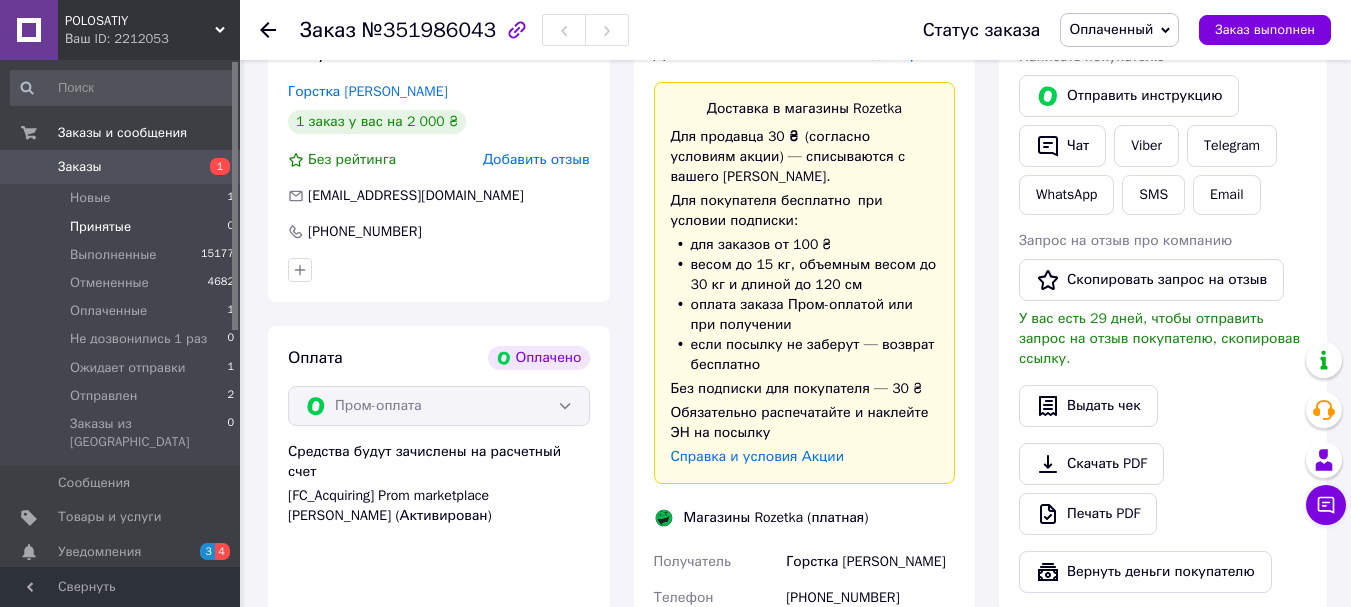 click on "Принятые 0" at bounding box center [123, 227] 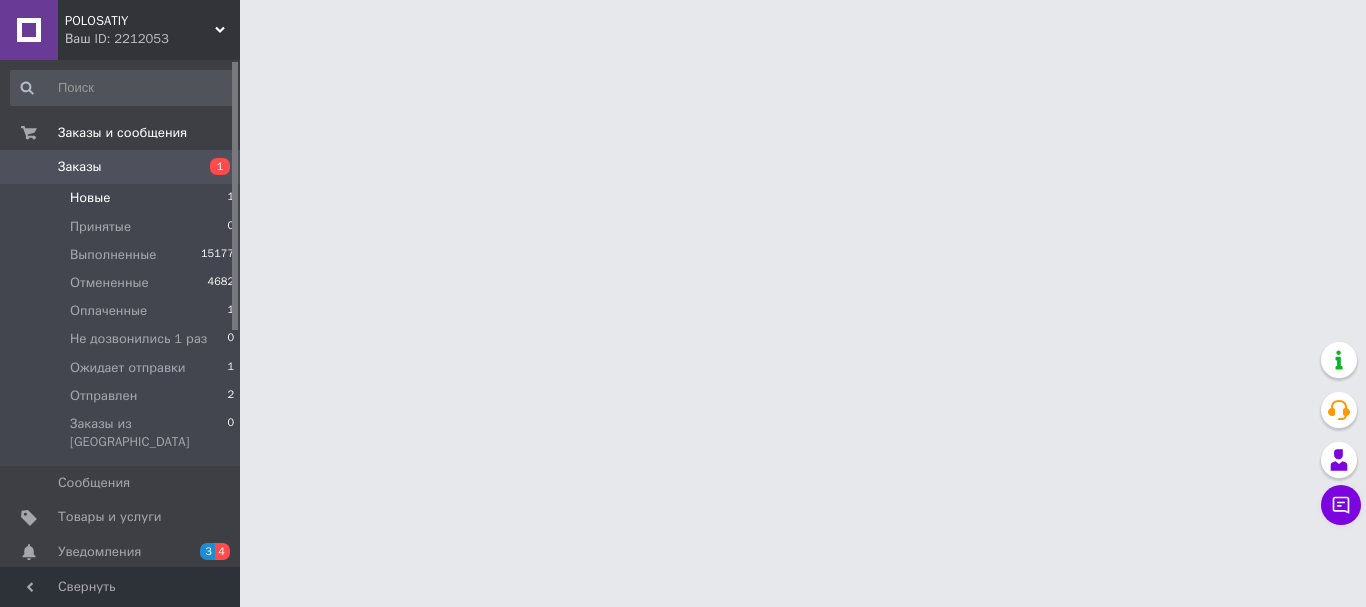 click on "Новые" at bounding box center [90, 198] 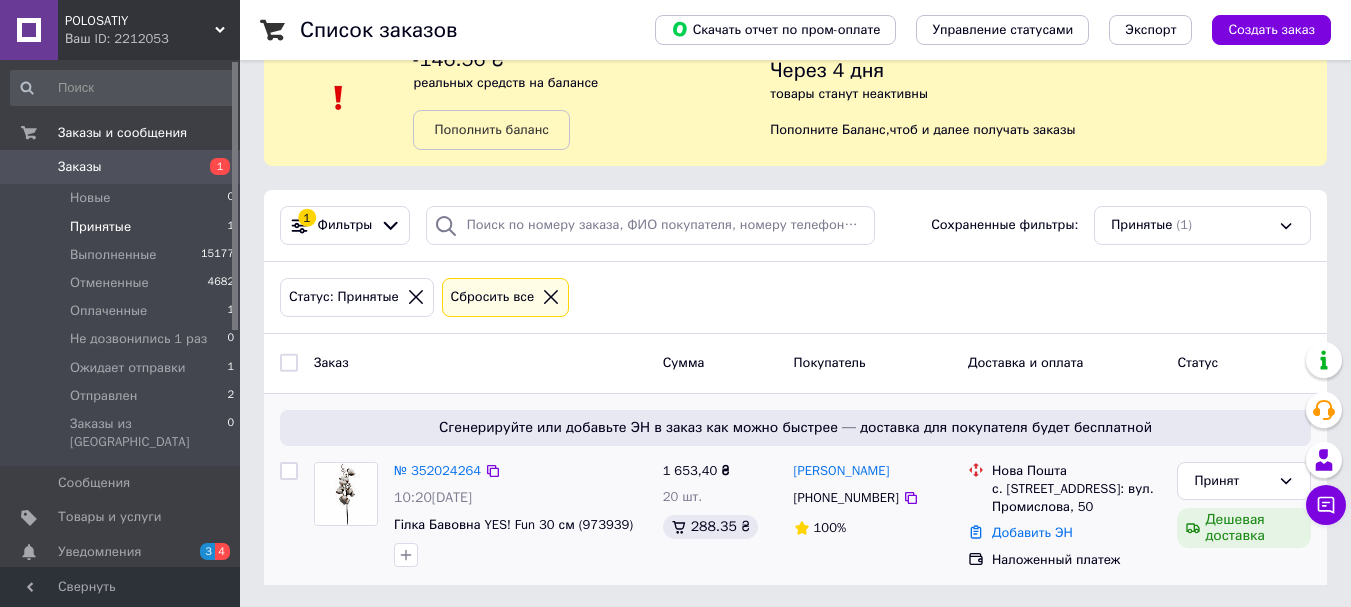 scroll, scrollTop: 56, scrollLeft: 0, axis: vertical 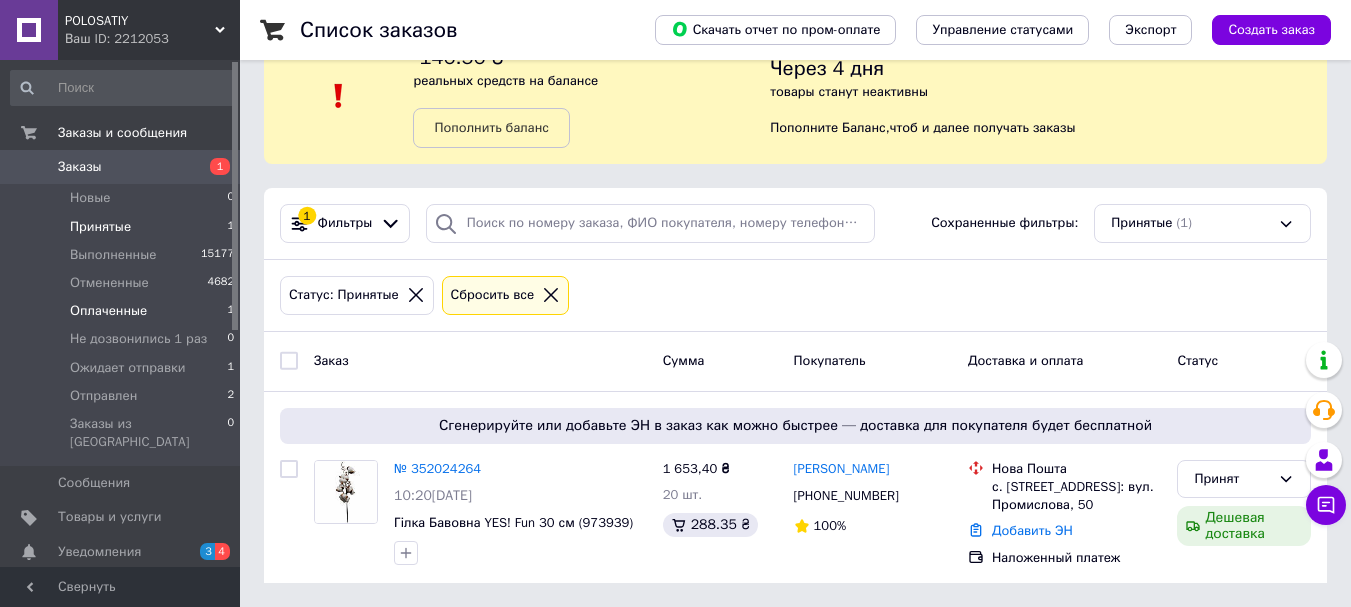 click on "Оплаченные 1" at bounding box center [123, 311] 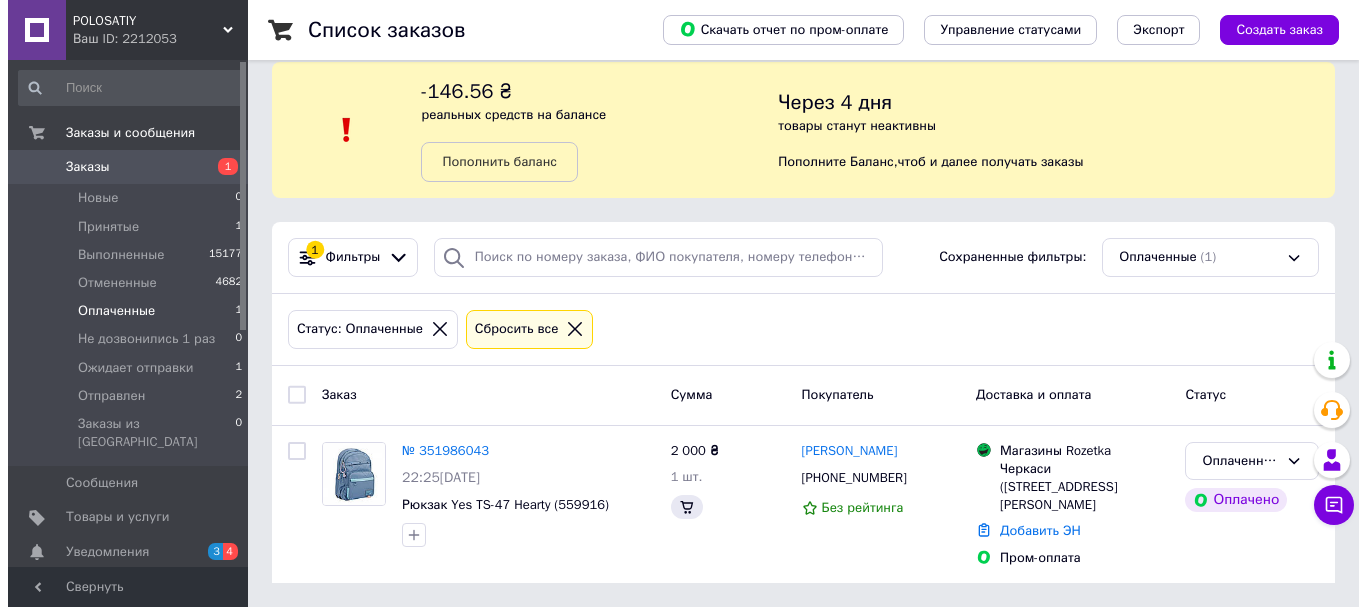 scroll, scrollTop: 0, scrollLeft: 0, axis: both 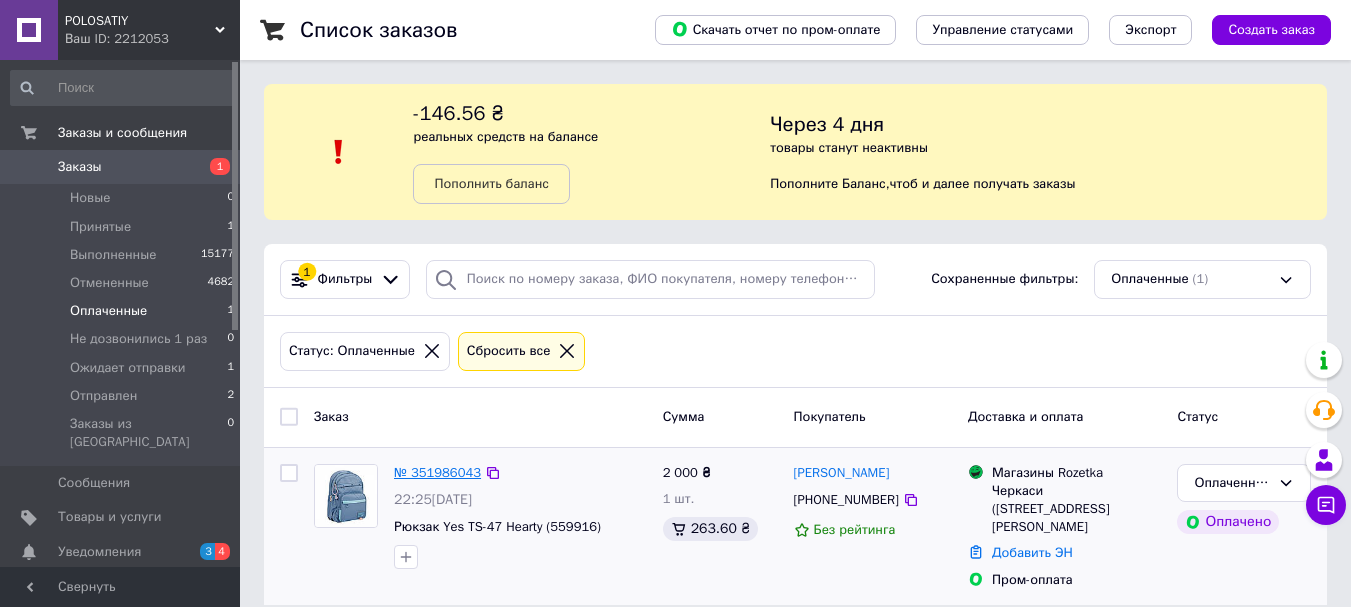 click on "№ 351986043" at bounding box center [437, 472] 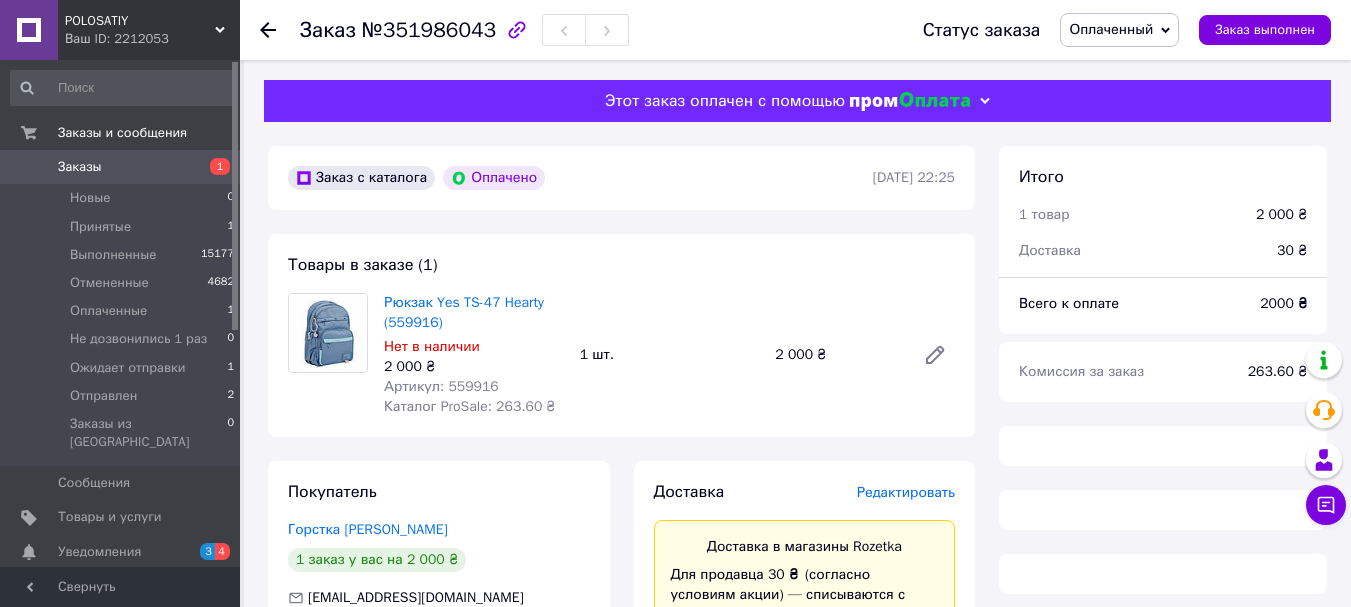 click on "Оплаченный" at bounding box center (1111, 29) 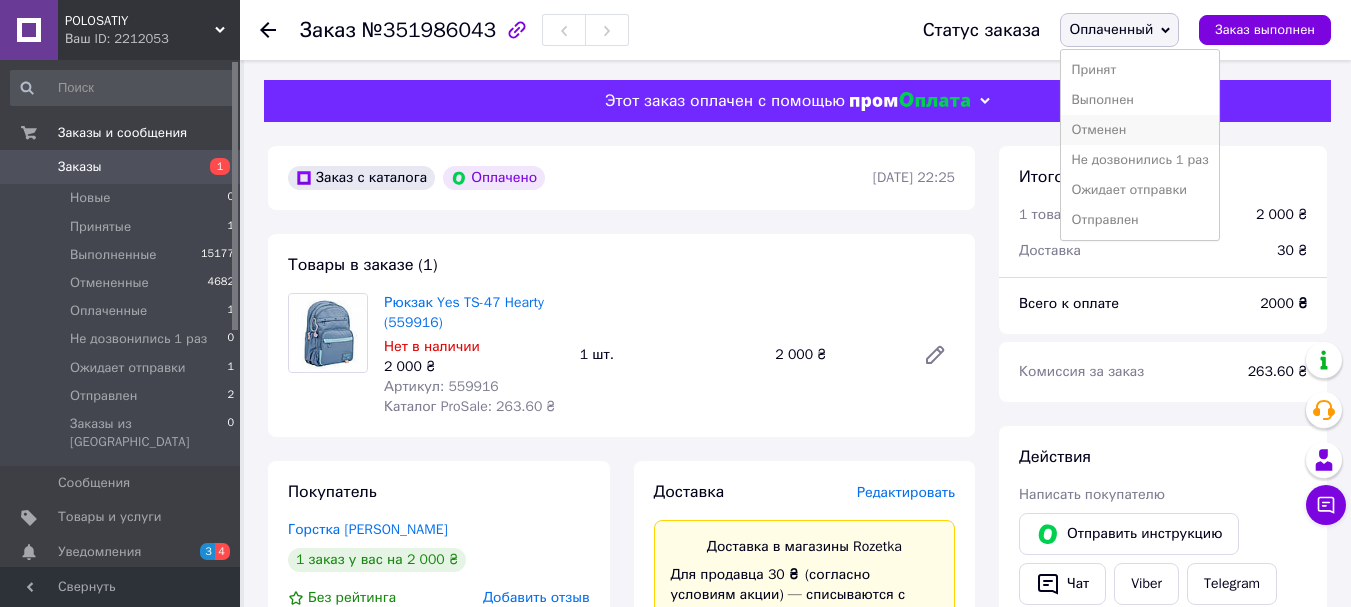 click on "Отменен" at bounding box center [1139, 130] 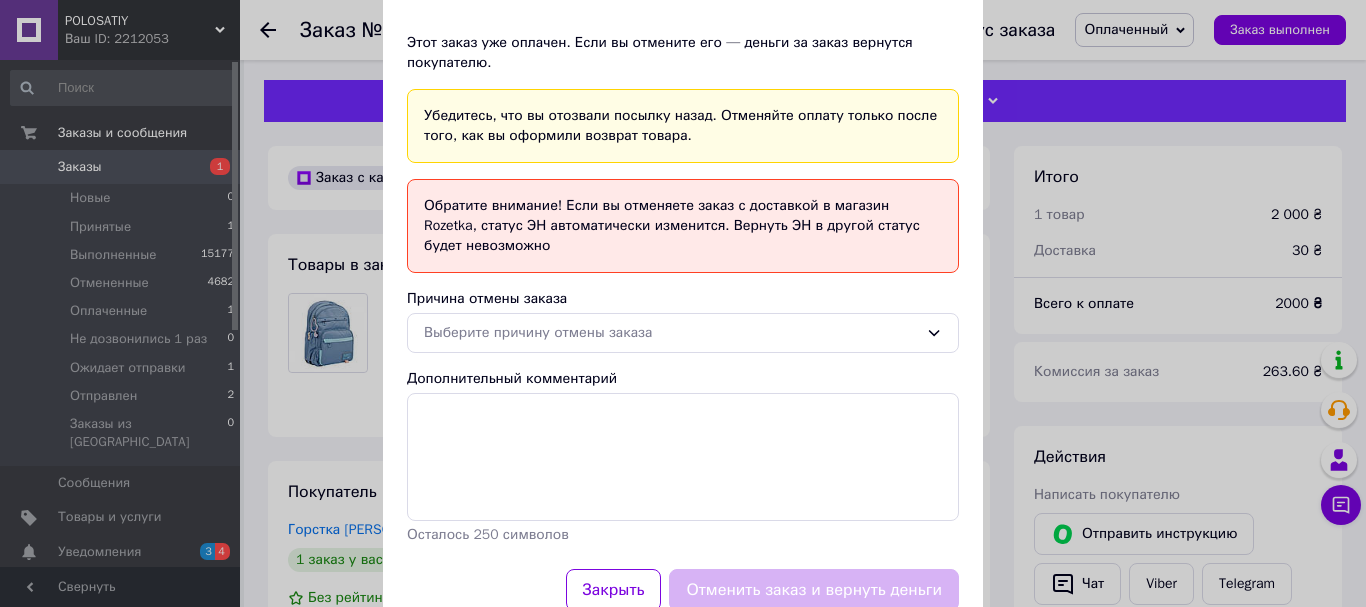 scroll, scrollTop: 152, scrollLeft: 0, axis: vertical 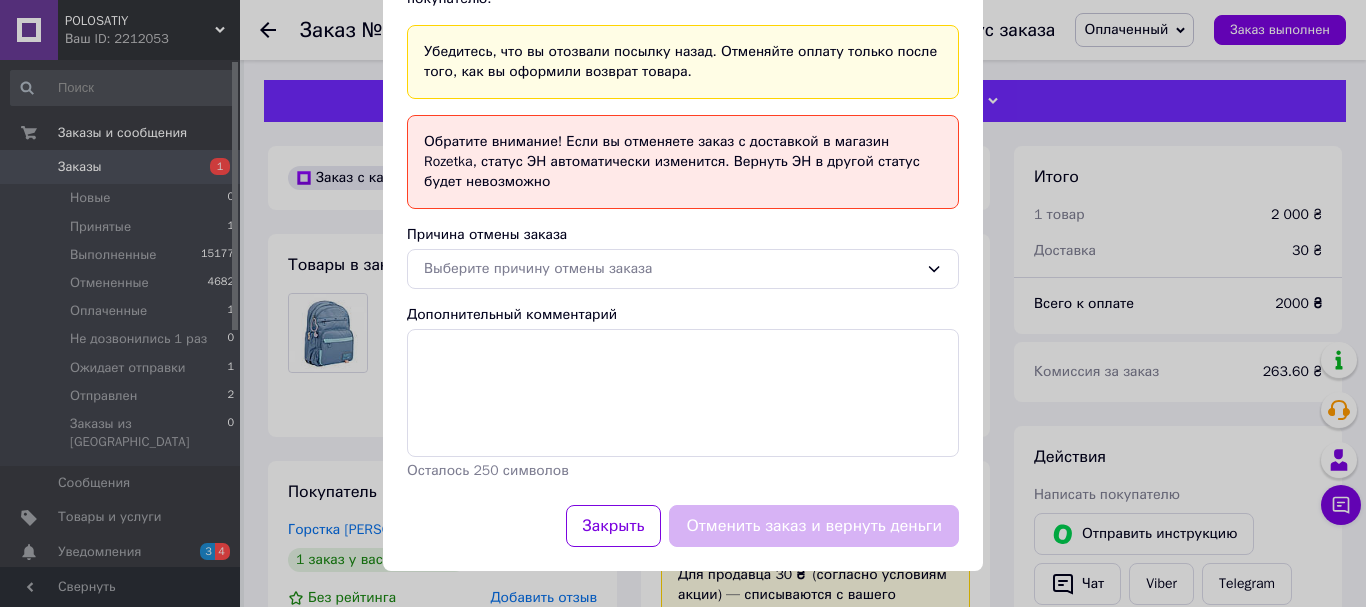 click on "Этот заказ уже оплачен. Если вы отмените его —
деньги за заказ вернутся покупателю. Убедитесь, что вы отозвали посылку назад. Отменяйте оплату
только после того, как вы оформили возврат товара. Обратите внимание! Если вы отменяете заказ с доставкой
в магазин Rozetka, статус ЭН автоматически изменится.
Вернуть ЭН в другой статус будет невозможно Причина отмены заказа Выберите причину отмены заказа Дополнительный комментарий Осталось 250 символов" at bounding box center (683, 225) 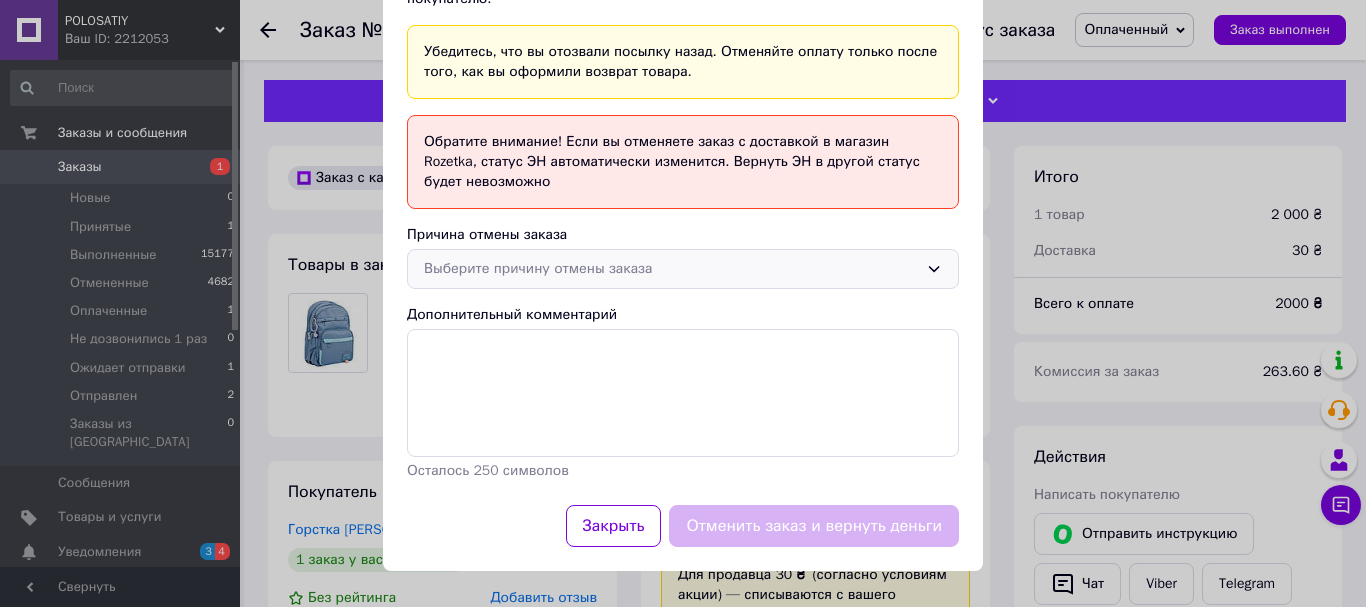 click on "Выберите причину отмены заказа" at bounding box center (671, 269) 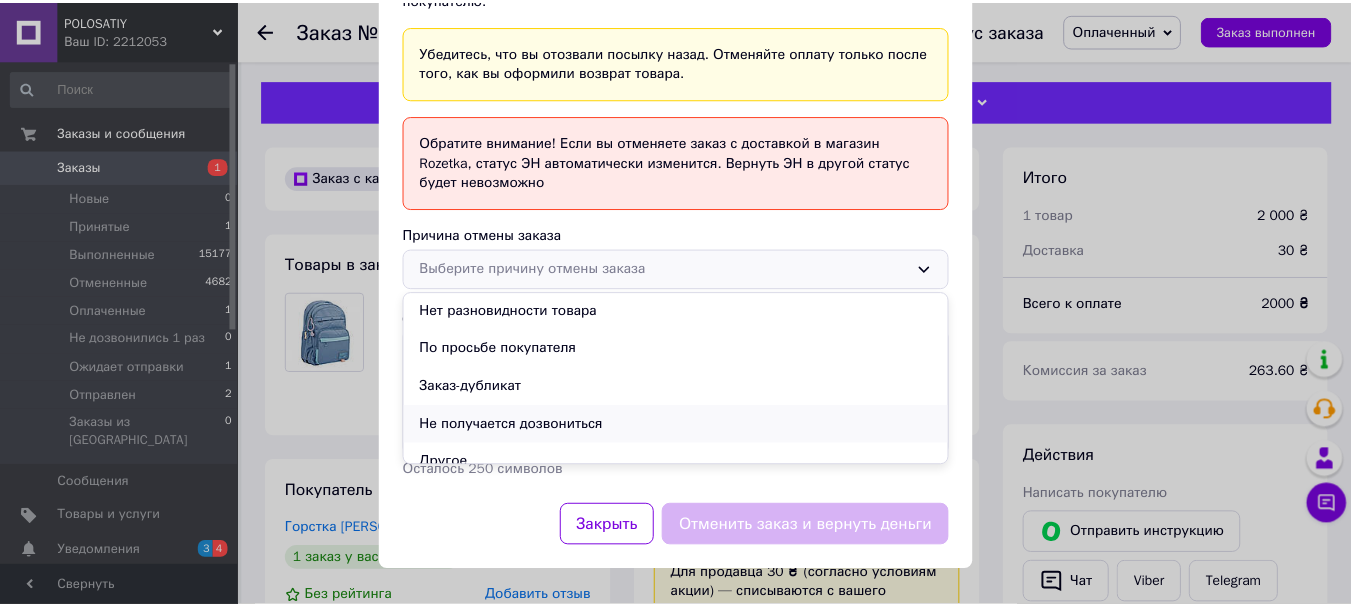 scroll, scrollTop: 56, scrollLeft: 0, axis: vertical 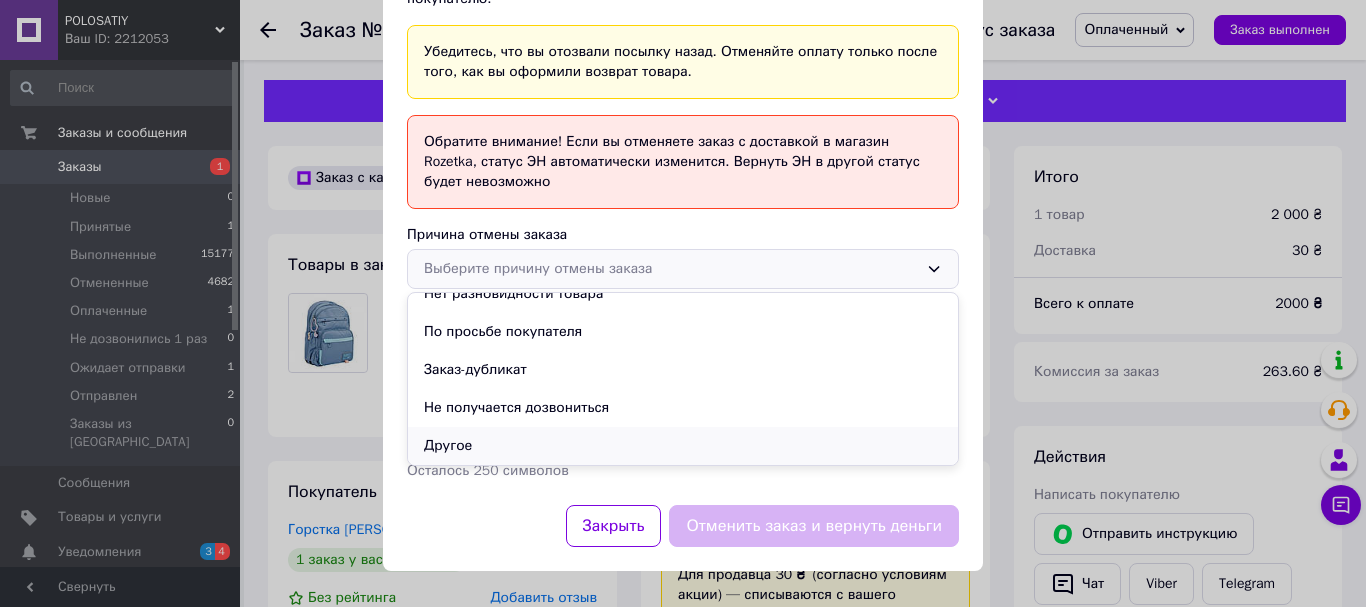 click on "Другое" at bounding box center [683, 446] 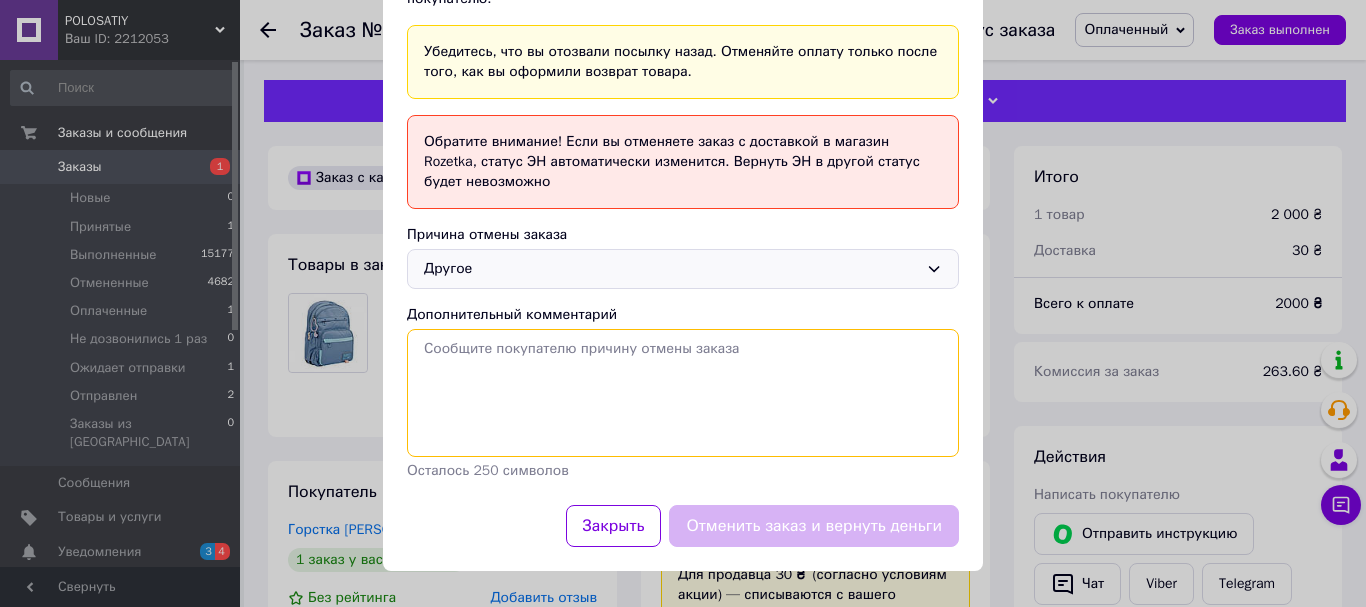 click on "Дополнительный комментарий" at bounding box center (683, 393) 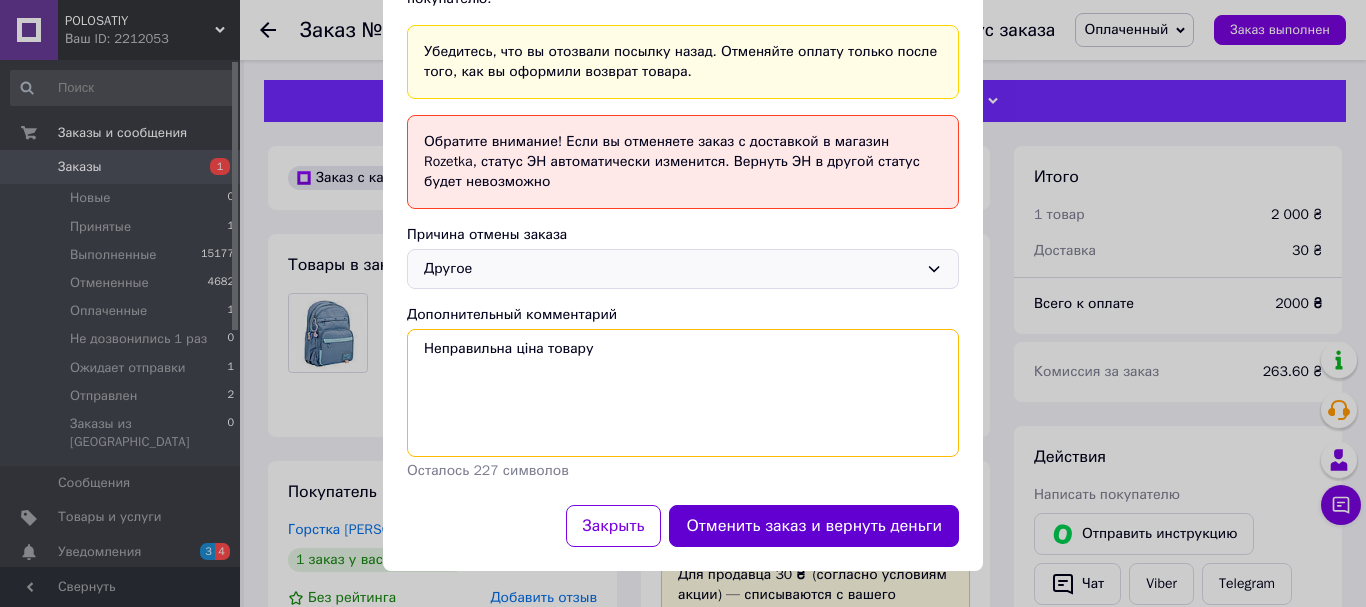 type on "Неправильна ціна товару" 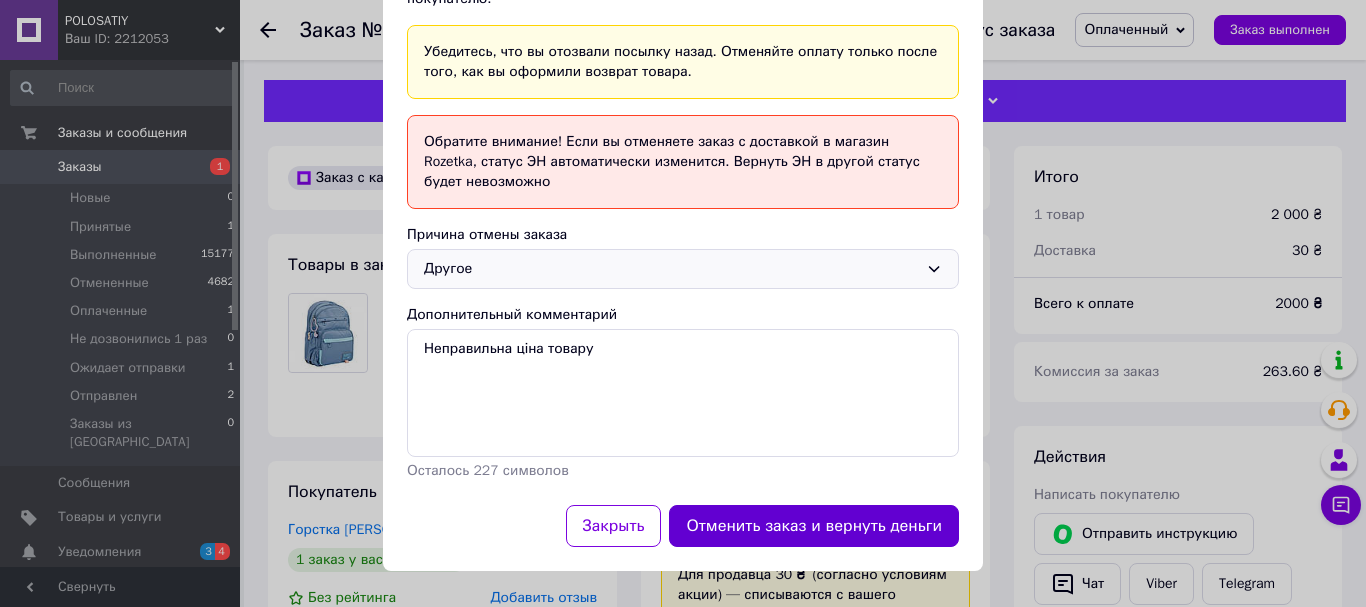 click on "Отменить заказ и вернуть деньги" at bounding box center [814, 526] 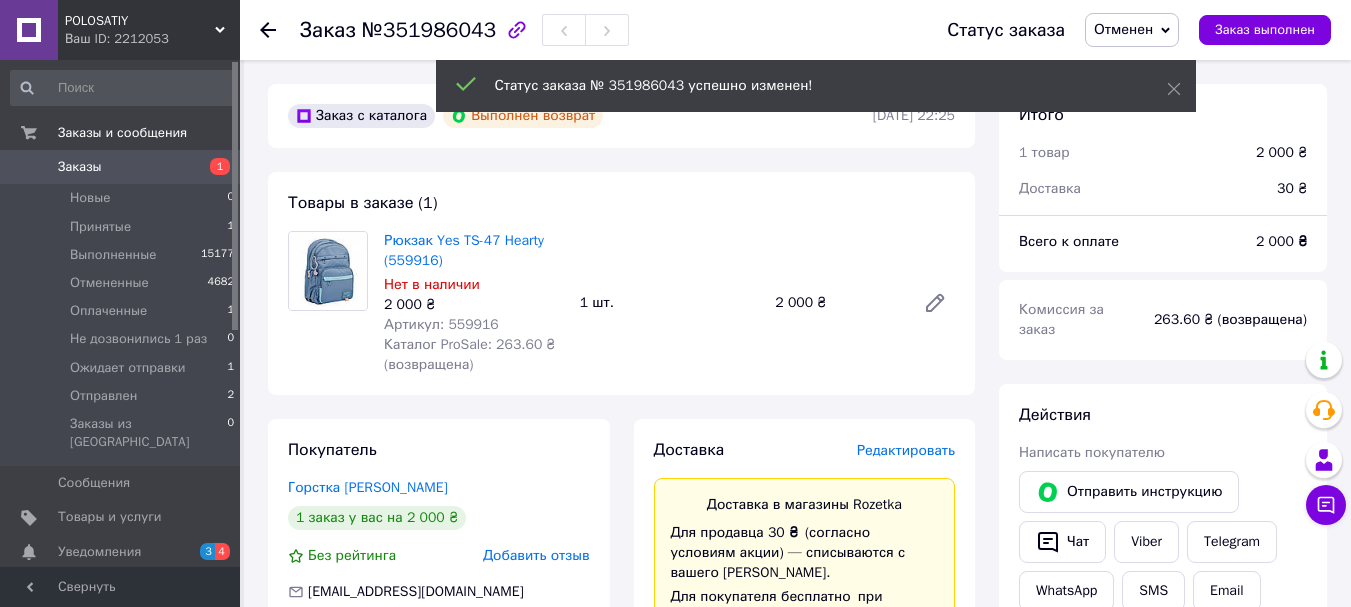 click on "Артикул: 559916" at bounding box center [441, 324] 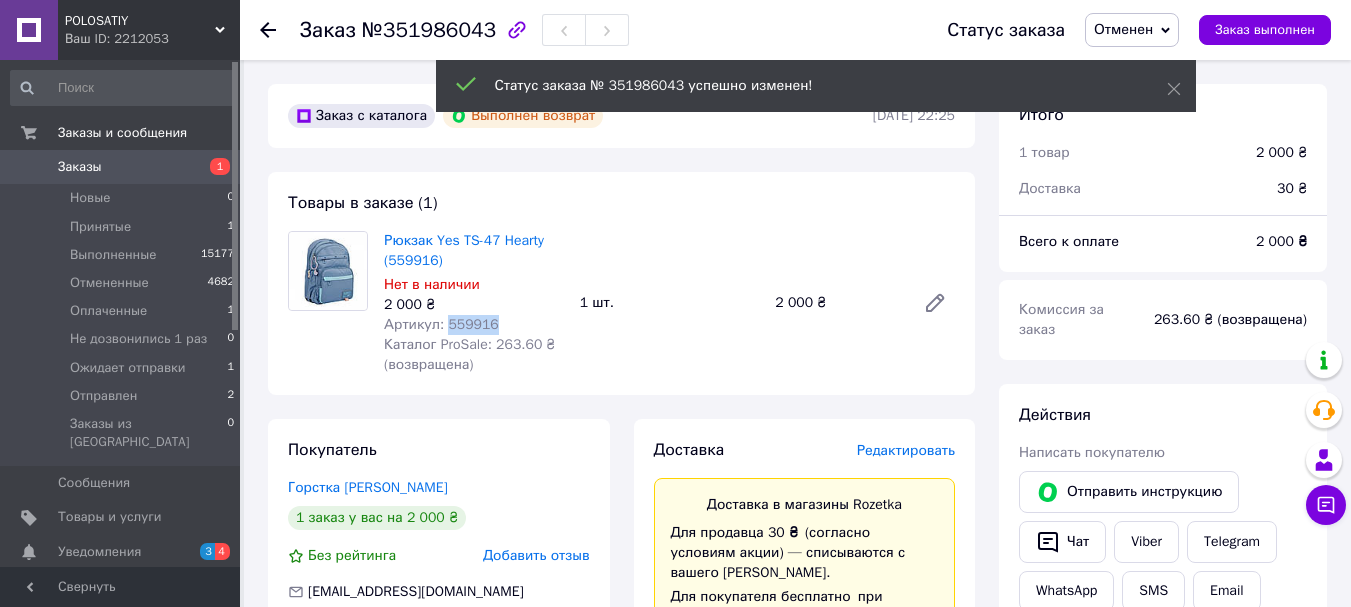 click on "Артикул: 559916" at bounding box center [441, 324] 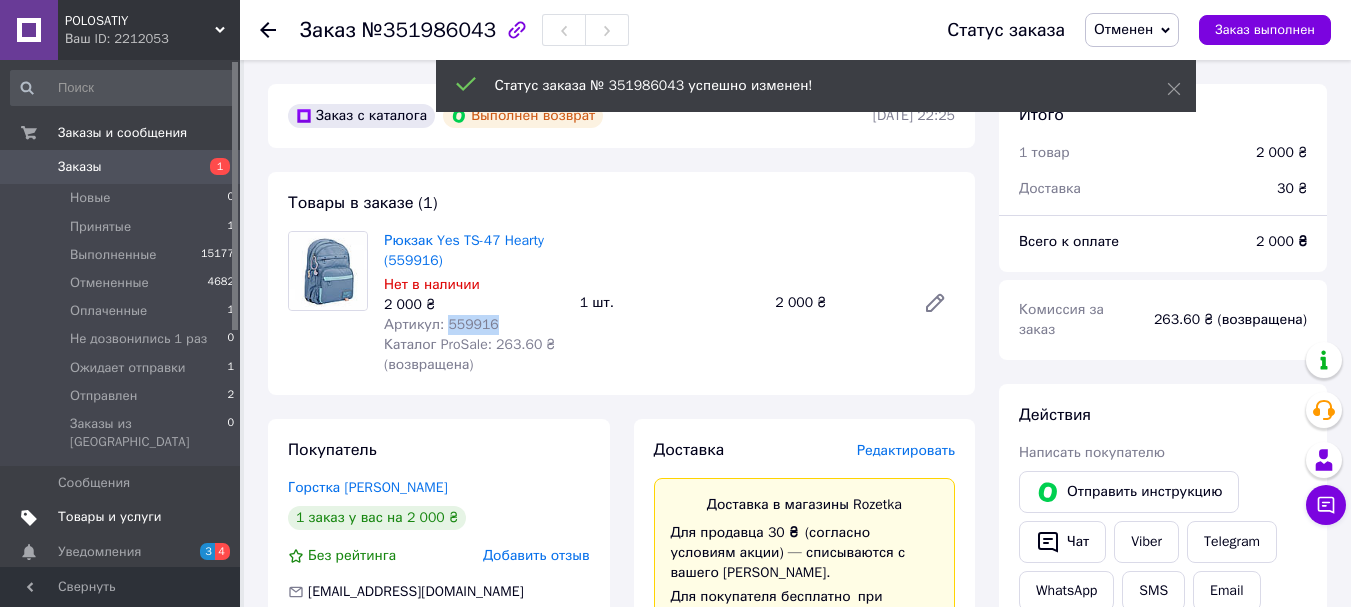 copy on "559916" 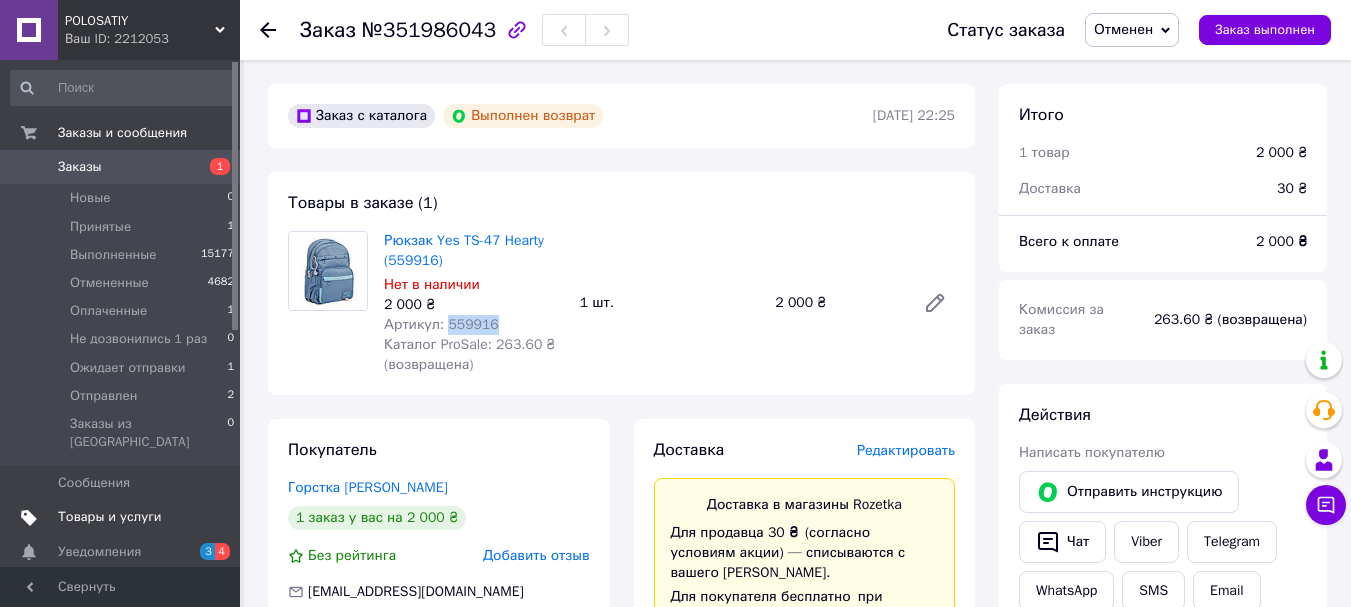 click on "Товары и услуги" at bounding box center [110, 517] 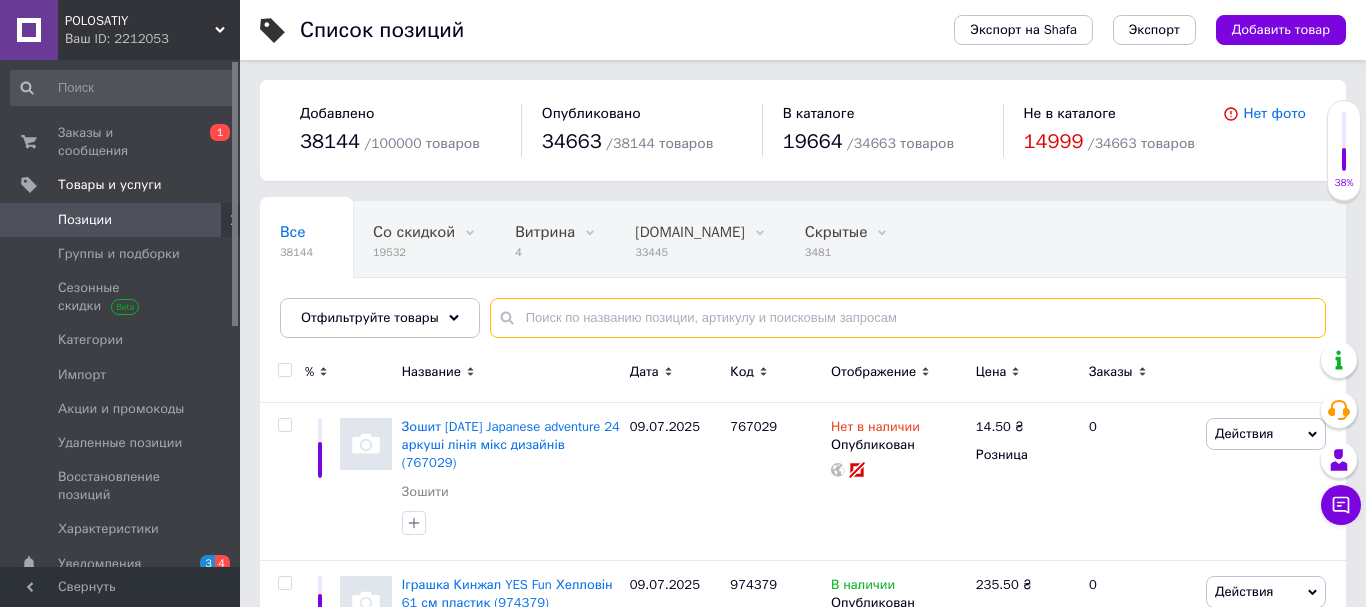 click at bounding box center (908, 318) 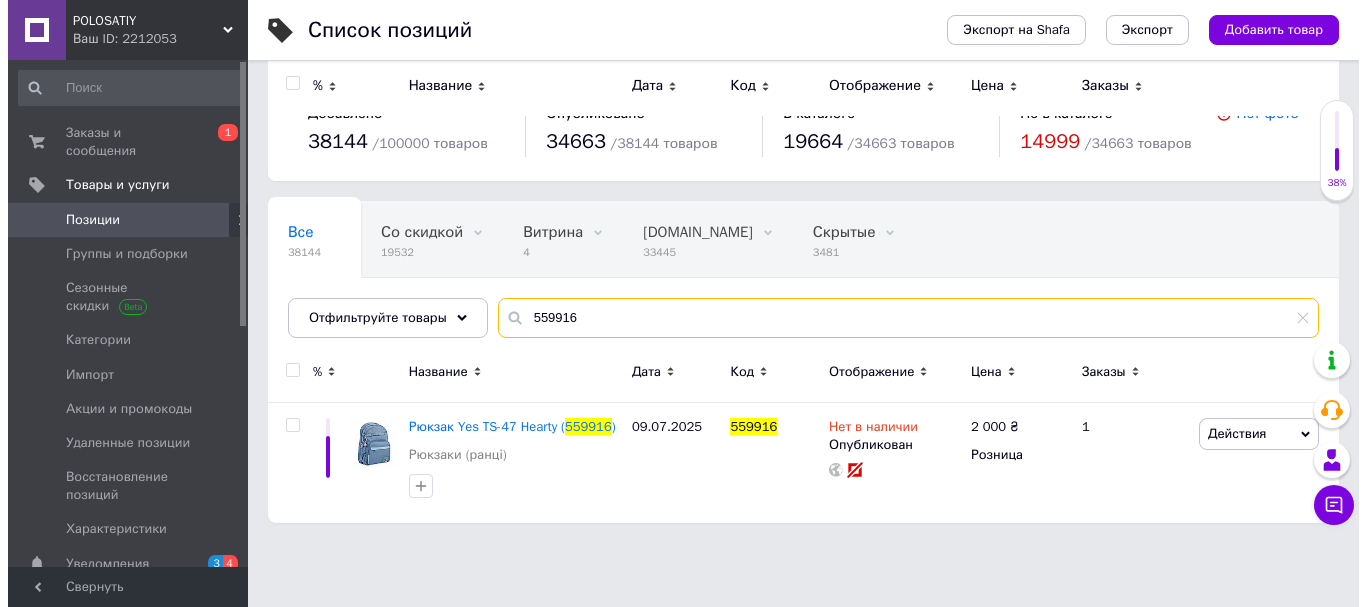 scroll, scrollTop: 0, scrollLeft: 0, axis: both 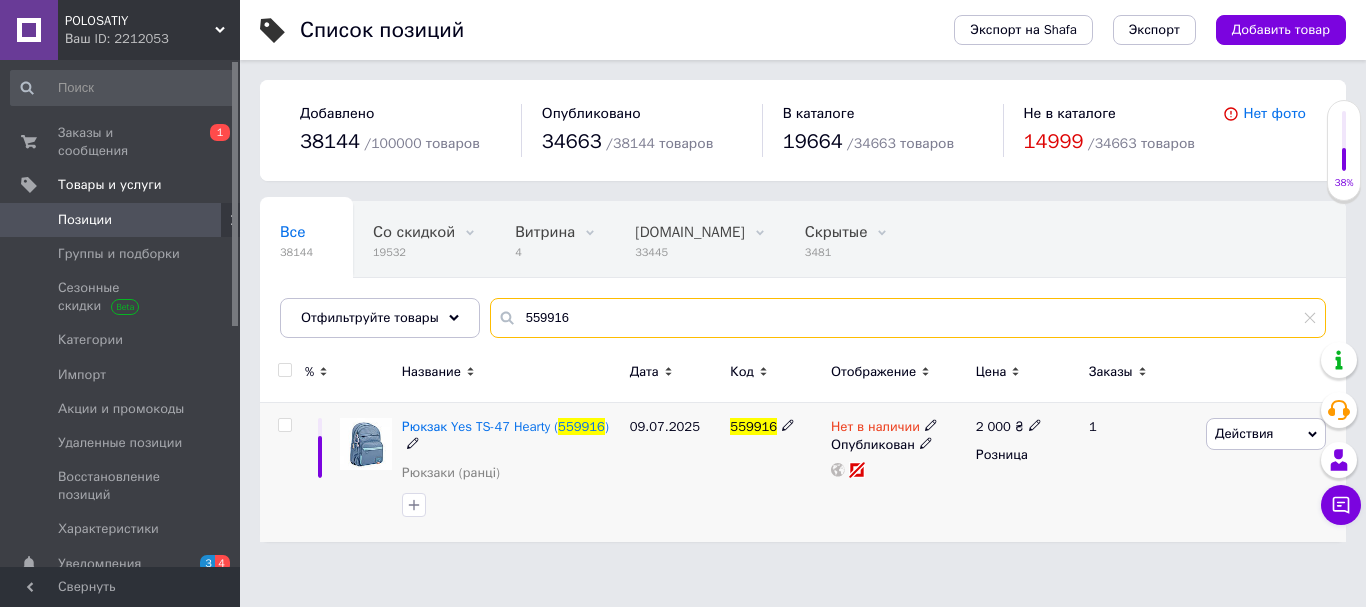 type on "559916" 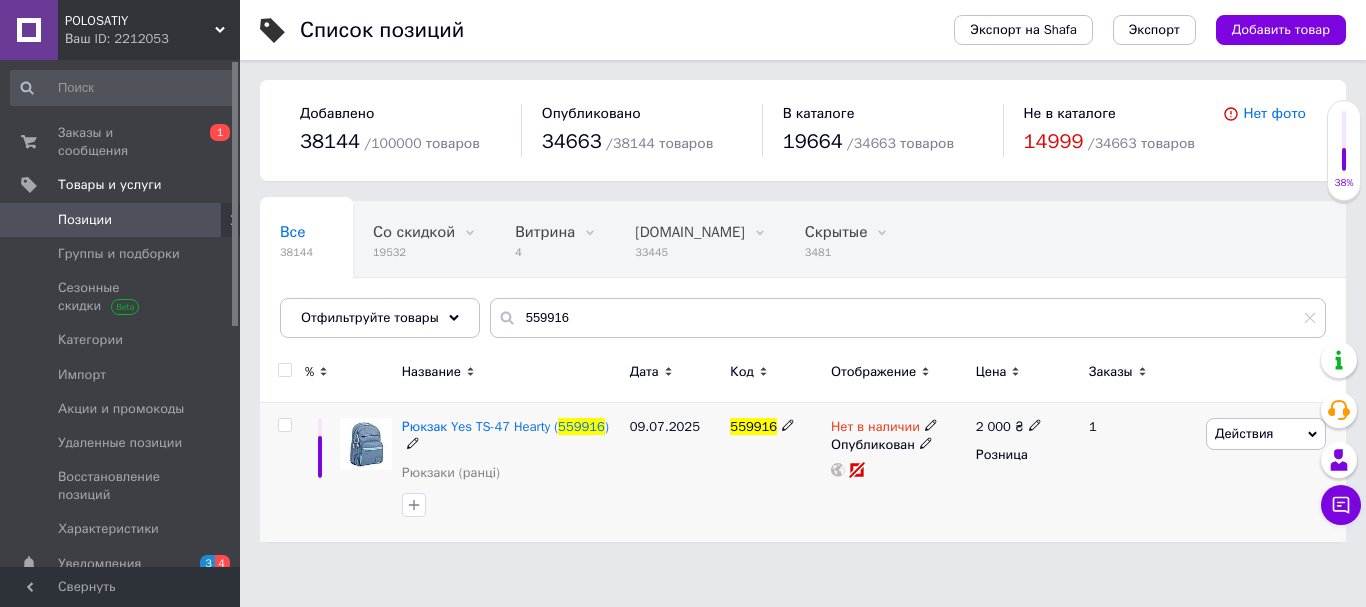 click on "2 000   ₴ Розница" at bounding box center [1024, 472] 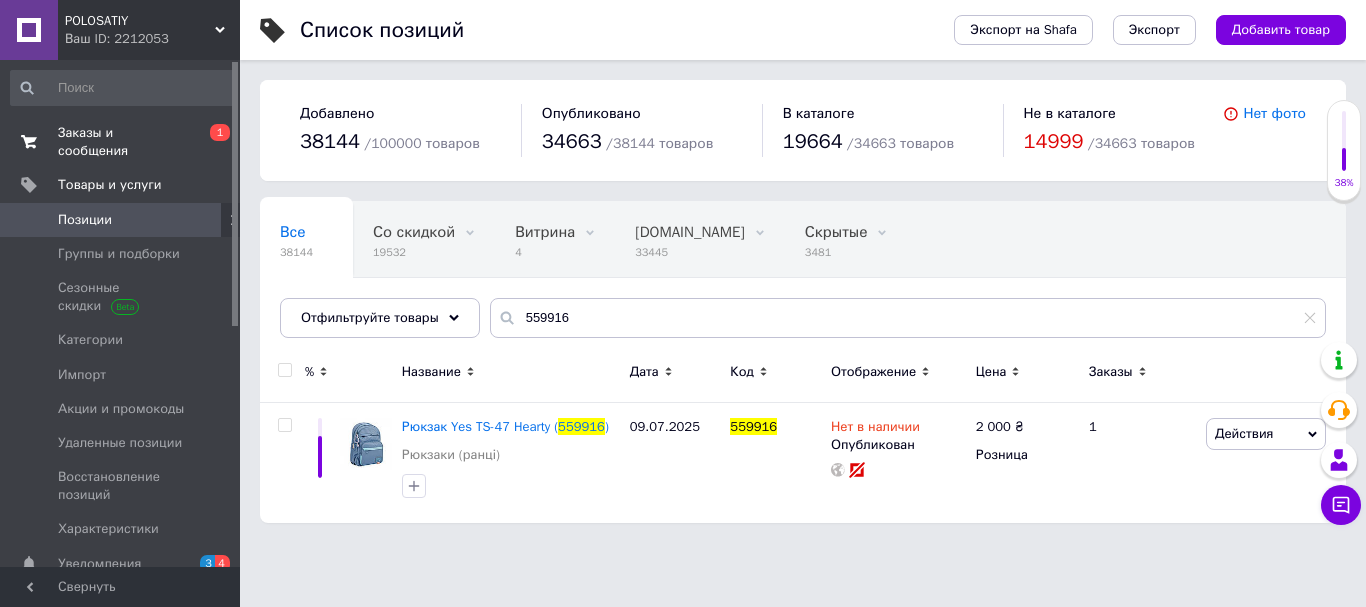 click on "Заказы и сообщения 0 1" at bounding box center [123, 142] 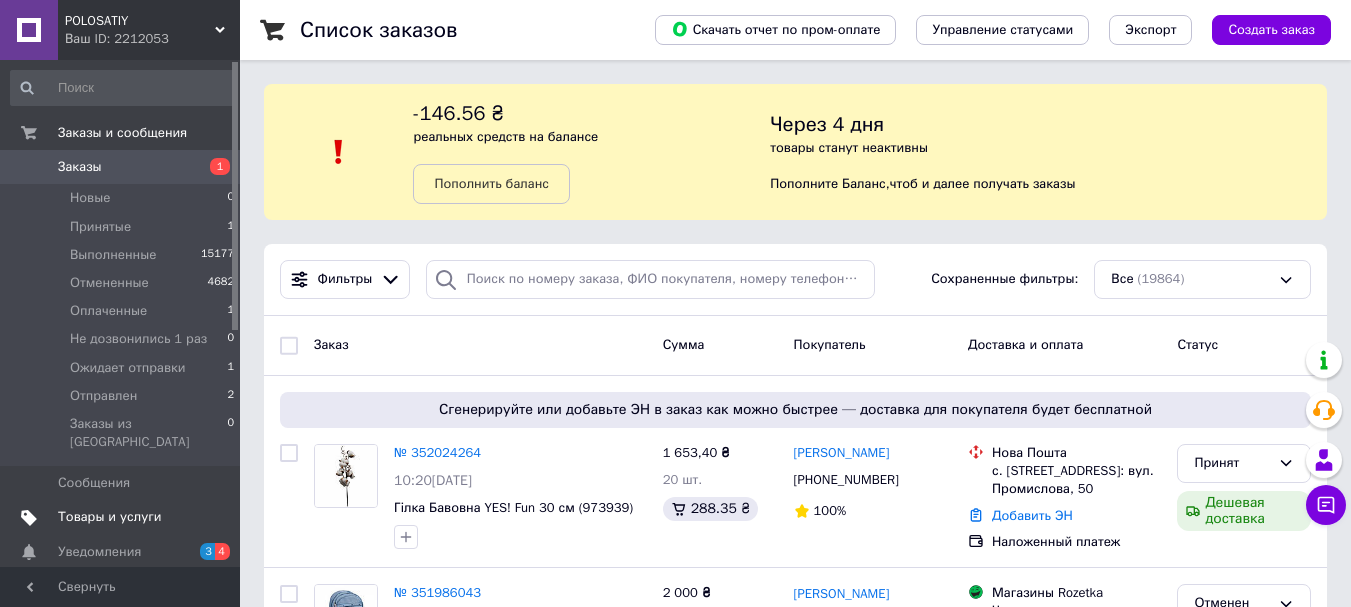 click on "Товары и услуги" at bounding box center [110, 517] 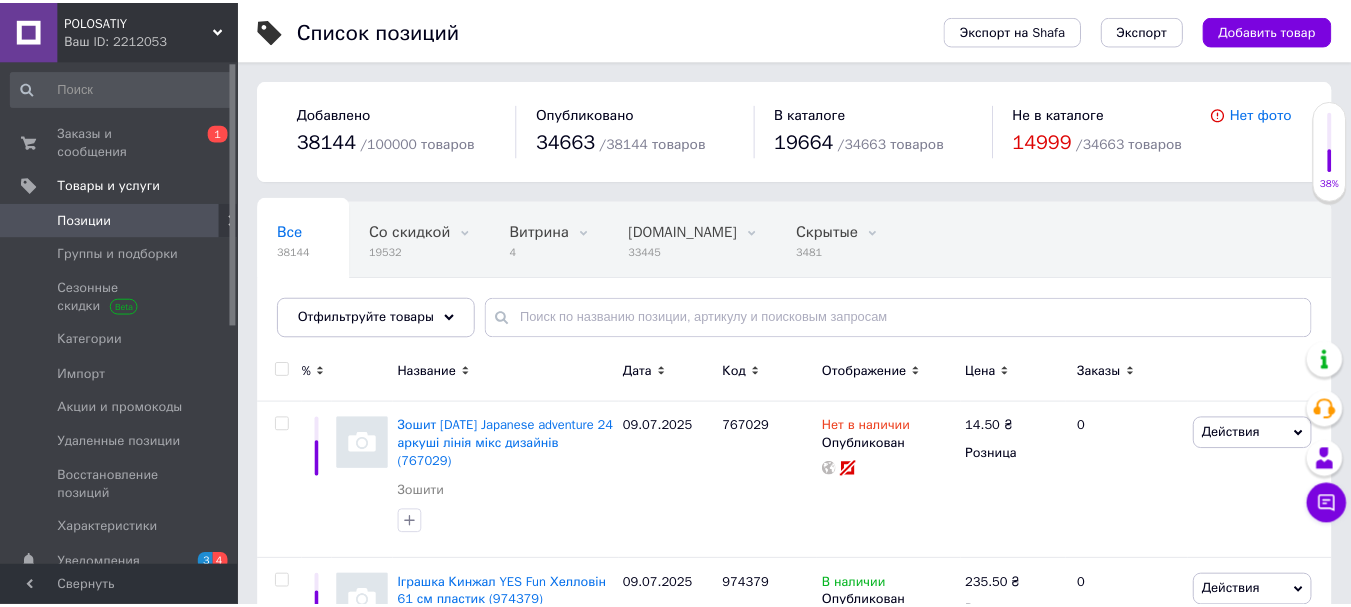 scroll, scrollTop: 100, scrollLeft: 0, axis: vertical 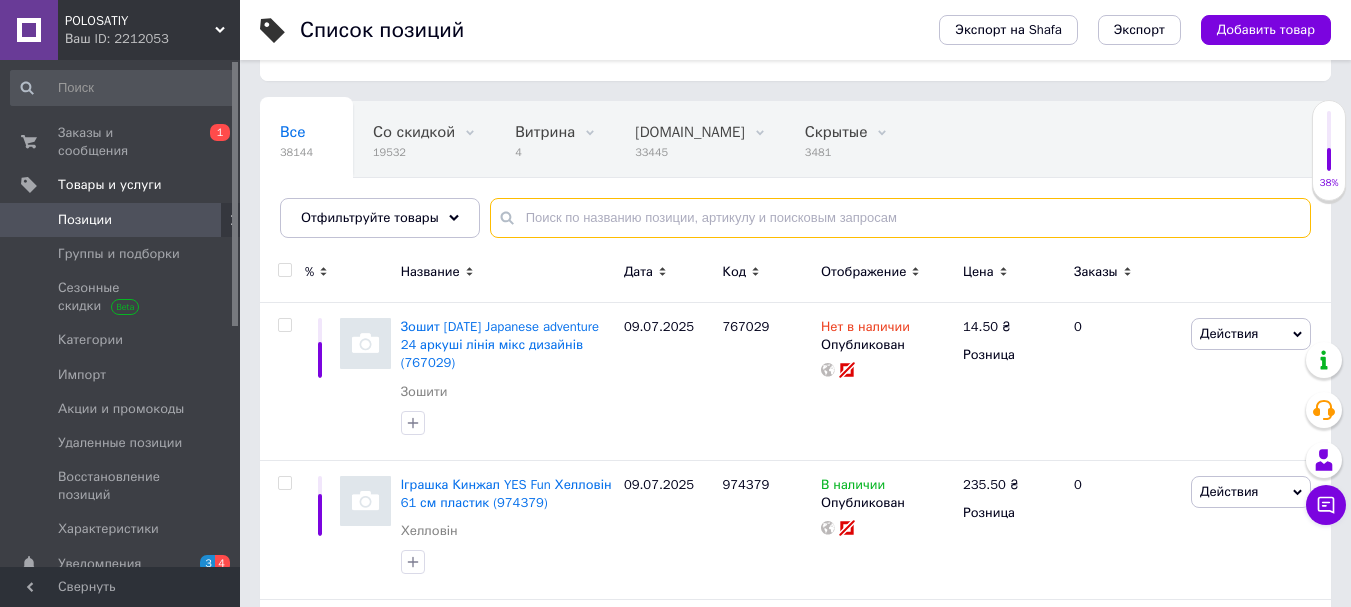 click at bounding box center (900, 218) 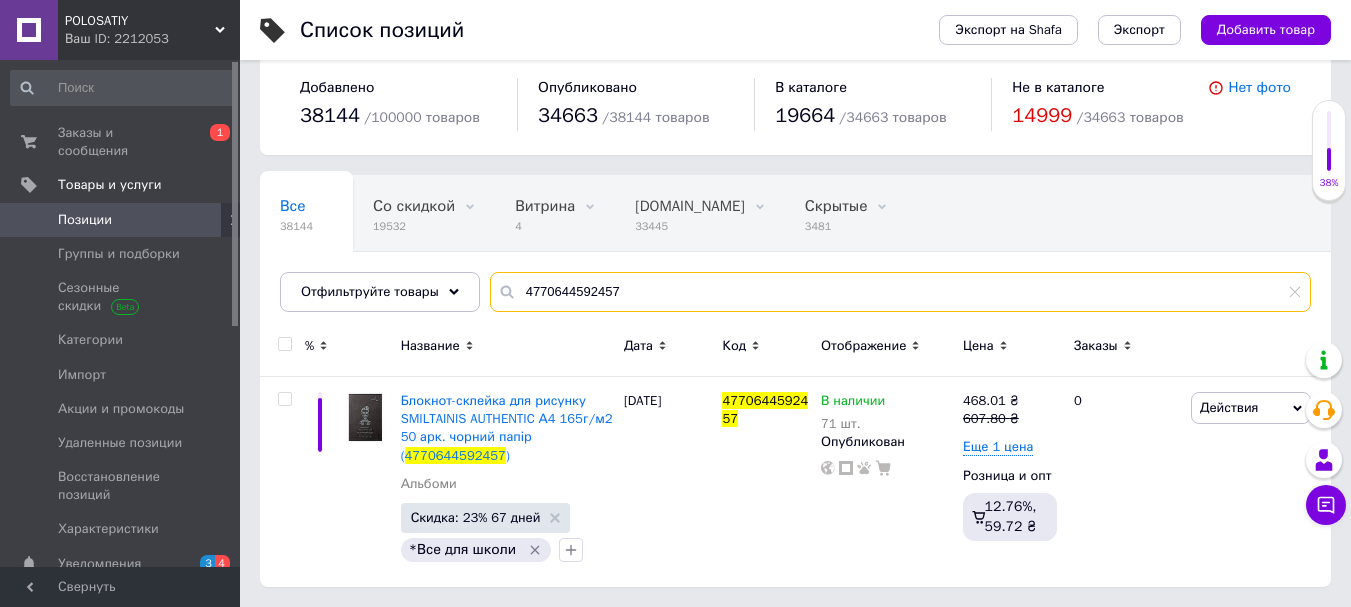 scroll, scrollTop: 26, scrollLeft: 0, axis: vertical 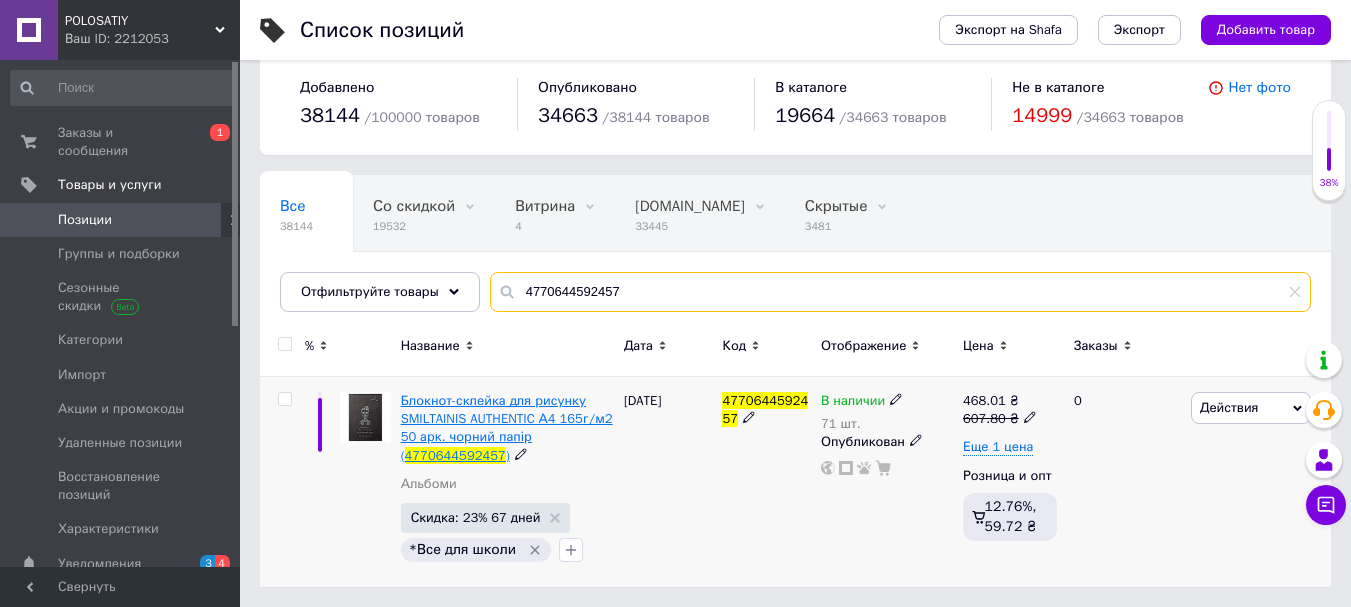 type on "4770644592457" 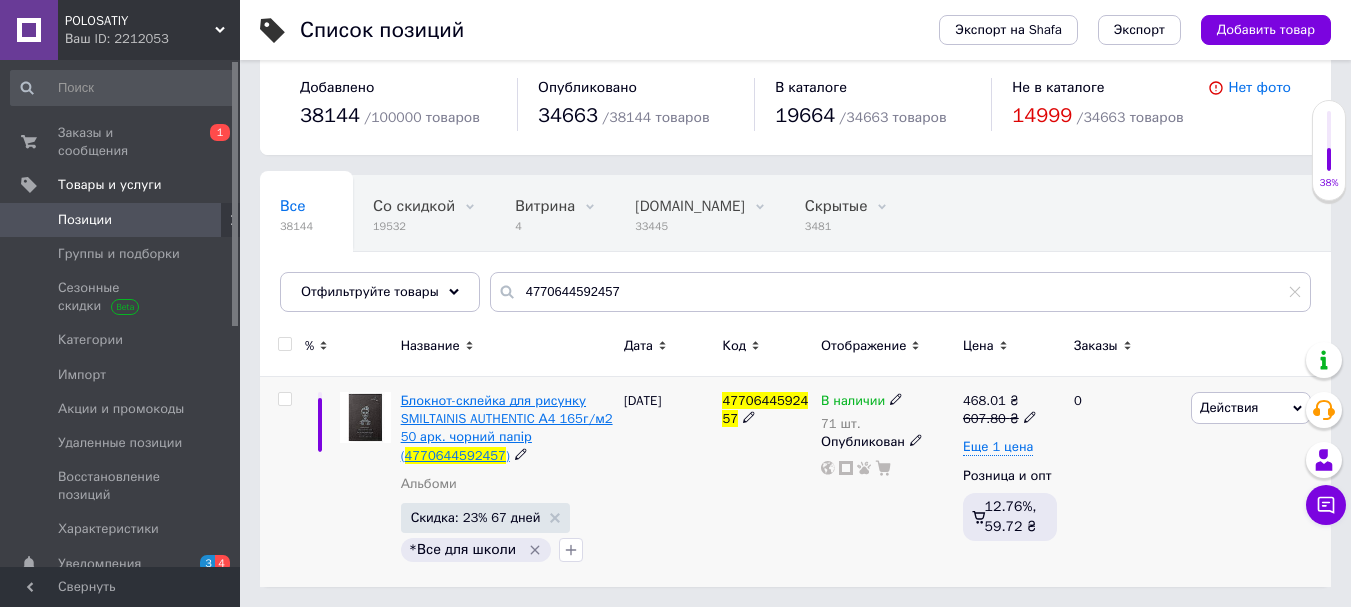 click on "Блокнот-склейка для рисунку SMILTAINIS AUTHENTIC А4 165г/м2 50 арк. чорний папір (" at bounding box center (507, 428) 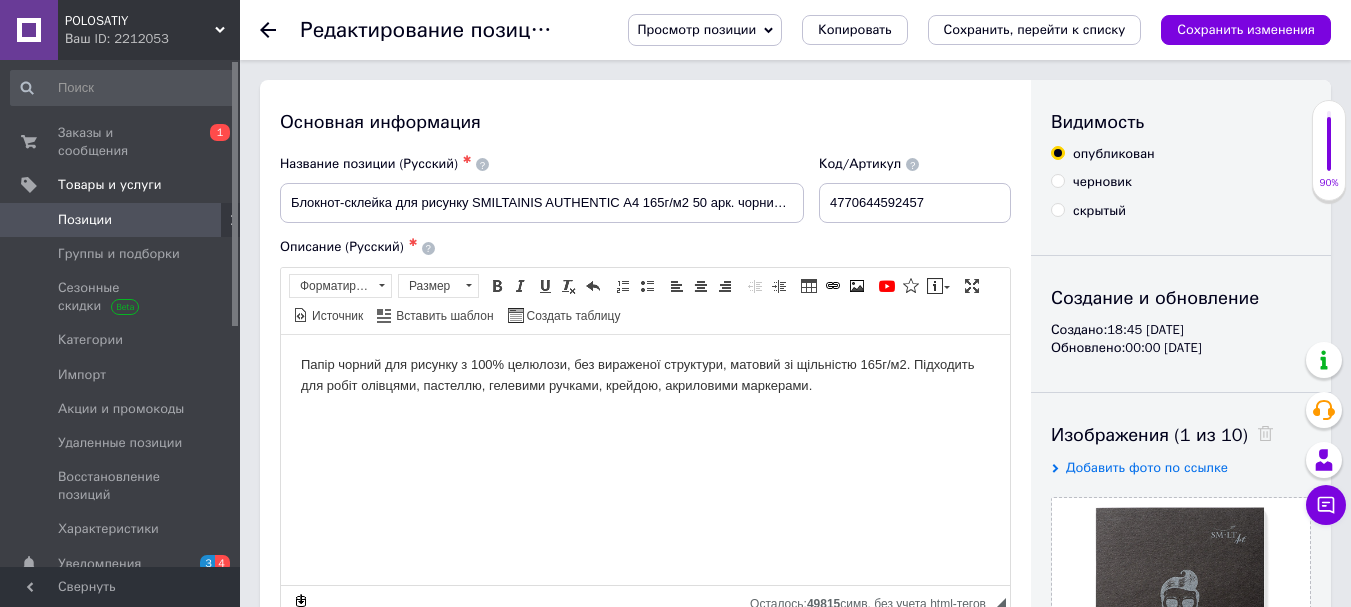 scroll, scrollTop: 0, scrollLeft: 0, axis: both 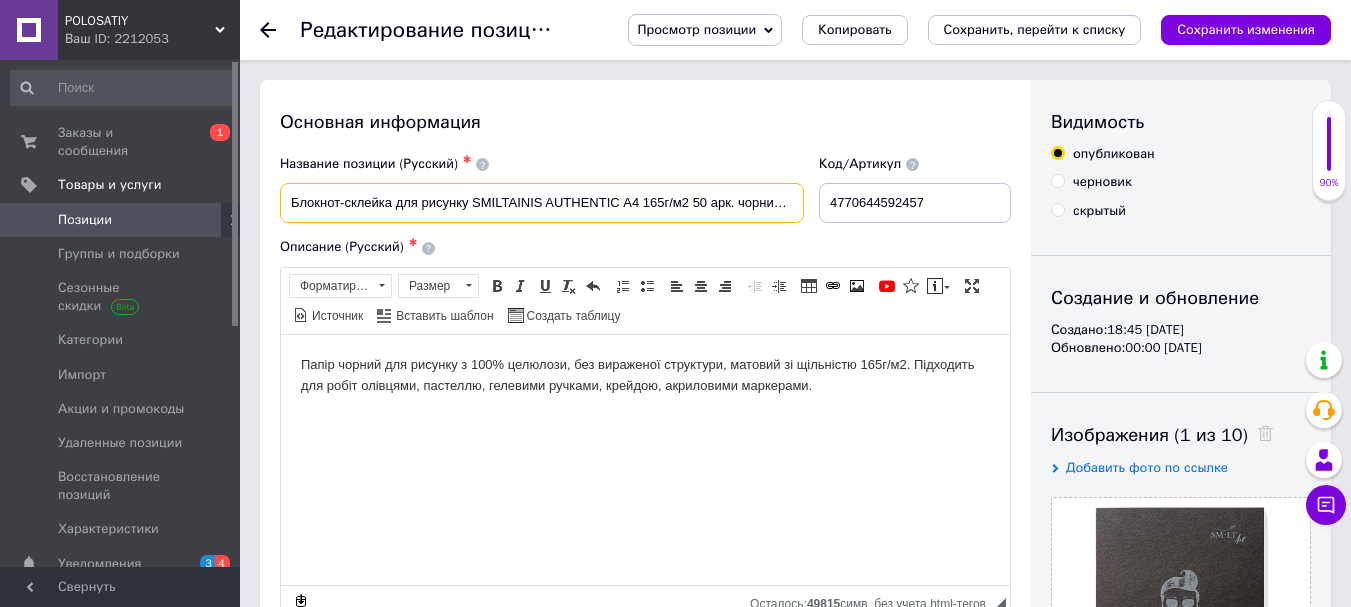 click on "Блокнот-склейка для рисунку SMILTAINIS AUTHENTIC А4 165г/м2 50 арк. чорний папір (4770644592457)" at bounding box center (542, 203) 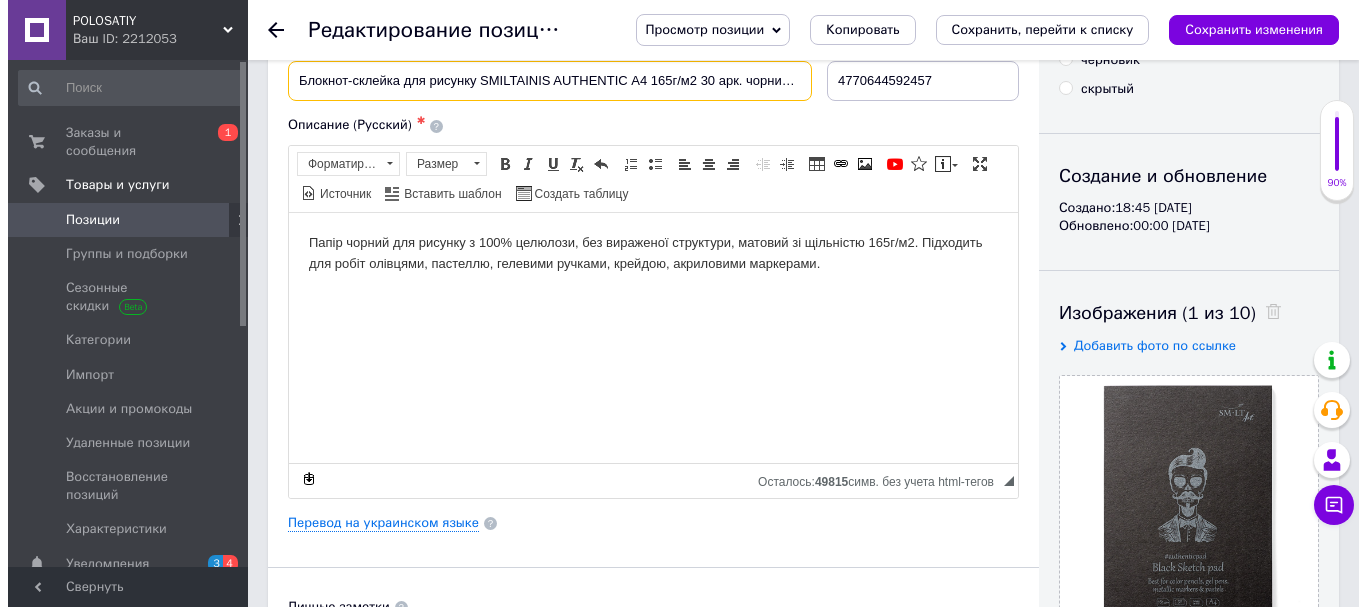 scroll, scrollTop: 300, scrollLeft: 0, axis: vertical 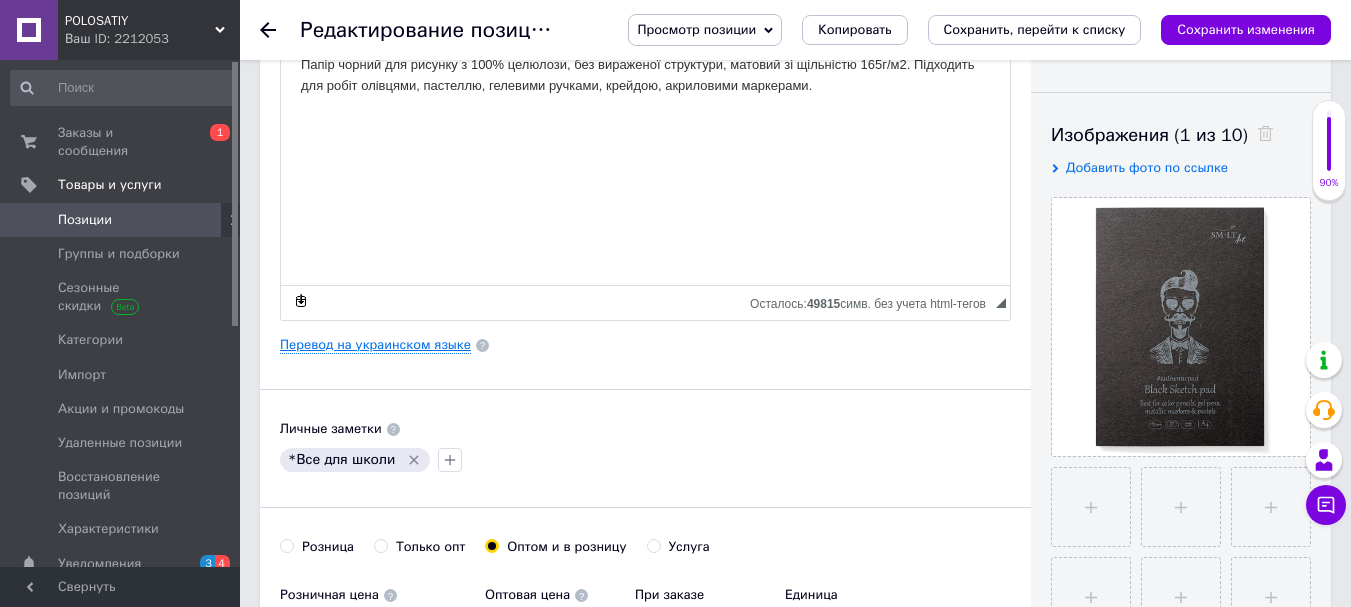 type on "Блокнот-склейка для рисунку SMILTAINIS AUTHENTIC А4 165г/м2 30 арк. чорний папір (4770644592457)" 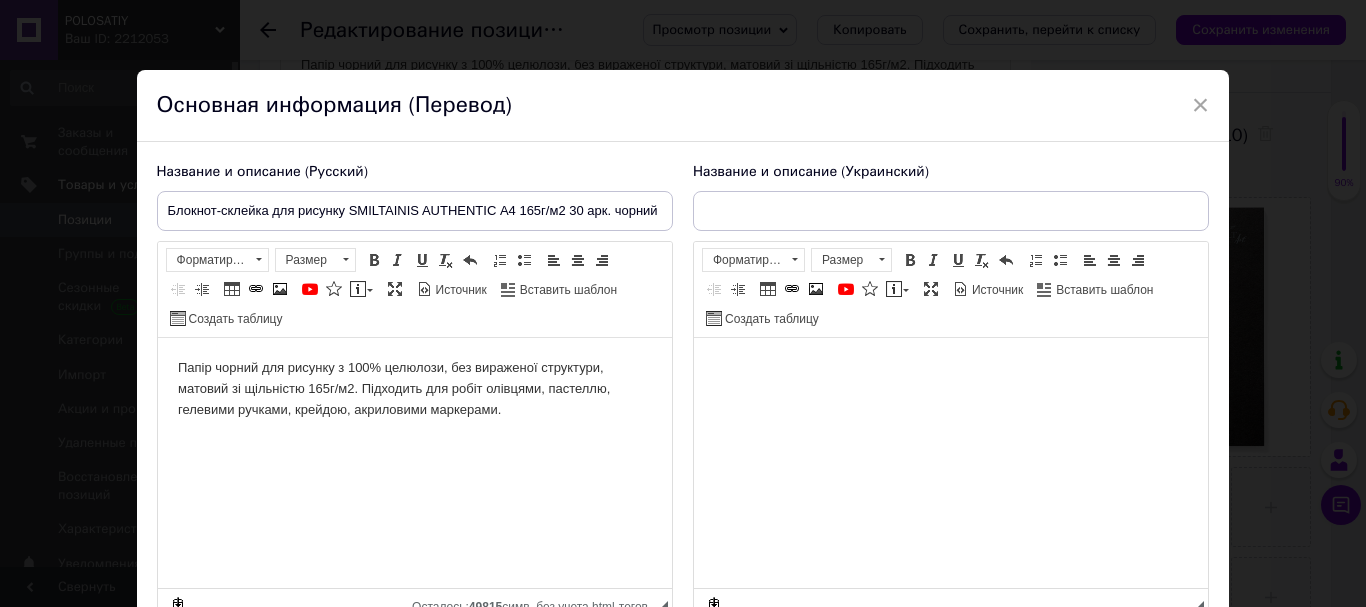 scroll, scrollTop: 0, scrollLeft: 0, axis: both 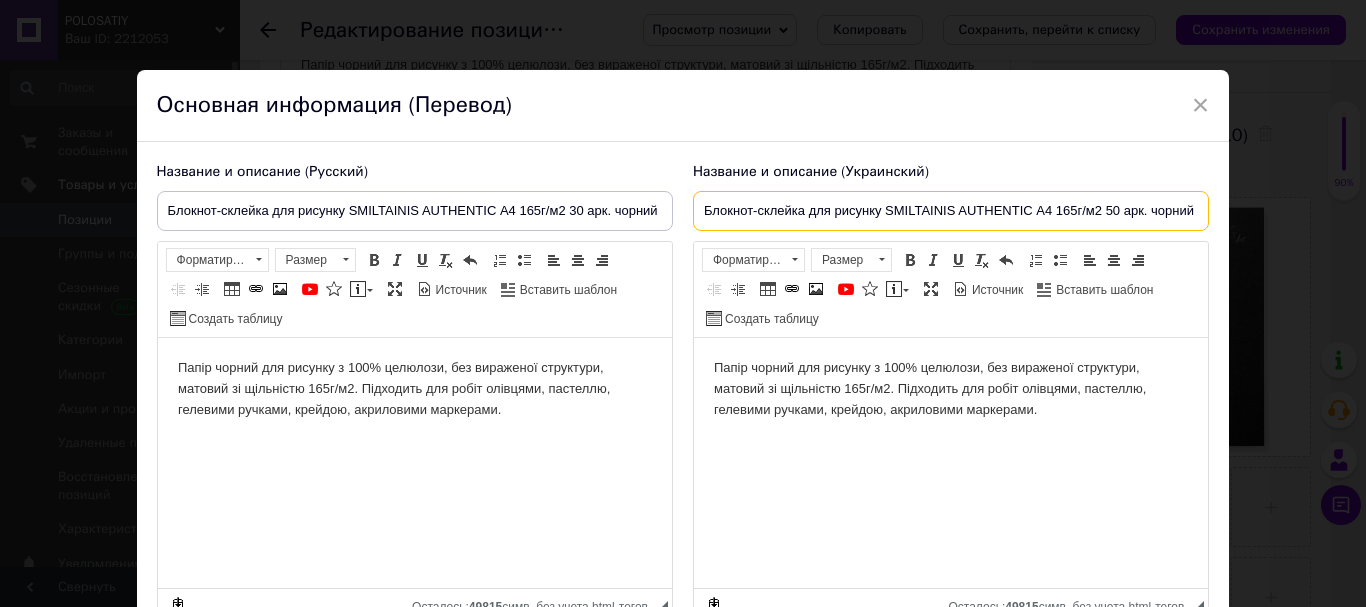 click on "Блокнот-склейка для рисунку SMILTAINIS AUTHENTIC А4 165г/м2 50 арк. чорний папір (4770644592457)" at bounding box center (951, 211) 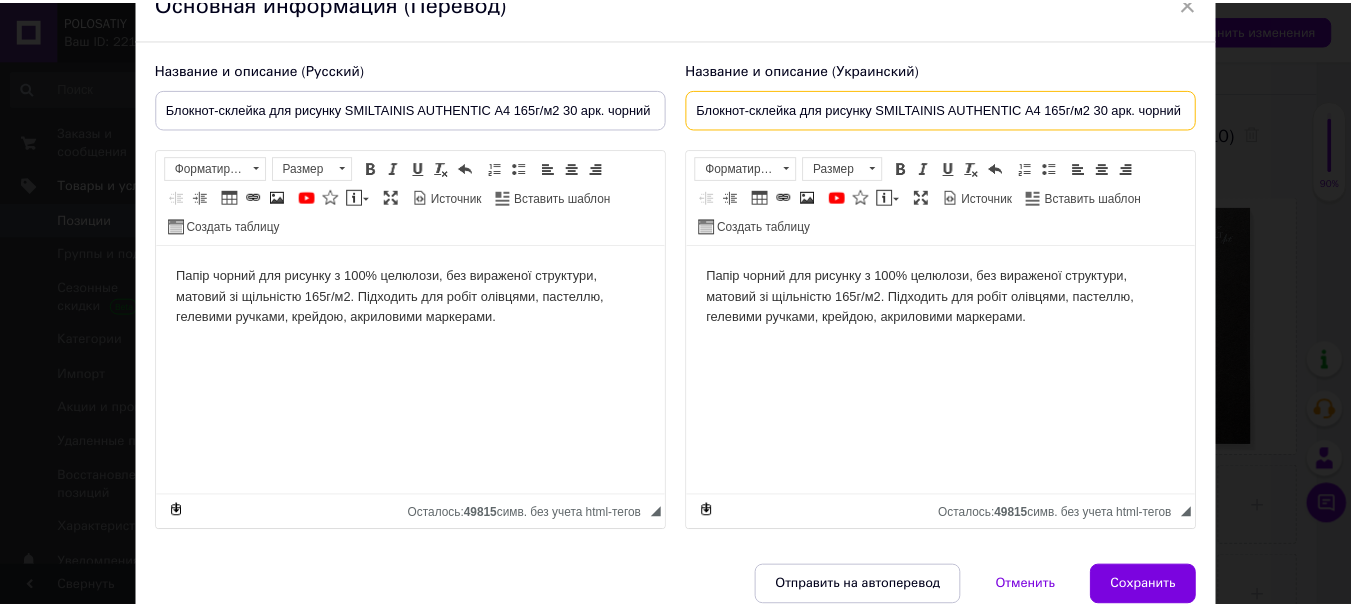 scroll, scrollTop: 192, scrollLeft: 0, axis: vertical 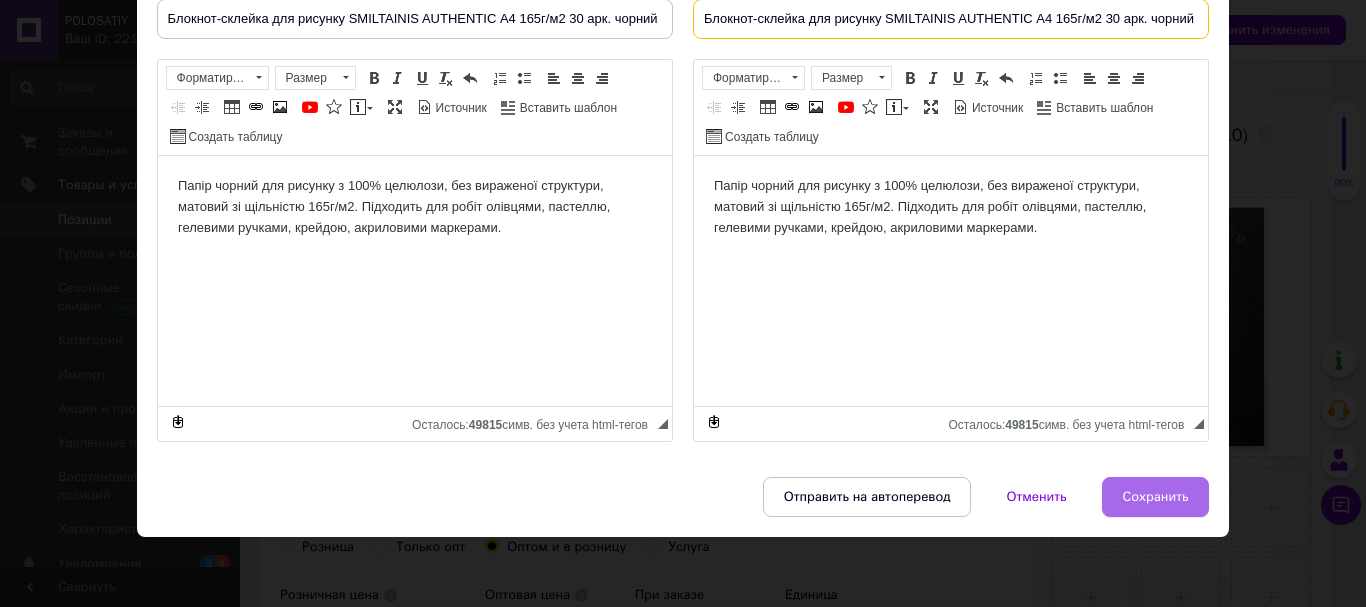 type on "Блокнот-склейка для рисунку SMILTAINIS AUTHENTIC А4 165г/м2 30 арк. чорний папір (4770644592457)" 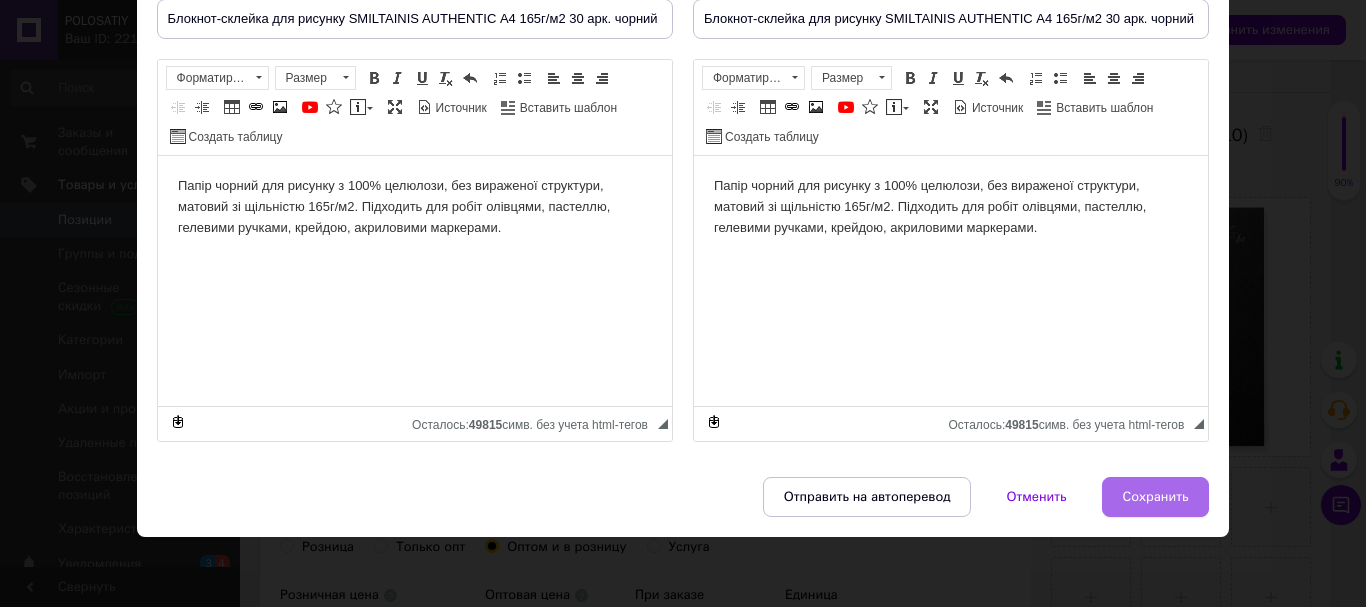 click on "Сохранить" at bounding box center [1156, 497] 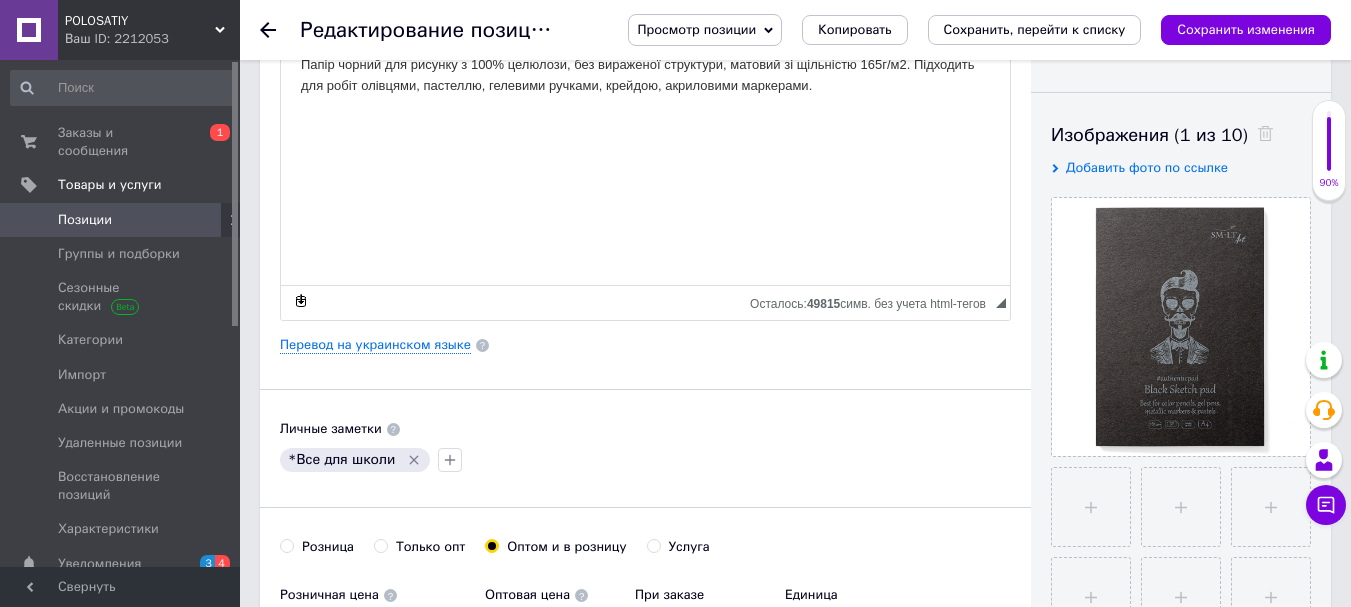 click on "Сохранить изменения" at bounding box center (1246, 29) 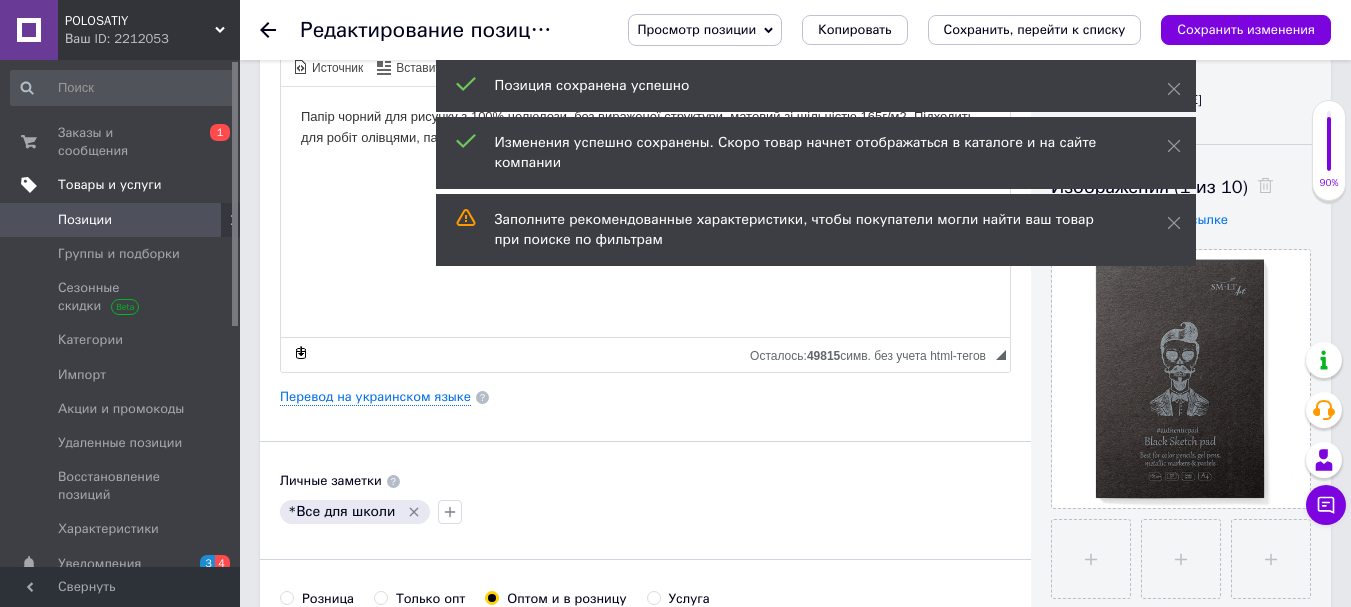 scroll, scrollTop: 200, scrollLeft: 0, axis: vertical 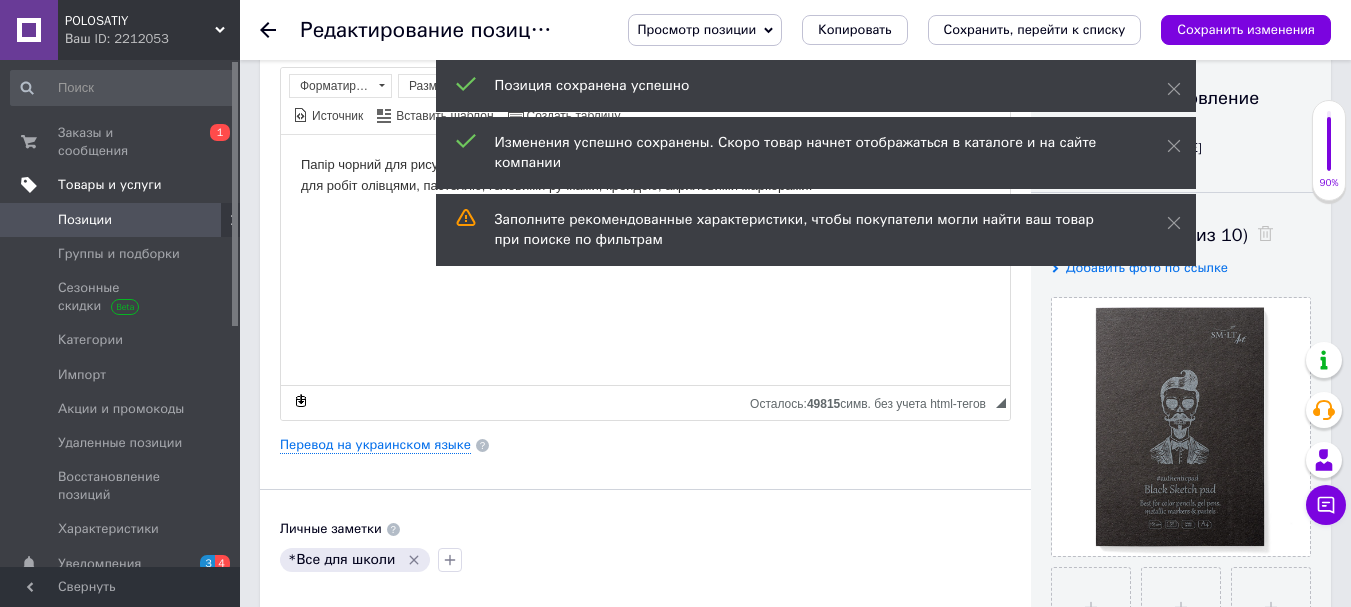 click on "Товары и услуги" at bounding box center [123, 185] 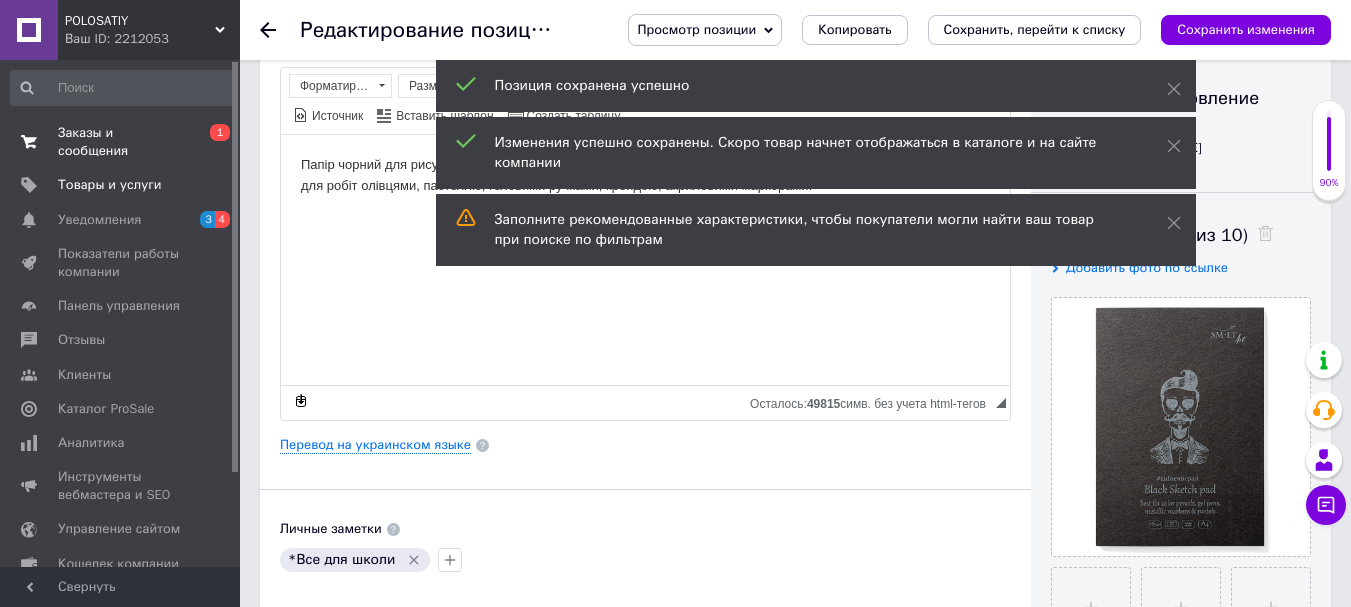 drag, startPoint x: 105, startPoint y: 151, endPoint x: 105, endPoint y: 140, distance: 11 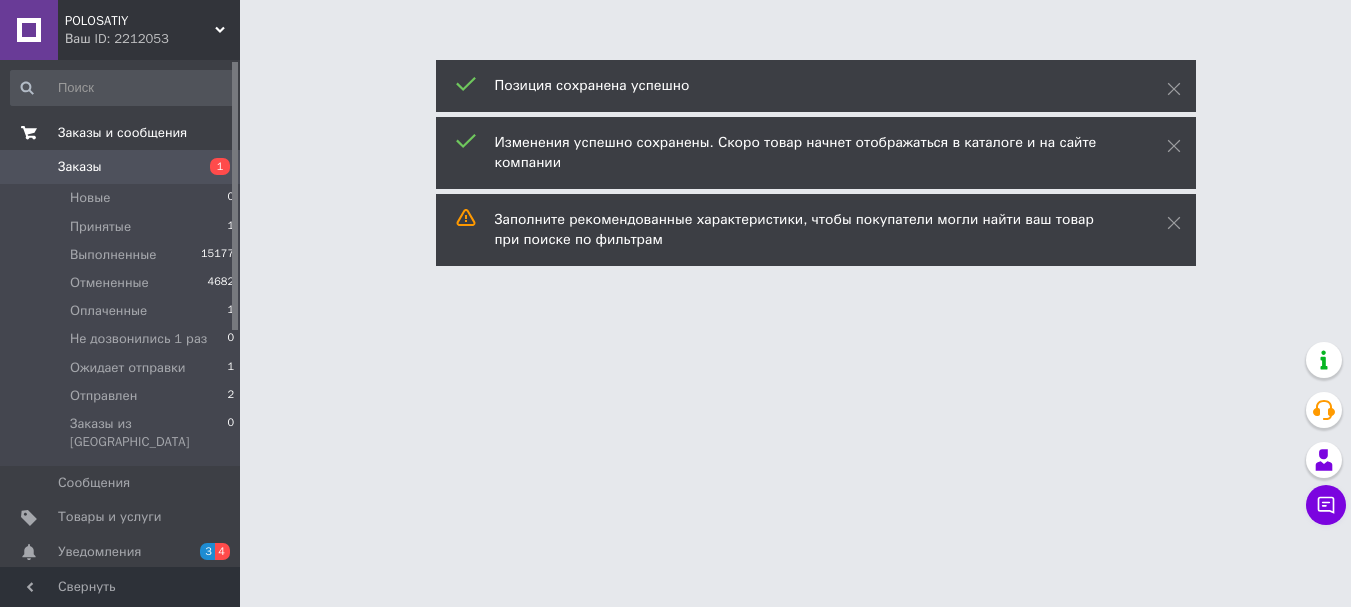 scroll, scrollTop: 0, scrollLeft: 0, axis: both 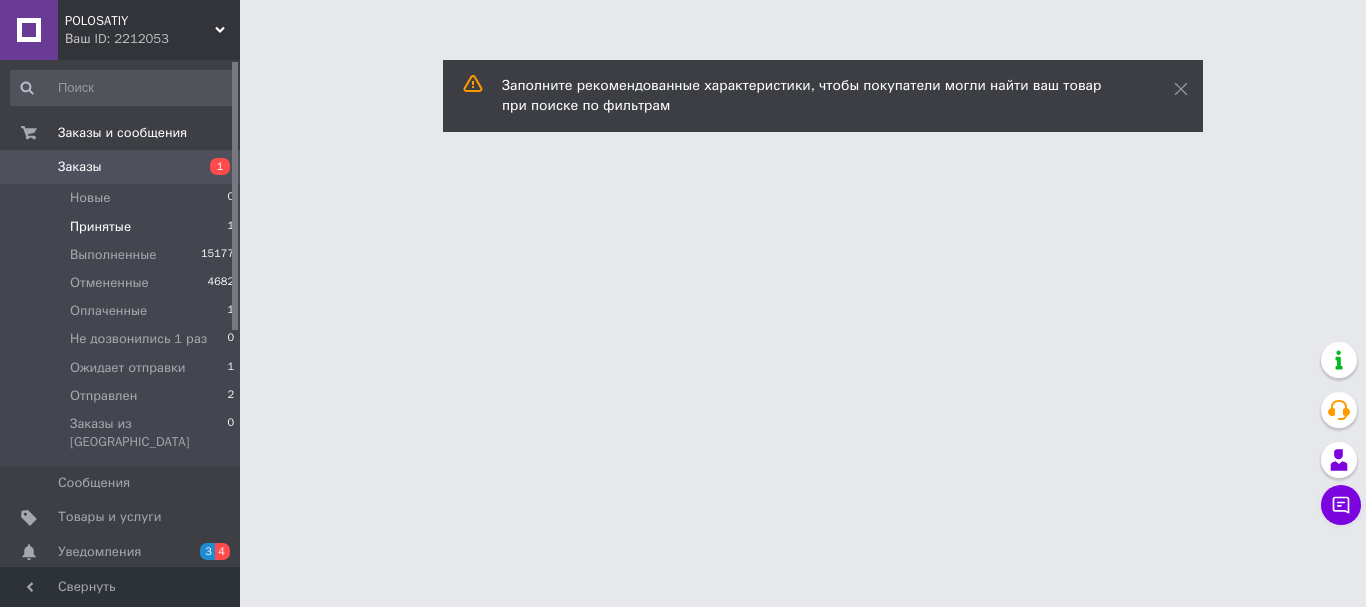 click on "Принятые" at bounding box center [100, 227] 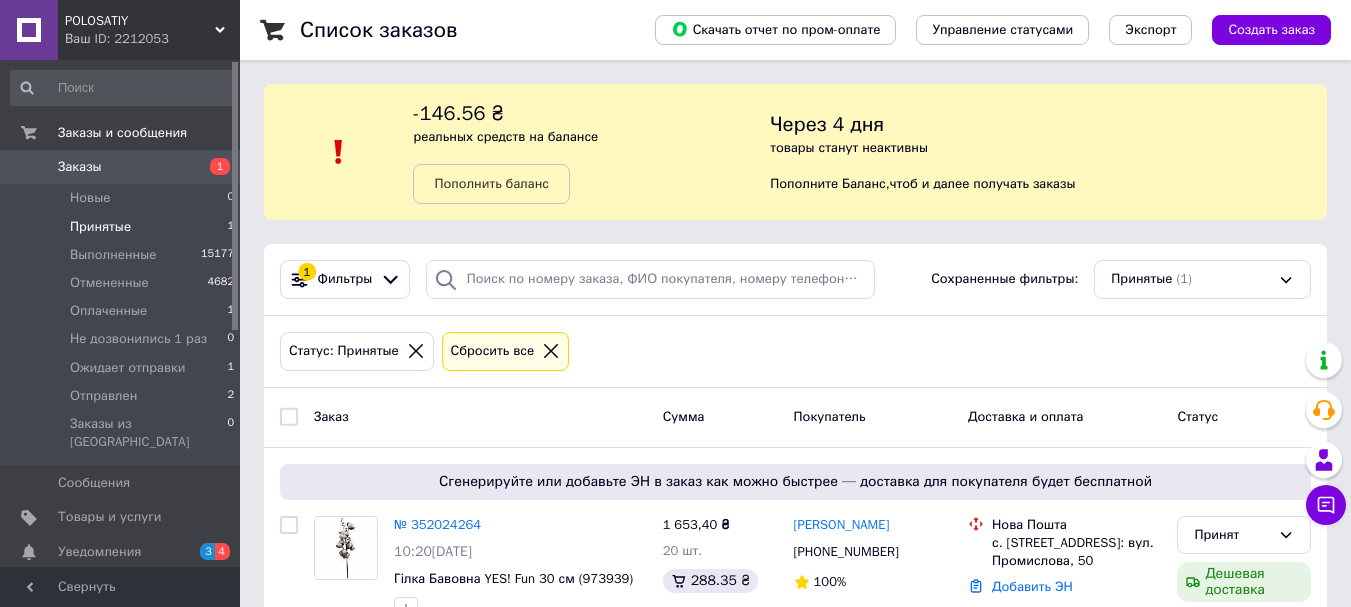 scroll, scrollTop: 56, scrollLeft: 0, axis: vertical 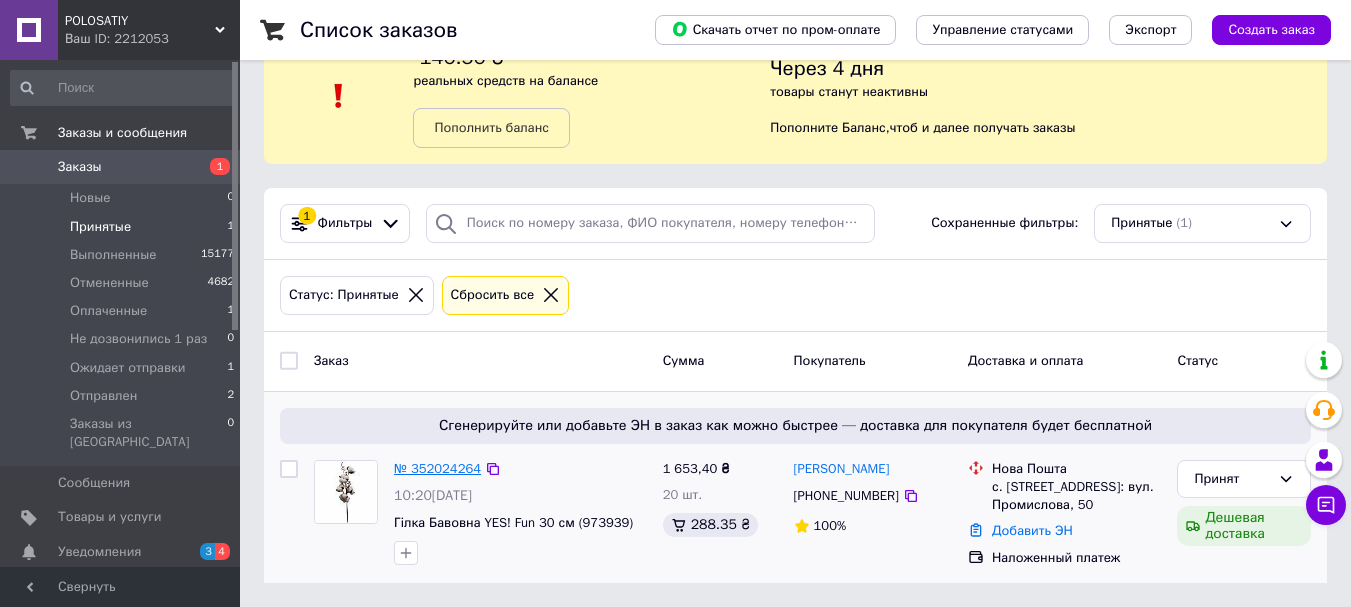 click on "№ 352024264" at bounding box center (437, 468) 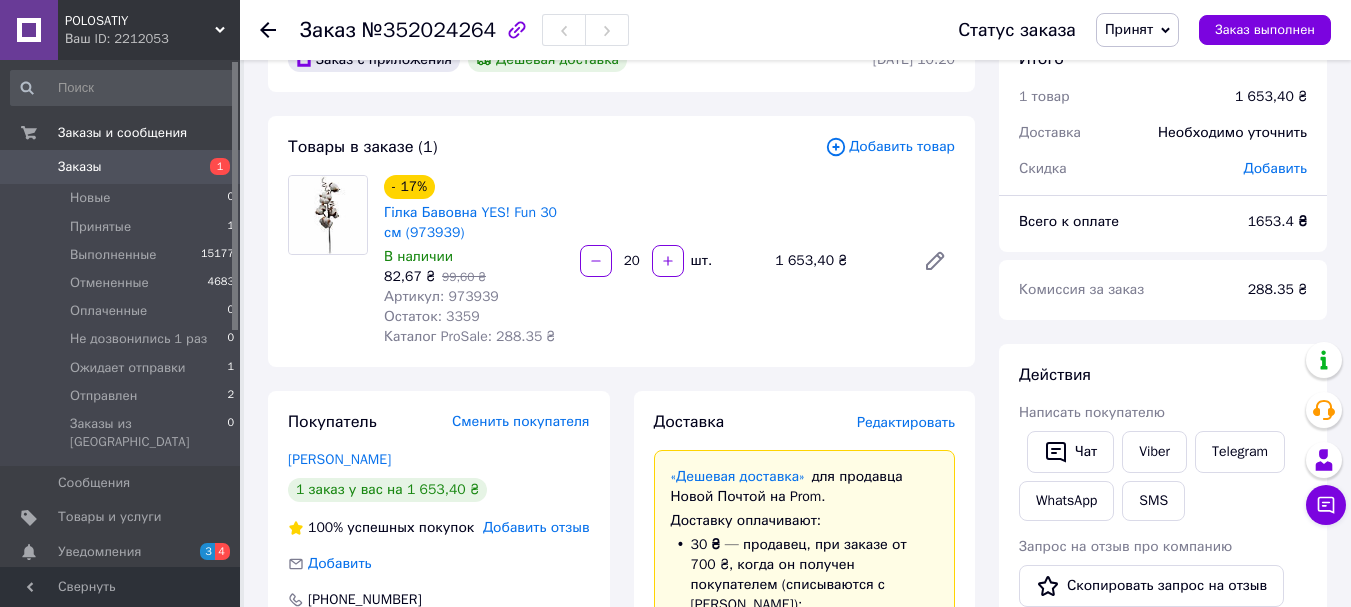 click on "Принят" at bounding box center (1129, 29) 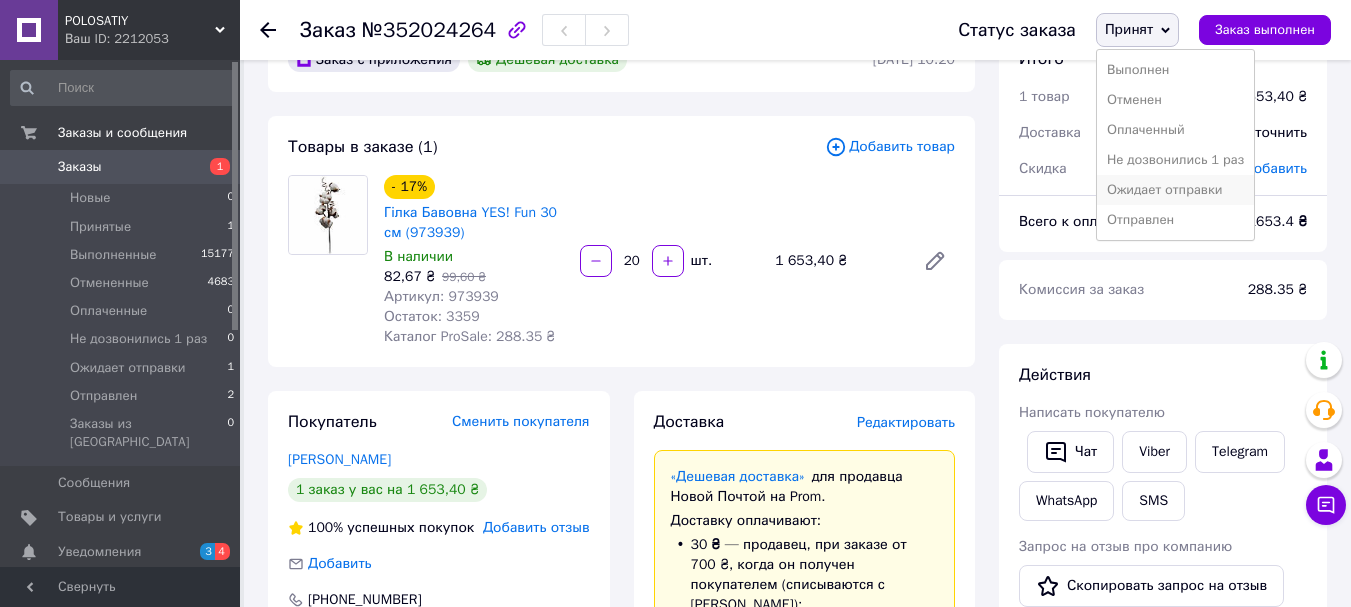 click on "Ожидает отправки" at bounding box center (1175, 190) 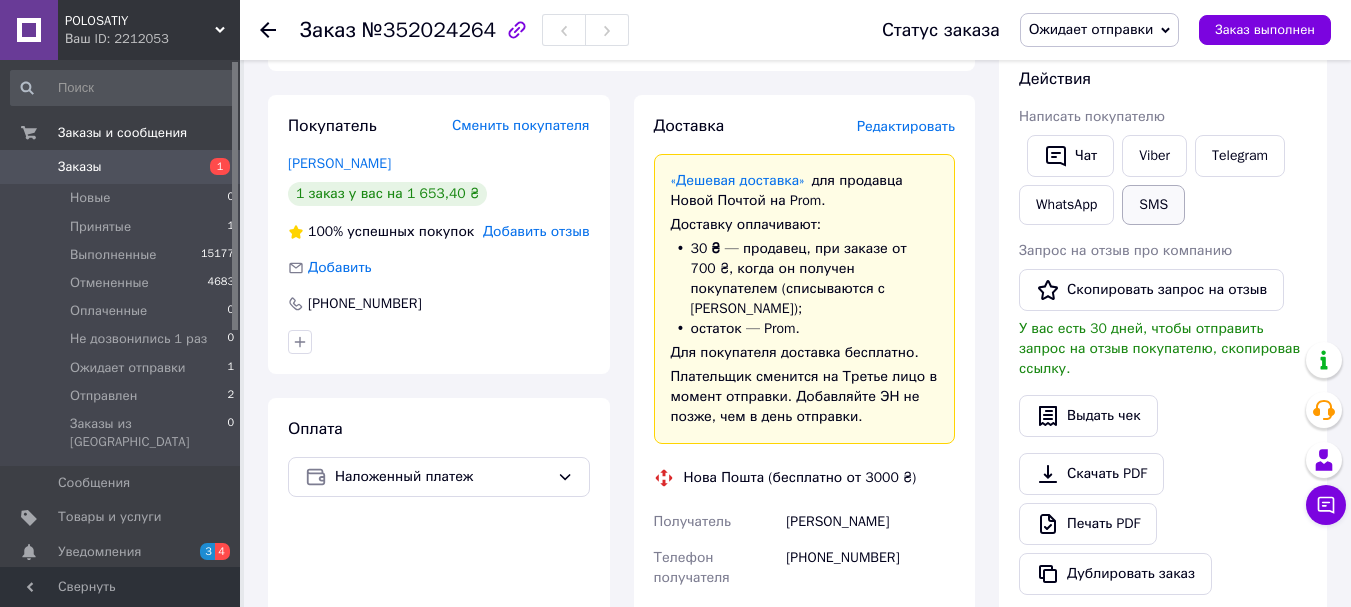 scroll, scrollTop: 356, scrollLeft: 0, axis: vertical 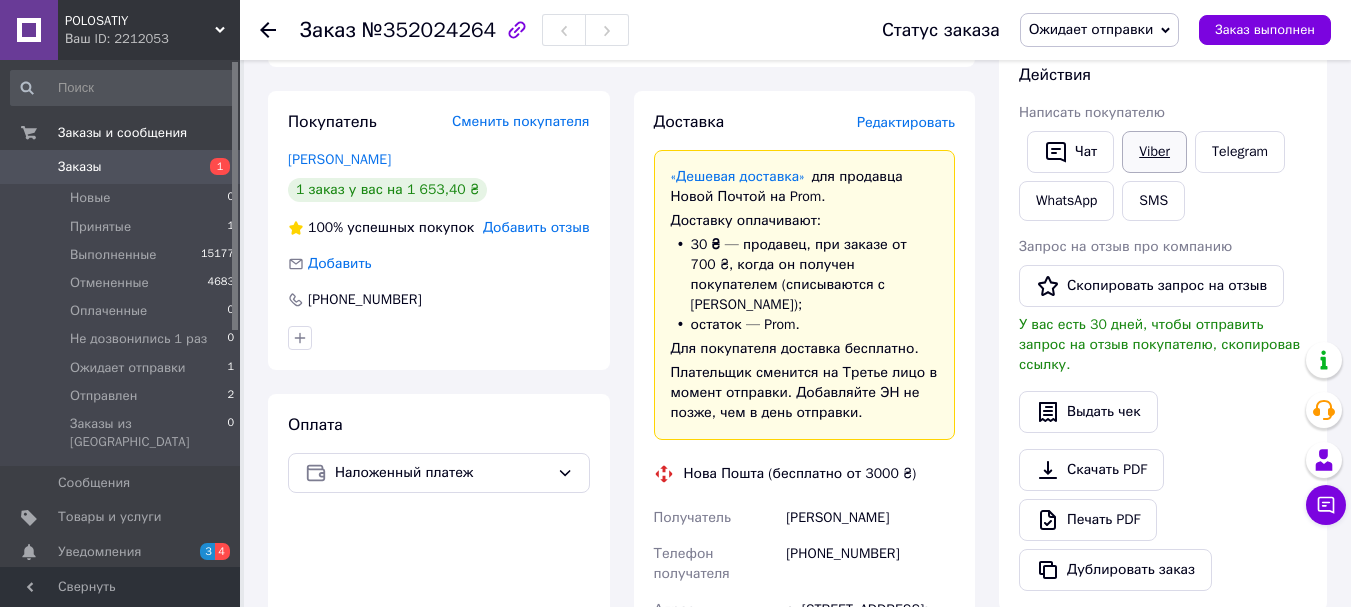 click on "Viber" at bounding box center (1154, 152) 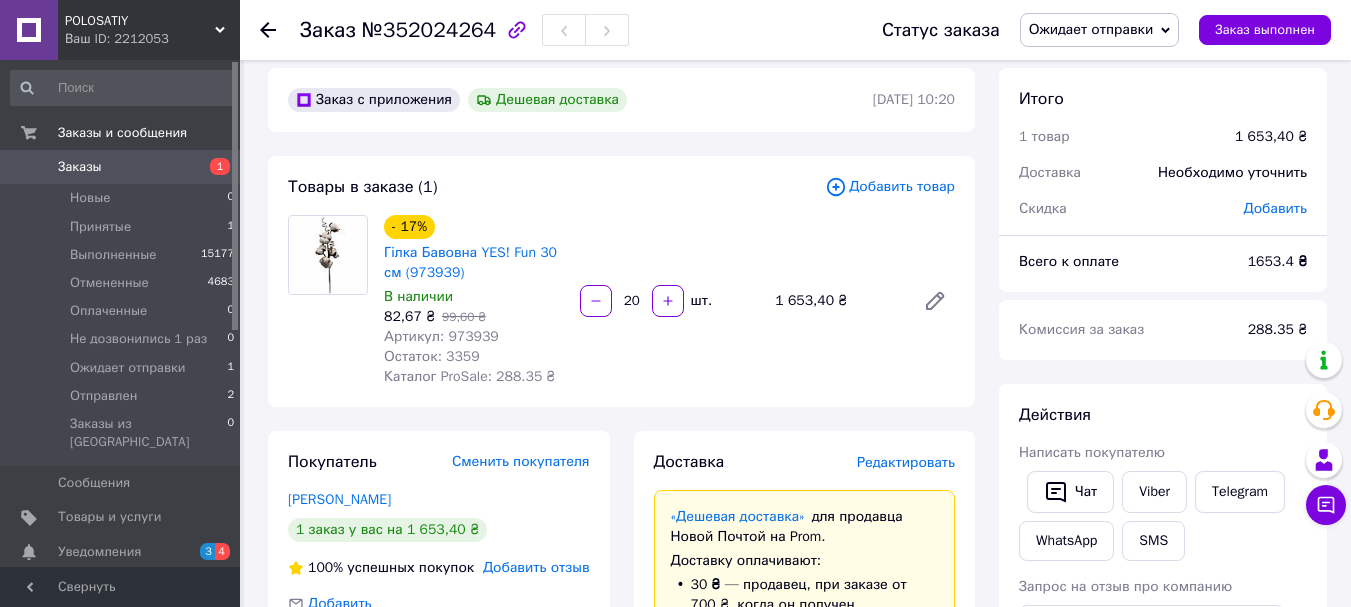 scroll, scrollTop: 0, scrollLeft: 0, axis: both 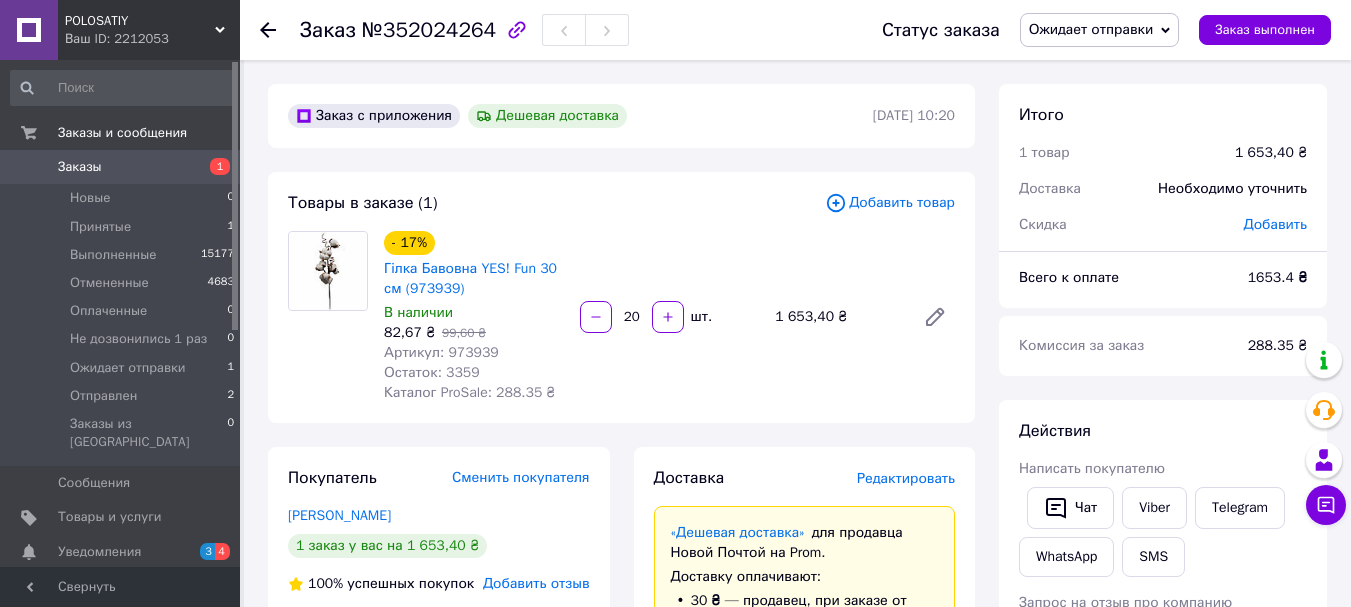 click on "Артикул: 973939" at bounding box center [441, 352] 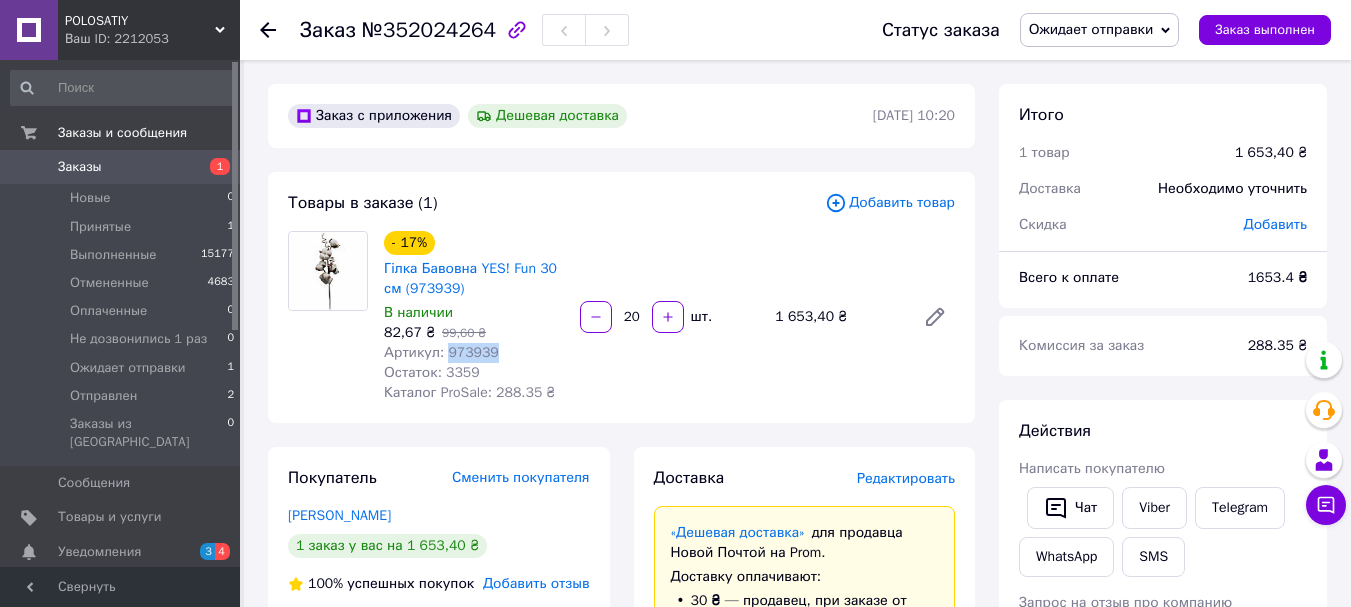 click on "Артикул: 973939" at bounding box center [441, 352] 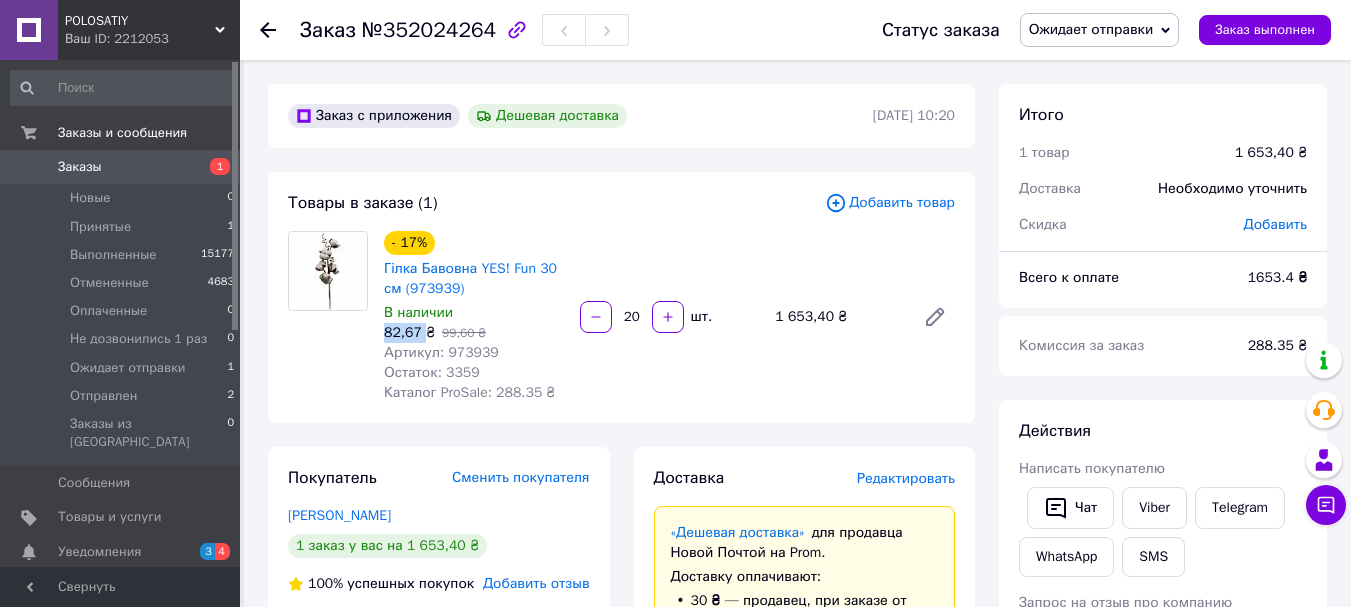 drag, startPoint x: 386, startPoint y: 334, endPoint x: 422, endPoint y: 336, distance: 36.05551 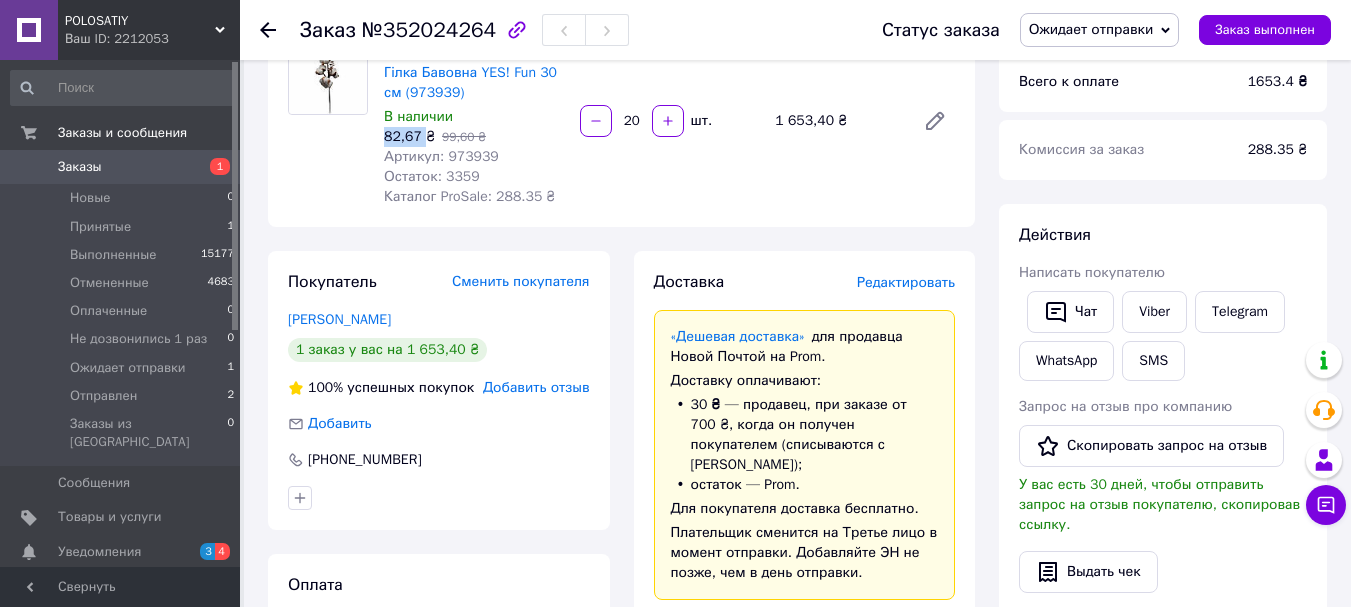 scroll, scrollTop: 600, scrollLeft: 0, axis: vertical 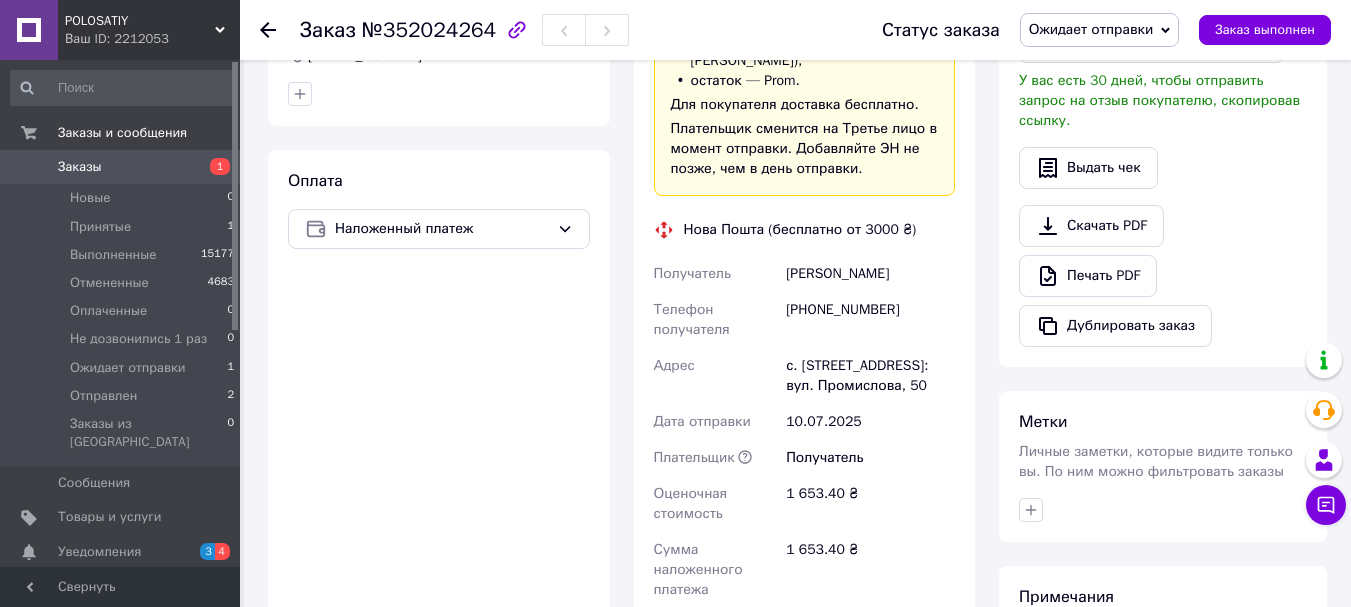 click on "[PERSON_NAME]" at bounding box center [870, 274] 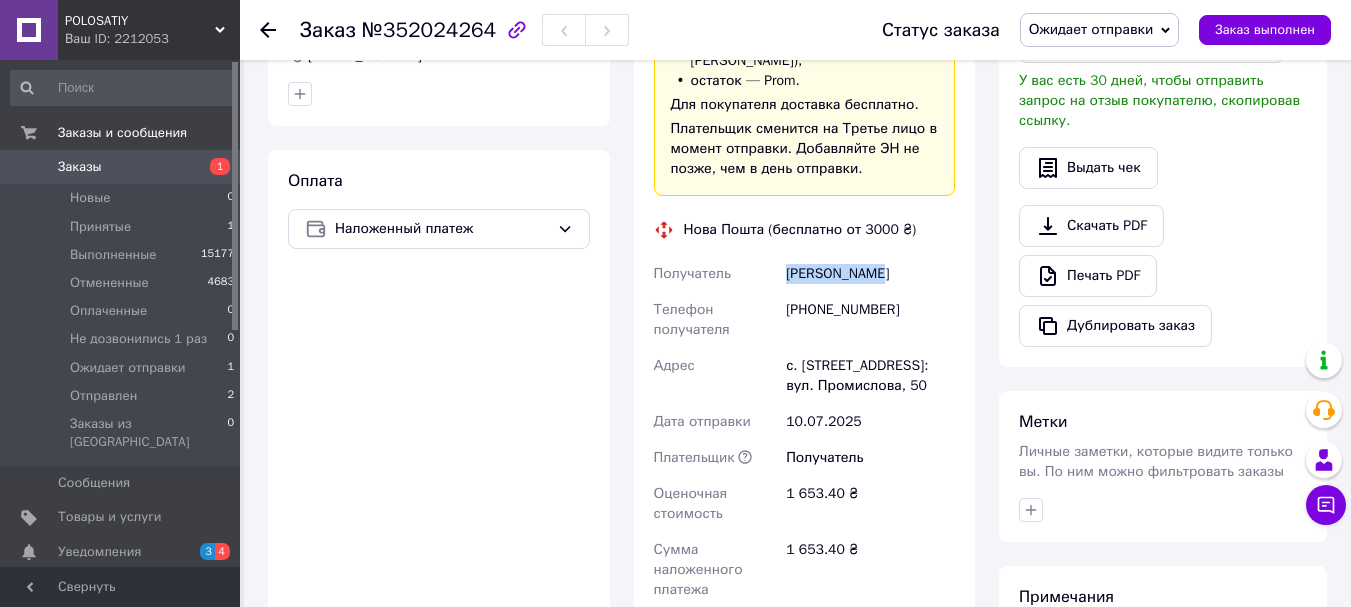 drag, startPoint x: 809, startPoint y: 254, endPoint x: 842, endPoint y: 254, distance: 33 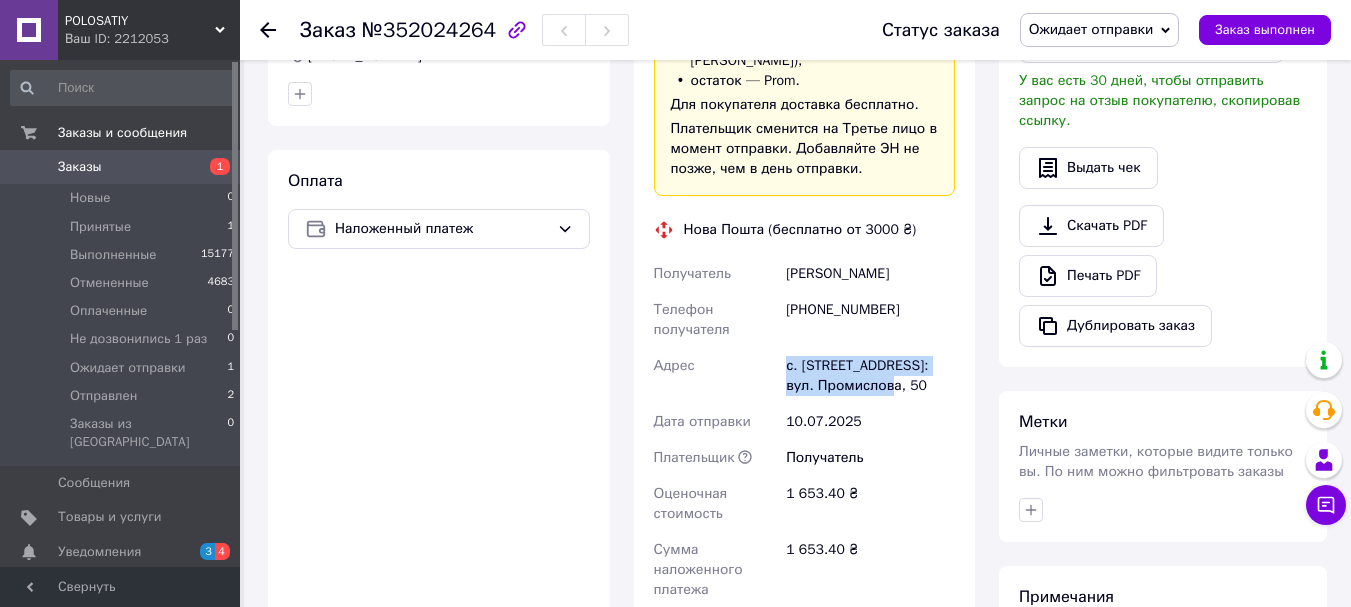 drag, startPoint x: 785, startPoint y: 348, endPoint x: 888, endPoint y: 362, distance: 103.947105 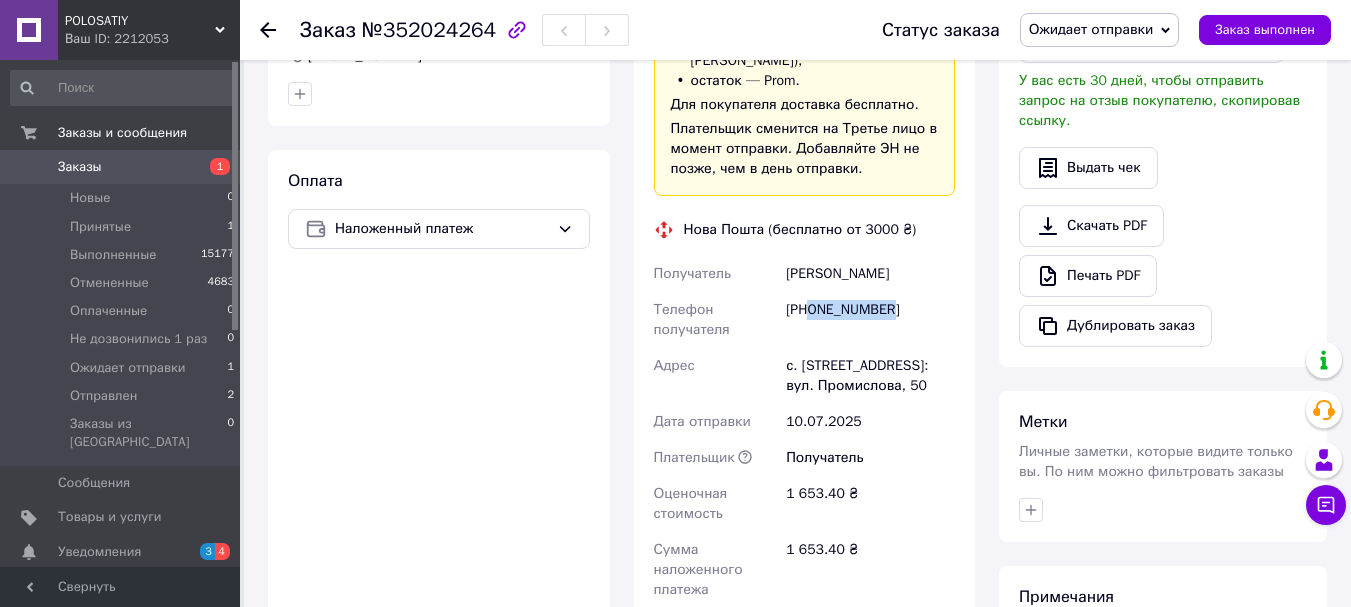 drag, startPoint x: 812, startPoint y: 287, endPoint x: 927, endPoint y: 287, distance: 115 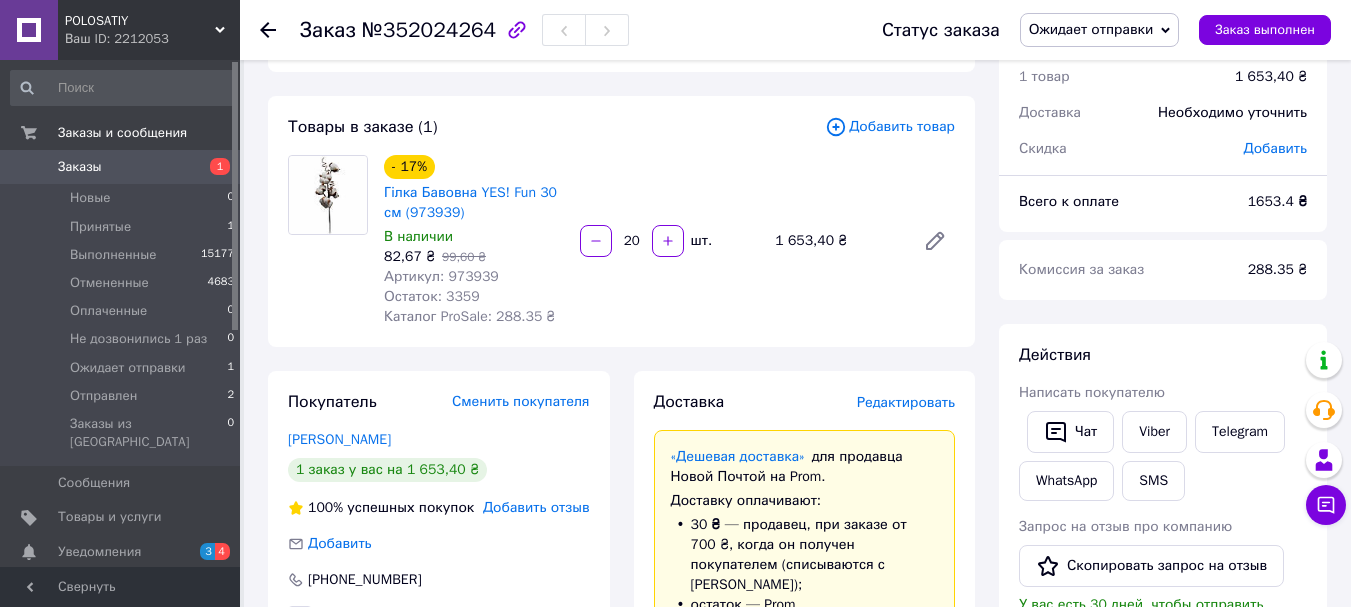 click on "Артикул: 973939" at bounding box center (441, 276) 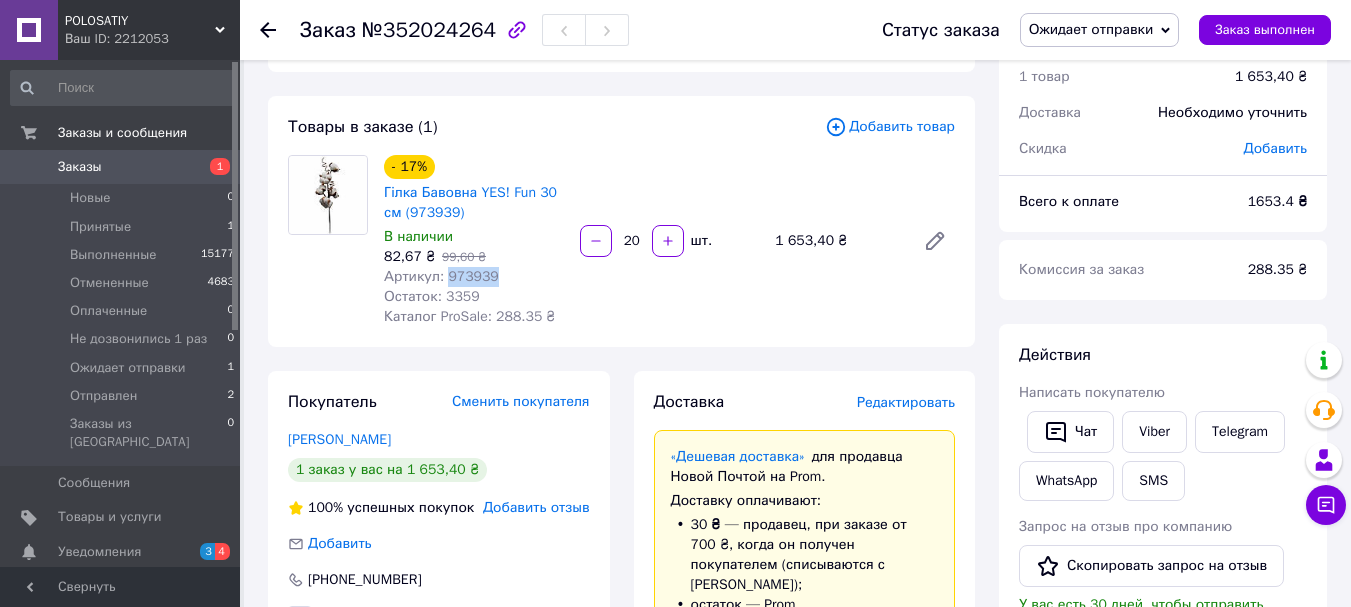 click on "Артикул: 973939" at bounding box center (441, 276) 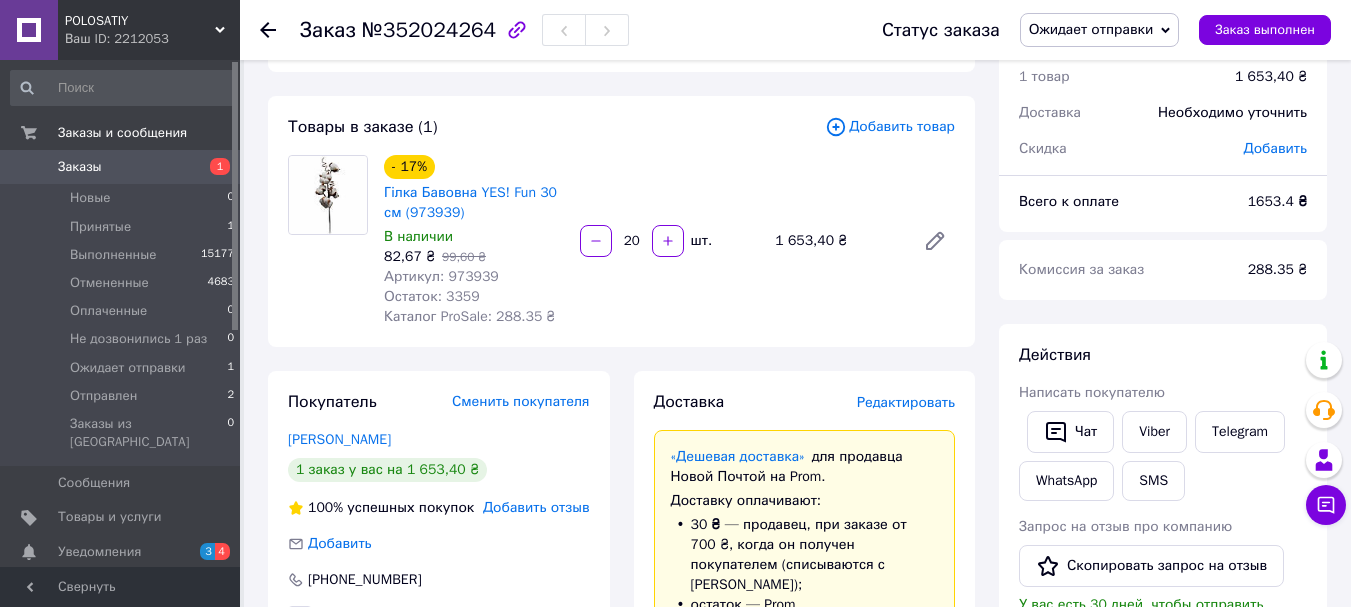 drag, startPoint x: 641, startPoint y: 238, endPoint x: 621, endPoint y: 239, distance: 20.024984 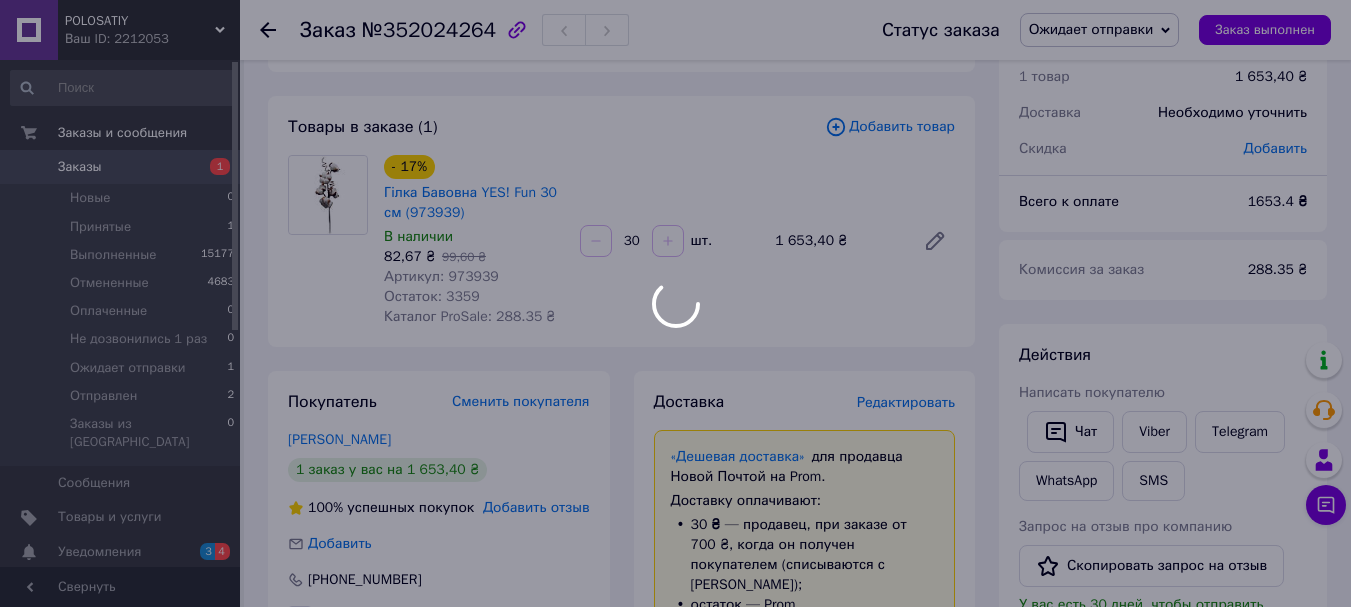 type on "30" 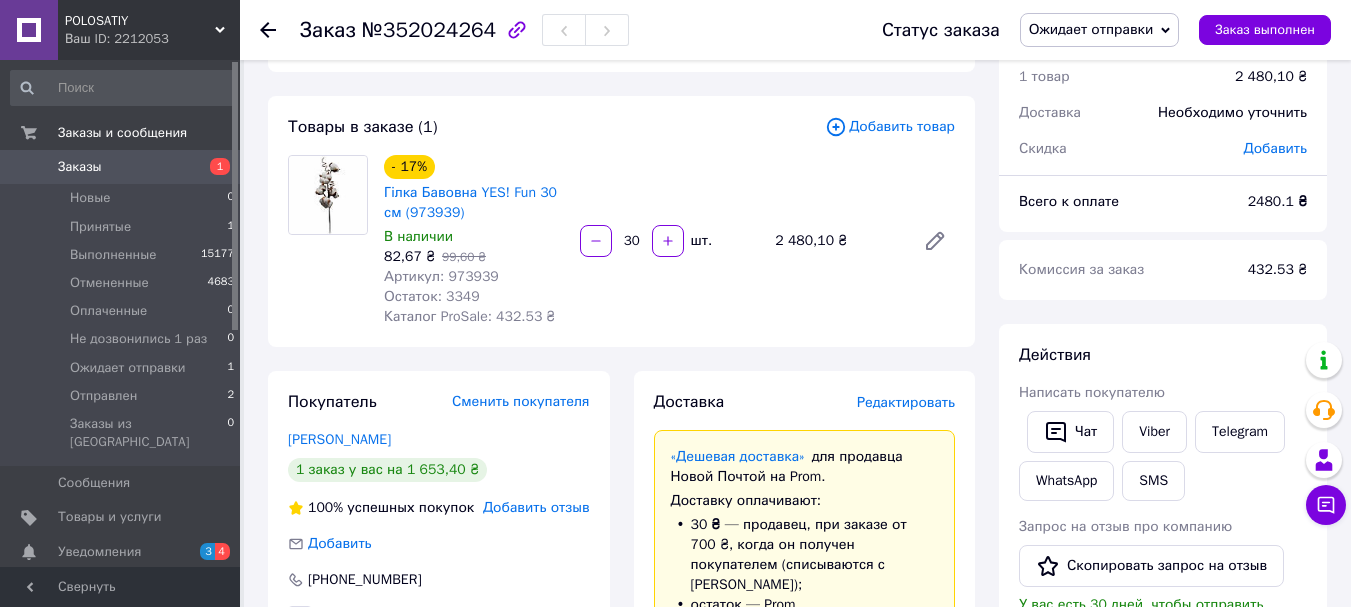 click on "Товары в заказе (1) Добавить товар - 17% Гілка Бавовна YES! Fun 30 см (973939) В наличии 82,67 ₴   99,60 ₴ Артикул: 973939 Остаток: 3349 Каталог ProSale: 432.53 ₴  30   шт. 2 480,10 ₴" at bounding box center [621, 221] 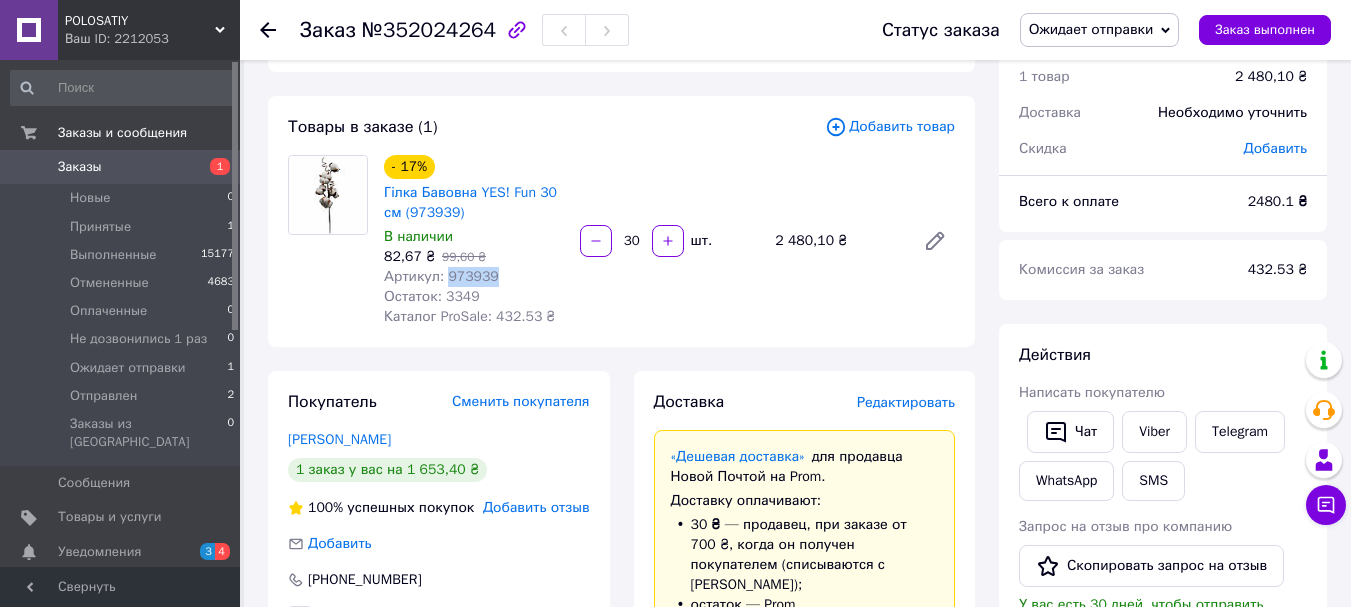 click on "Артикул: 973939" at bounding box center (441, 276) 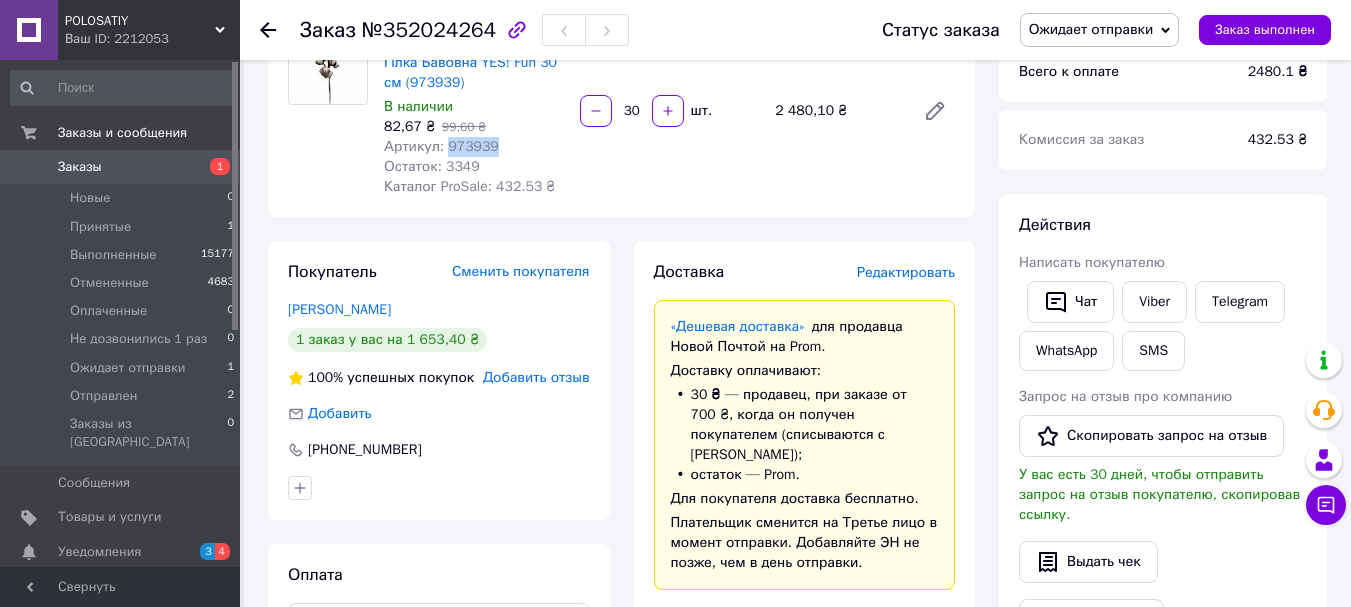 scroll, scrollTop: 541, scrollLeft: 0, axis: vertical 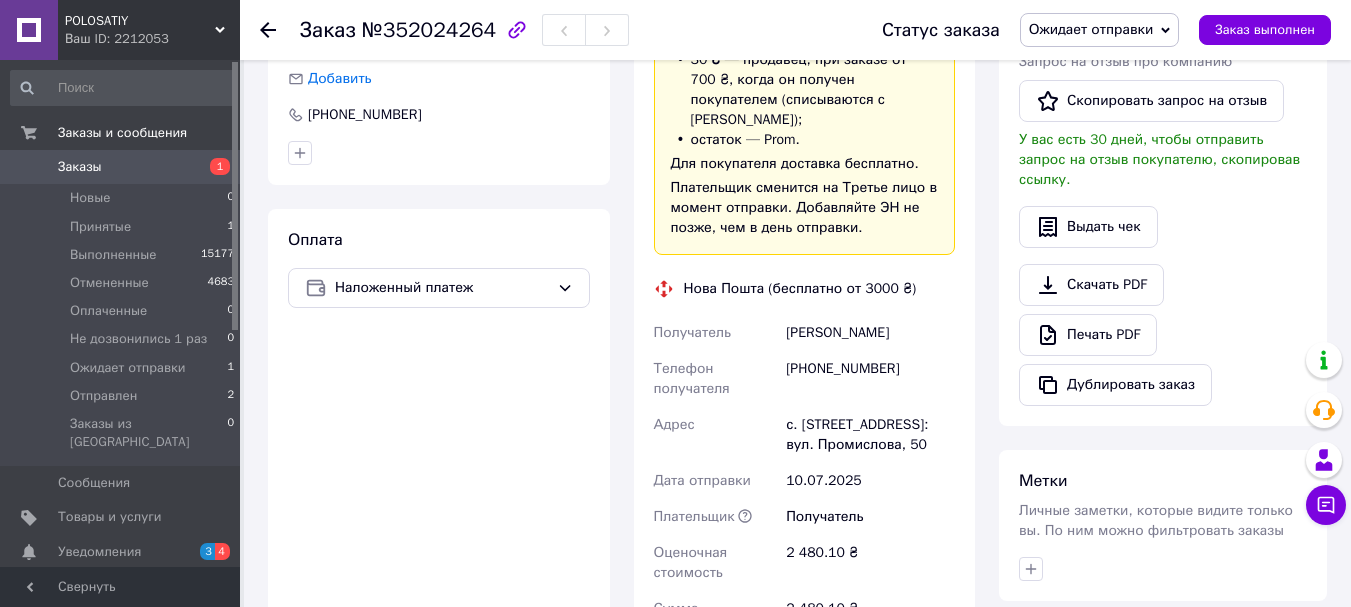 click on "[PERSON_NAME]" at bounding box center (870, 333) 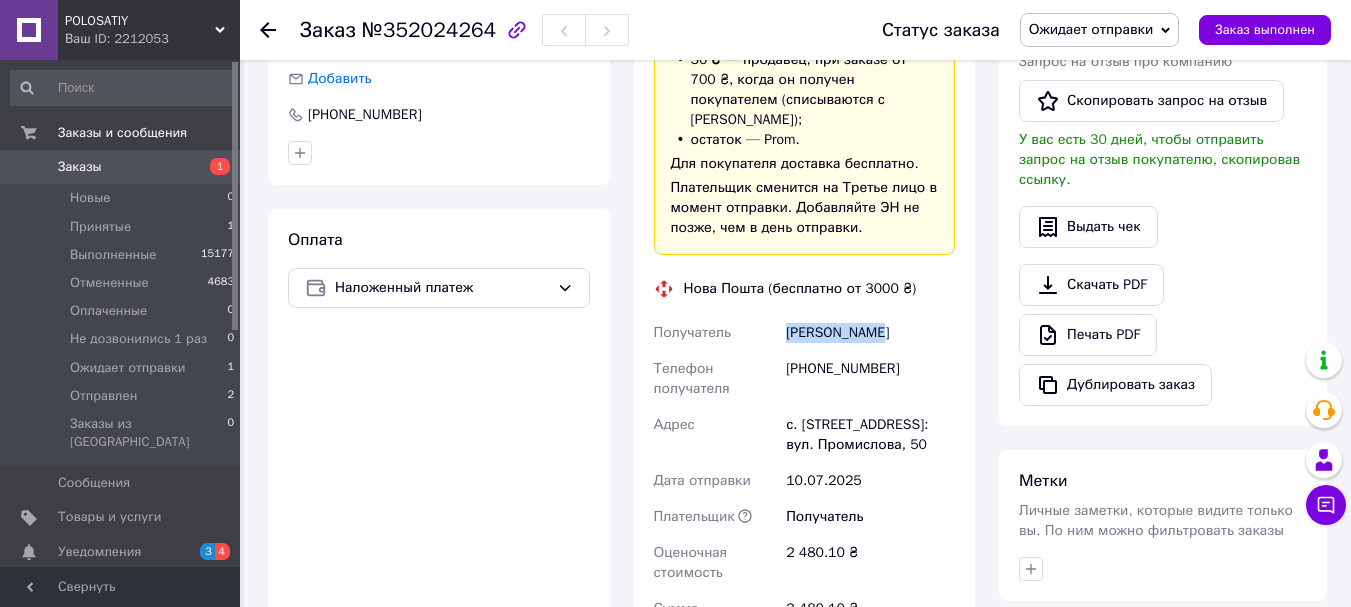 drag, startPoint x: 811, startPoint y: 315, endPoint x: 839, endPoint y: 314, distance: 28.01785 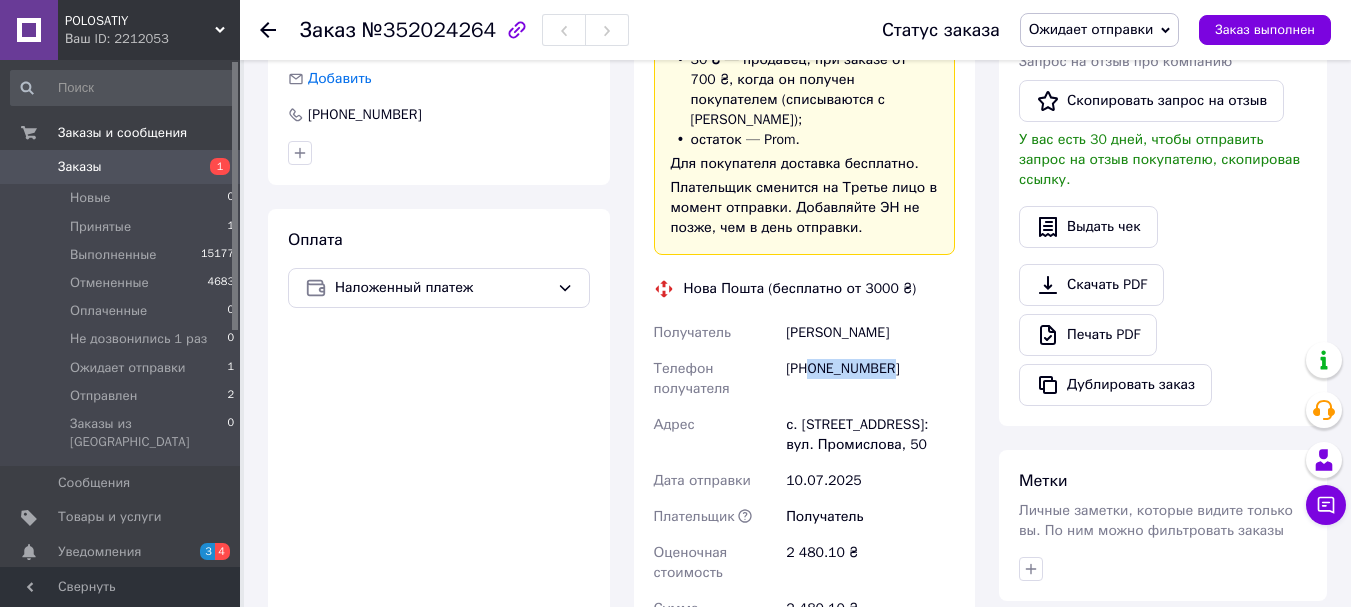 drag, startPoint x: 809, startPoint y: 353, endPoint x: 889, endPoint y: 348, distance: 80.1561 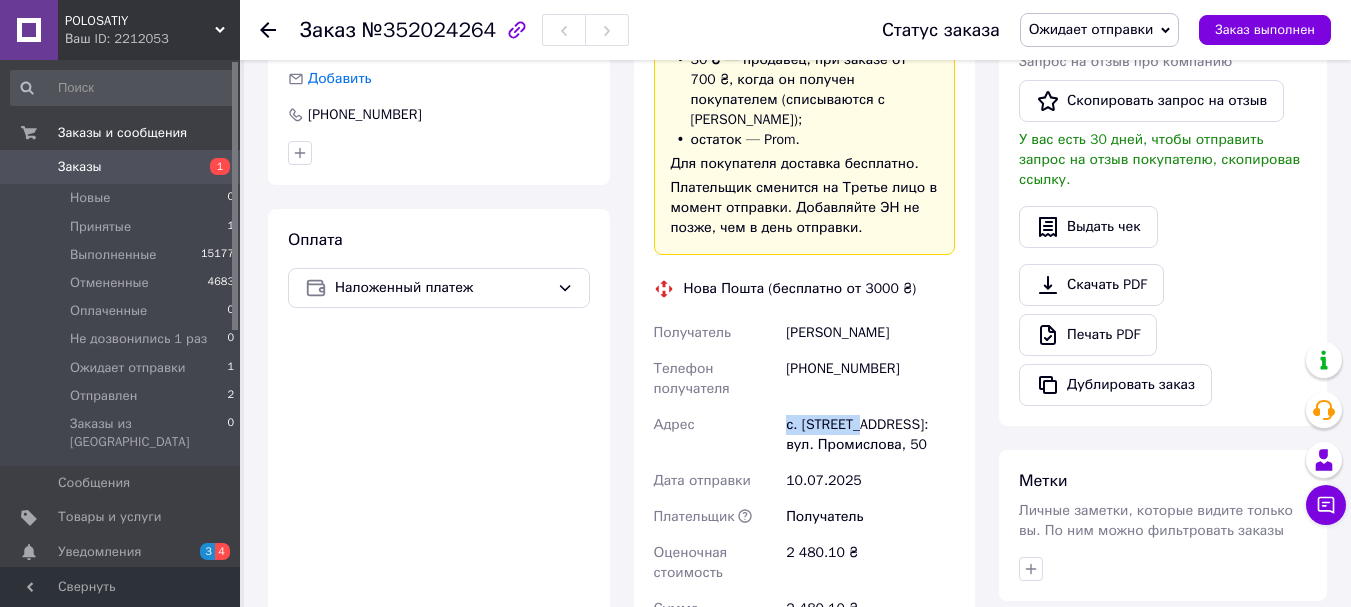 drag, startPoint x: 786, startPoint y: 405, endPoint x: 589, endPoint y: 480, distance: 210.79373 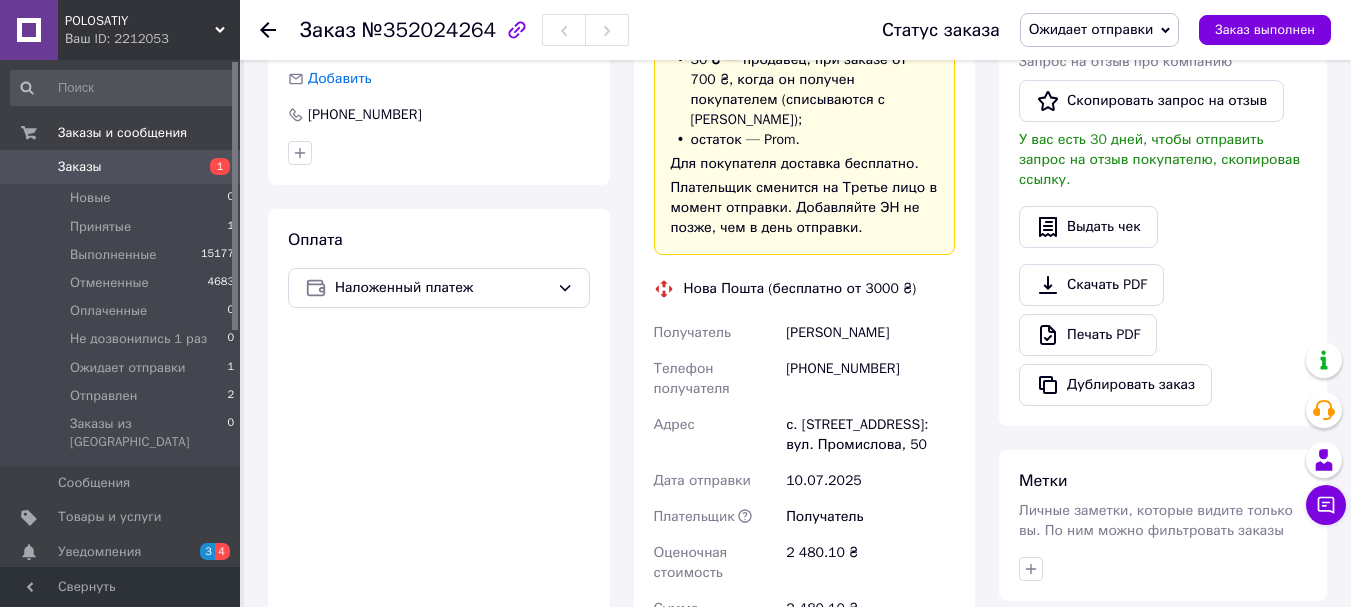 click on "[PHONE_NUMBER]" at bounding box center (870, 379) 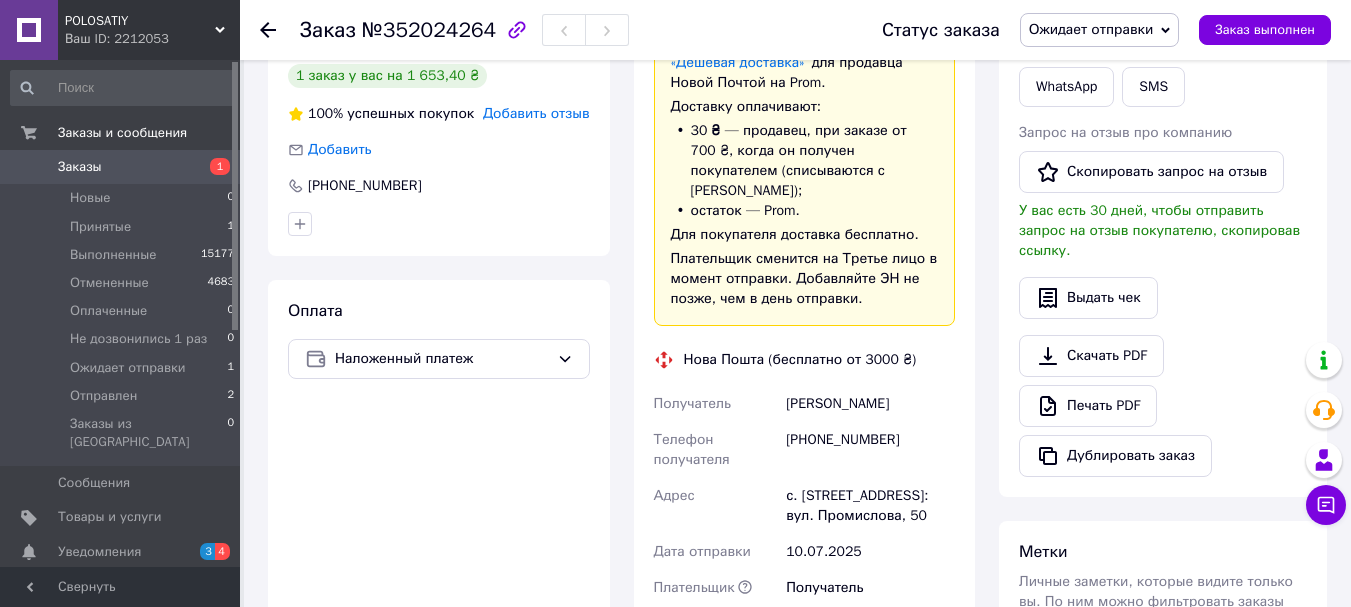 scroll, scrollTop: 341, scrollLeft: 0, axis: vertical 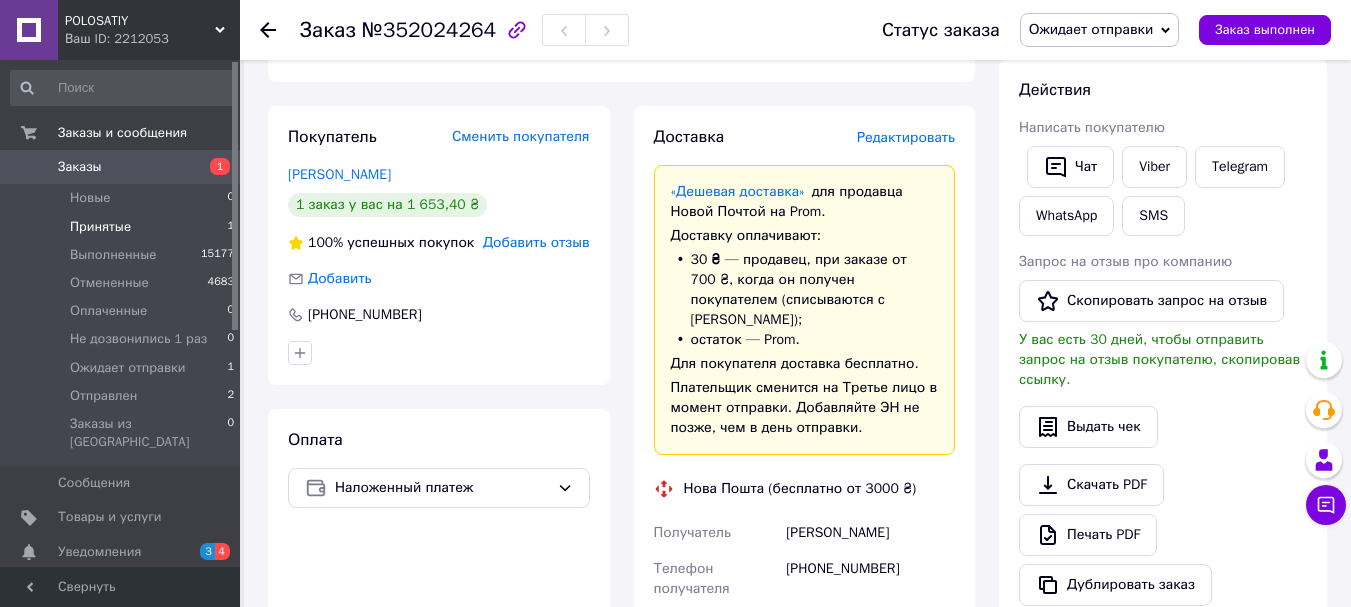 click on "Принятые 1" at bounding box center [123, 227] 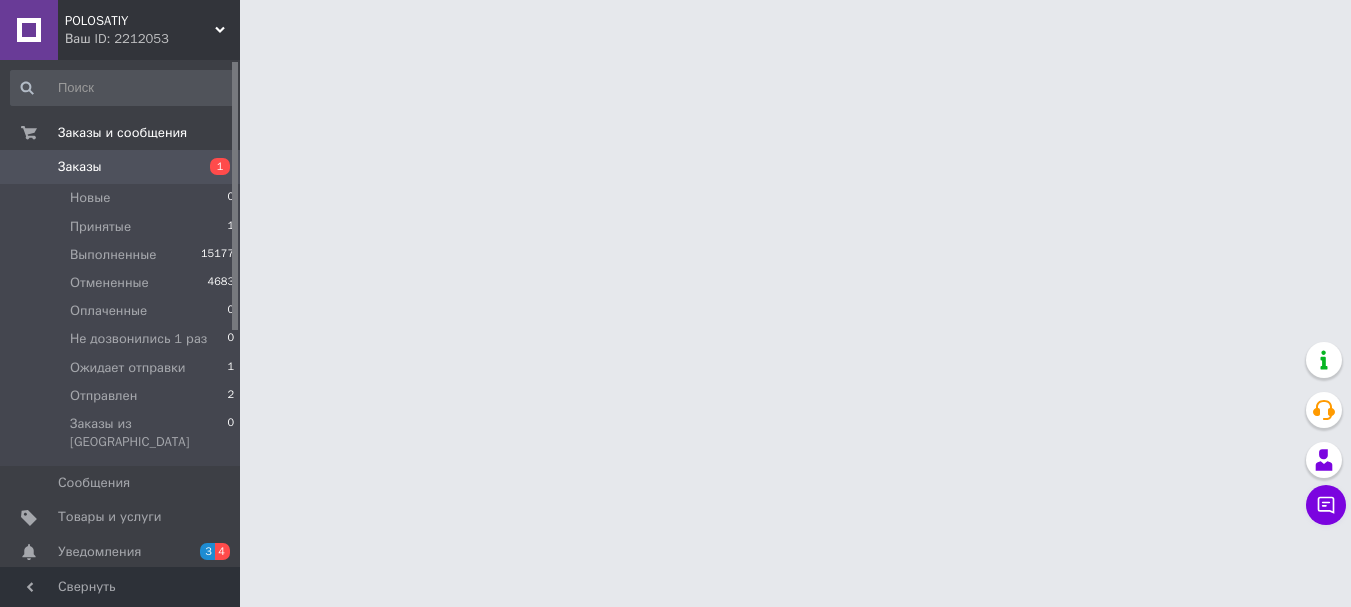 scroll, scrollTop: 0, scrollLeft: 0, axis: both 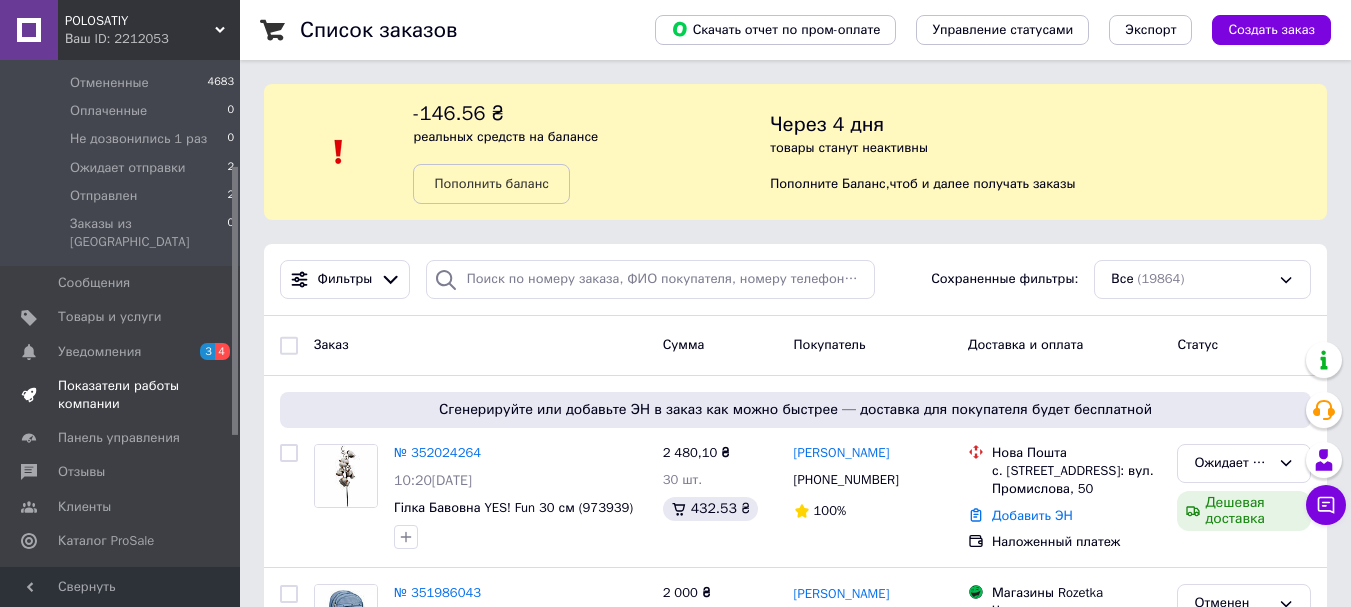 click on "Показатели работы компании" at bounding box center [121, 395] 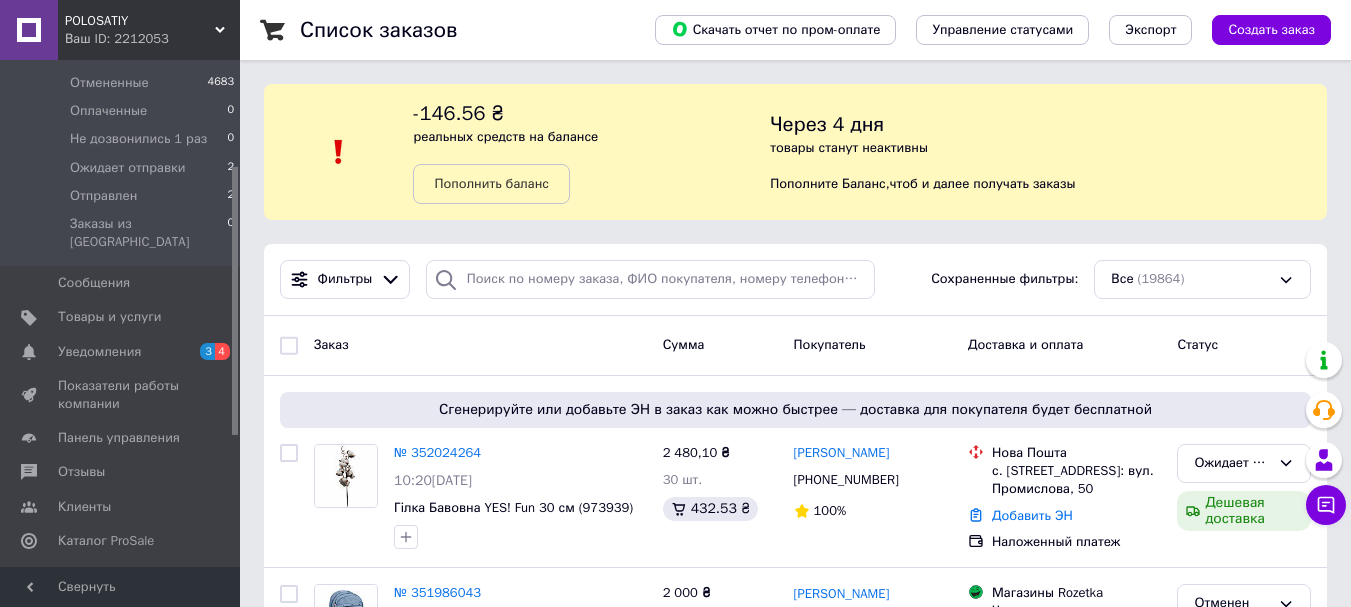 scroll, scrollTop: 116, scrollLeft: 0, axis: vertical 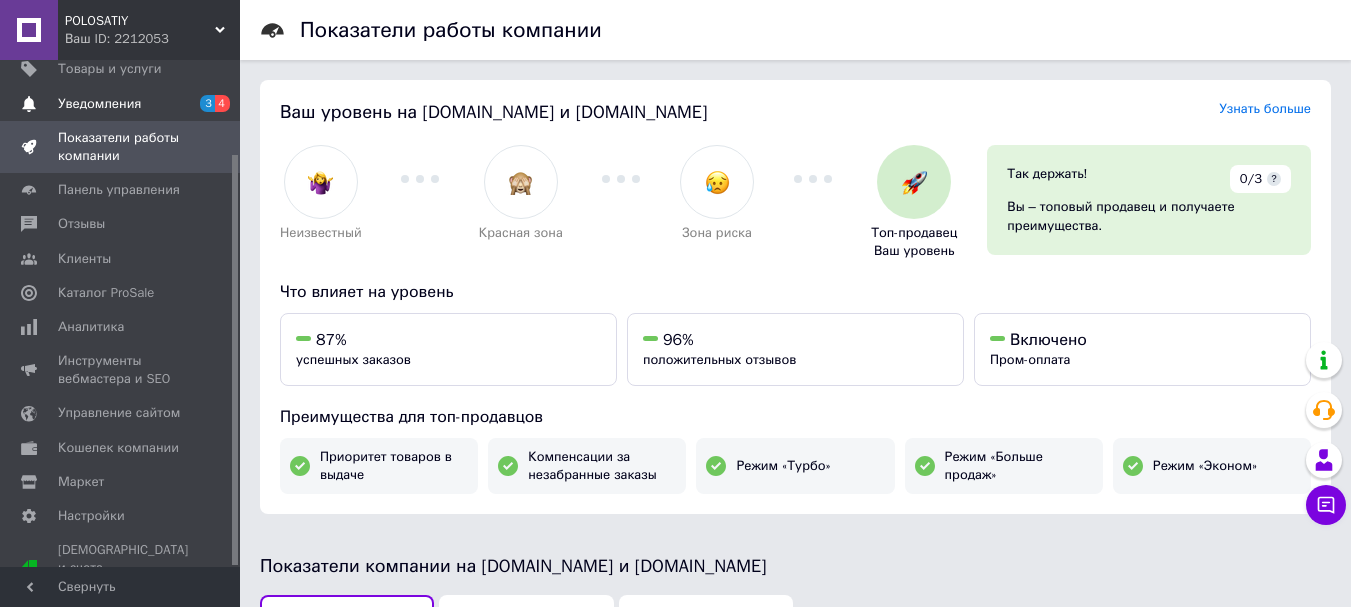 click on "Уведомления" at bounding box center (99, 104) 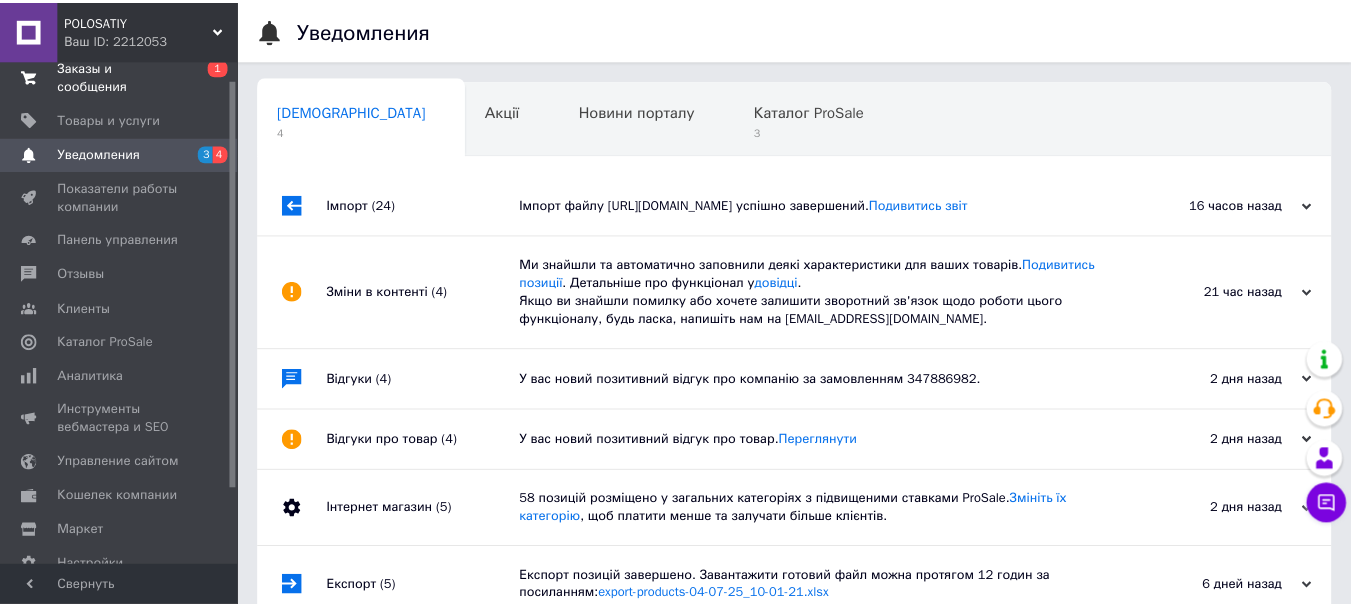 scroll, scrollTop: 0, scrollLeft: 0, axis: both 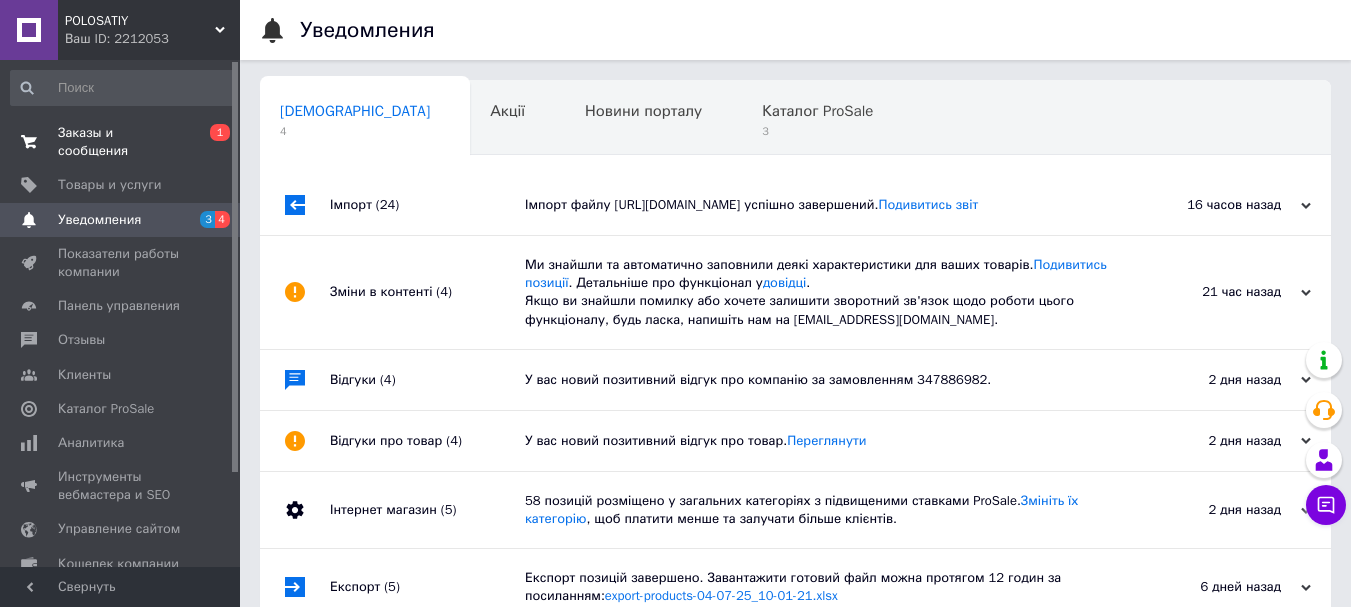 click on "Заказы и сообщения" at bounding box center [121, 142] 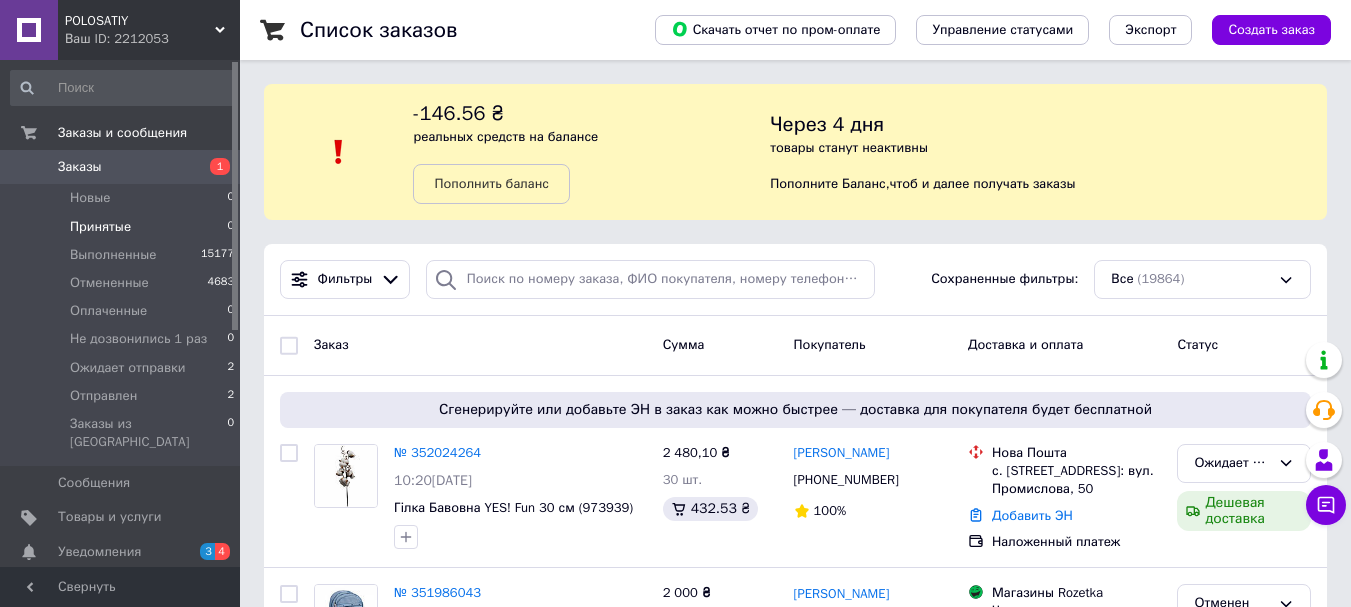 click on "Принятые" at bounding box center [100, 227] 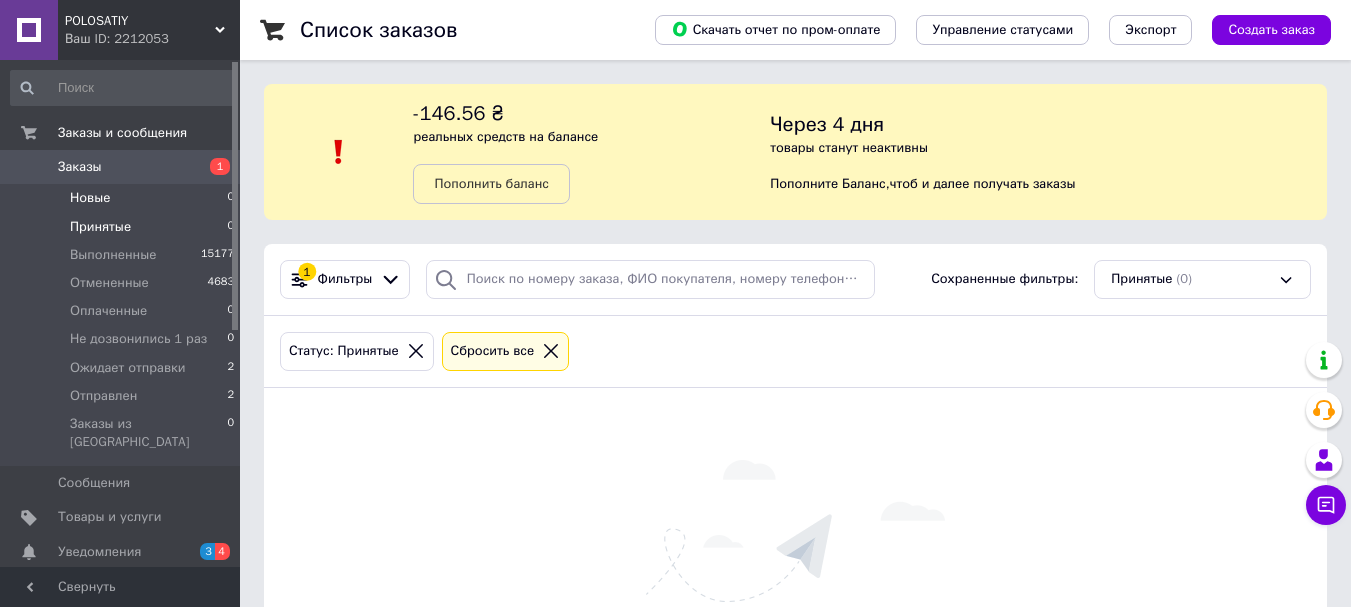 click on "Новые" at bounding box center (90, 198) 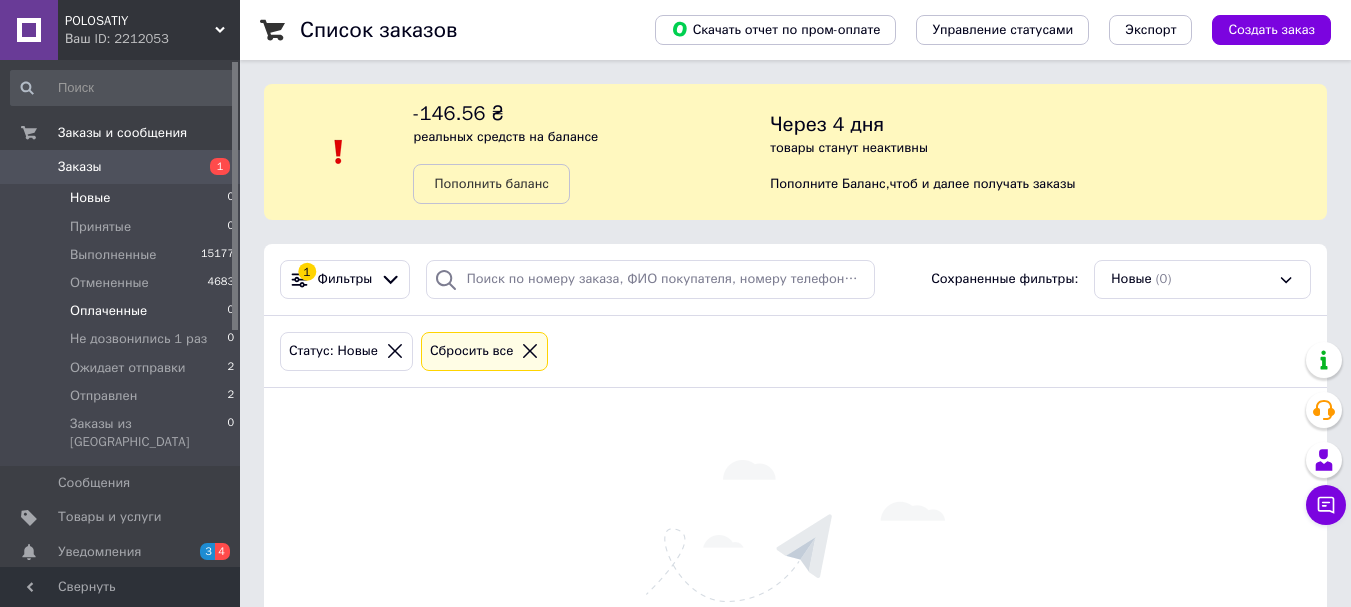 click on "Оплаченные 0" at bounding box center (123, 311) 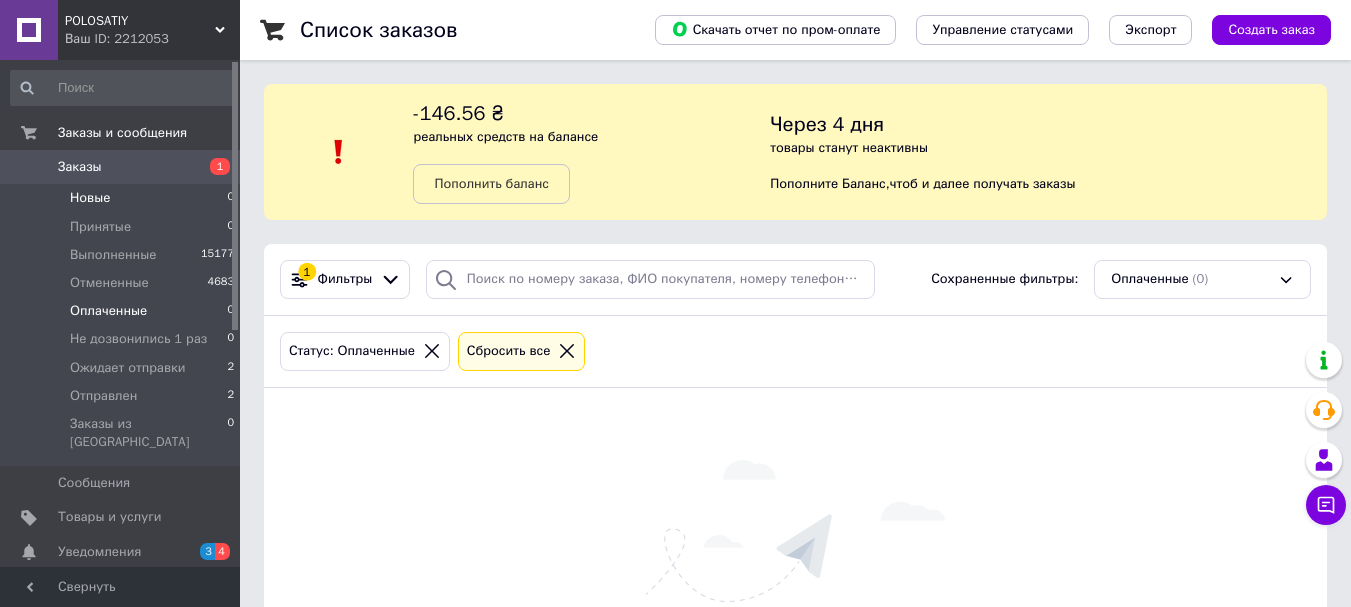 click on "Новые" at bounding box center (90, 198) 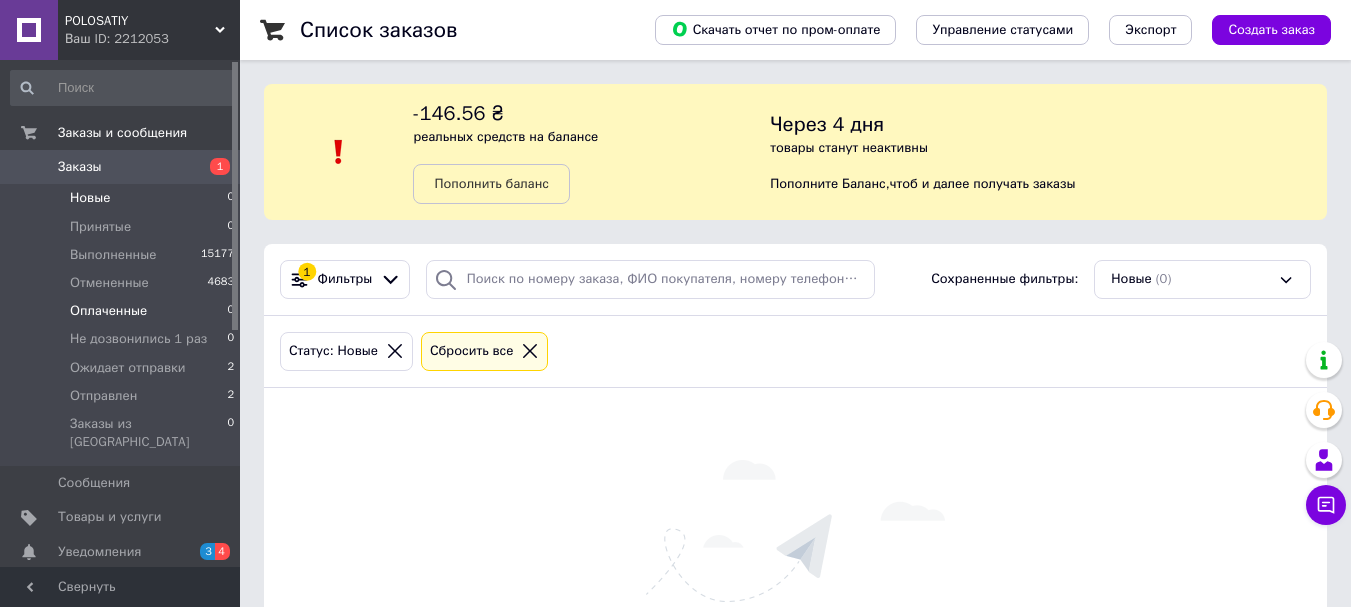 click on "Оплаченные 0" at bounding box center [123, 311] 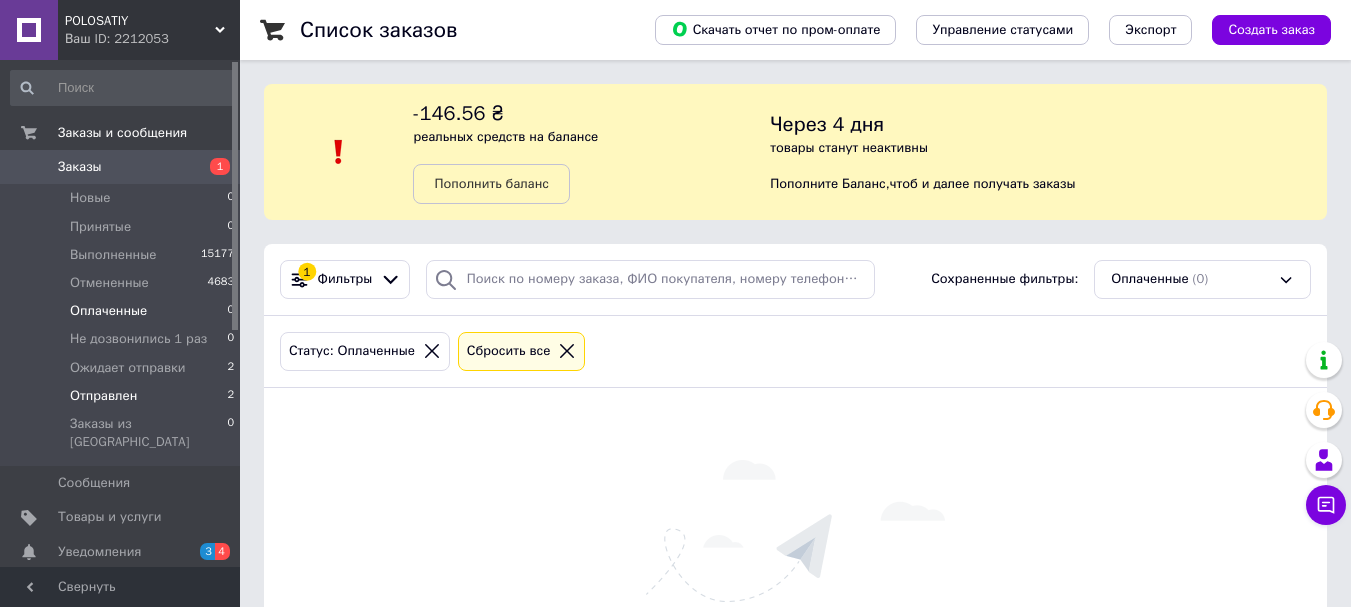 click on "Отправлен 2" at bounding box center [123, 396] 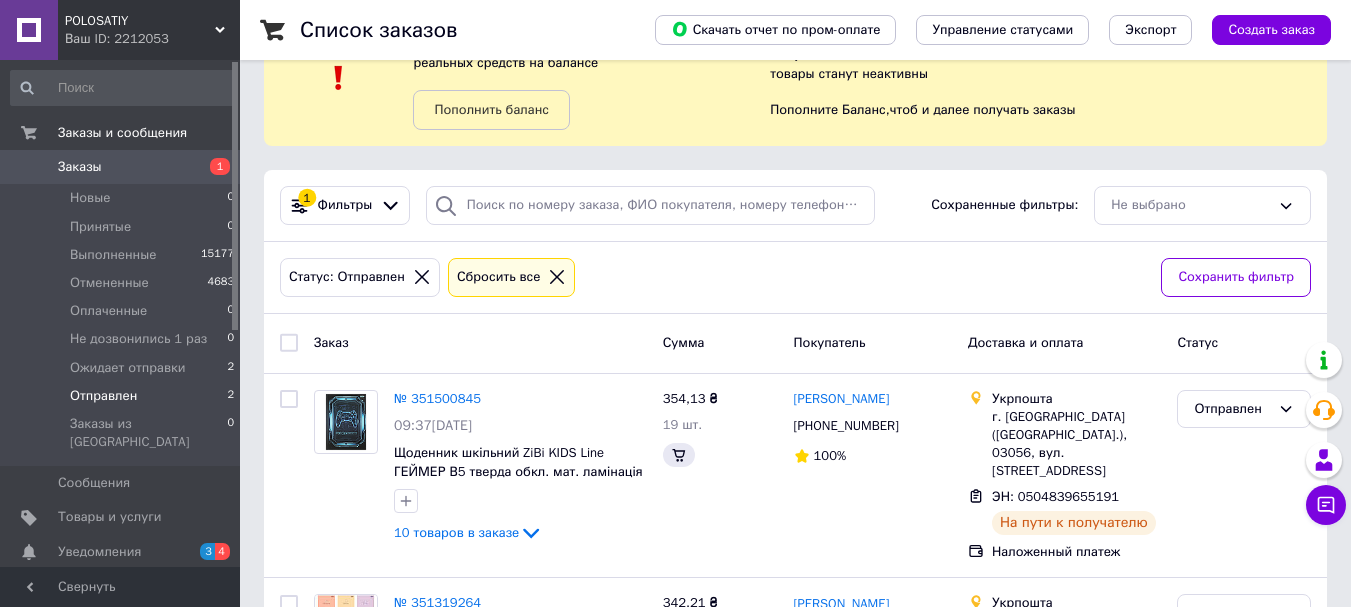 scroll, scrollTop: 239, scrollLeft: 0, axis: vertical 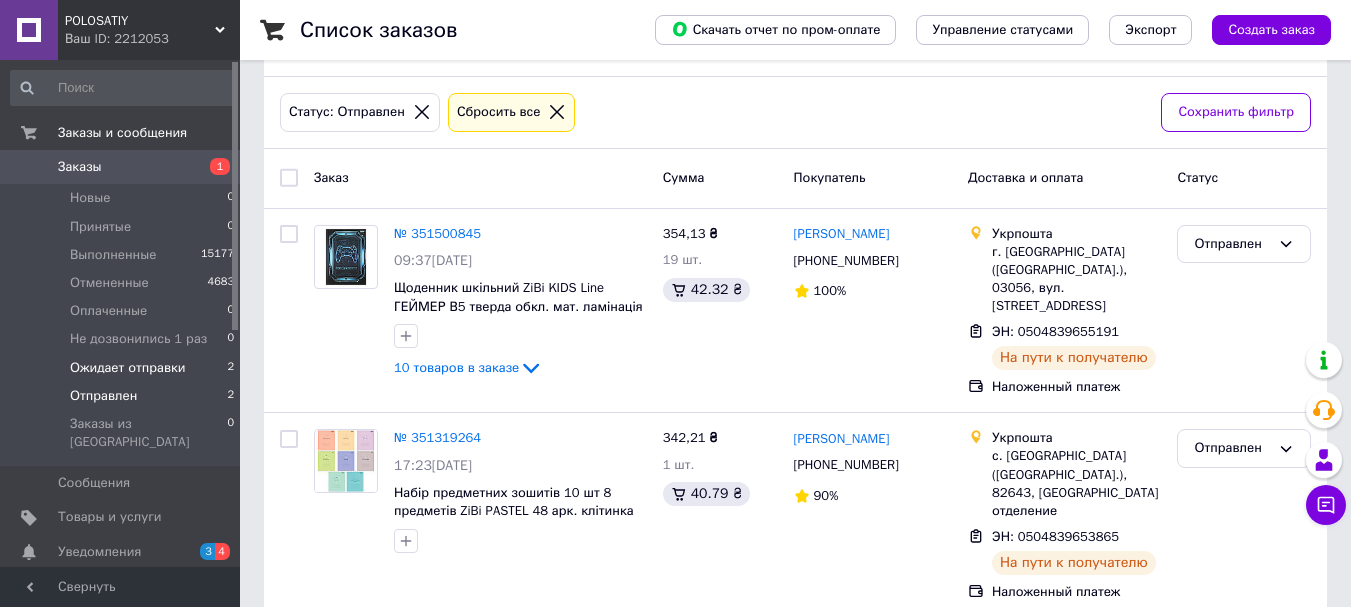 click on "Ожидает отправки 2" at bounding box center (123, 368) 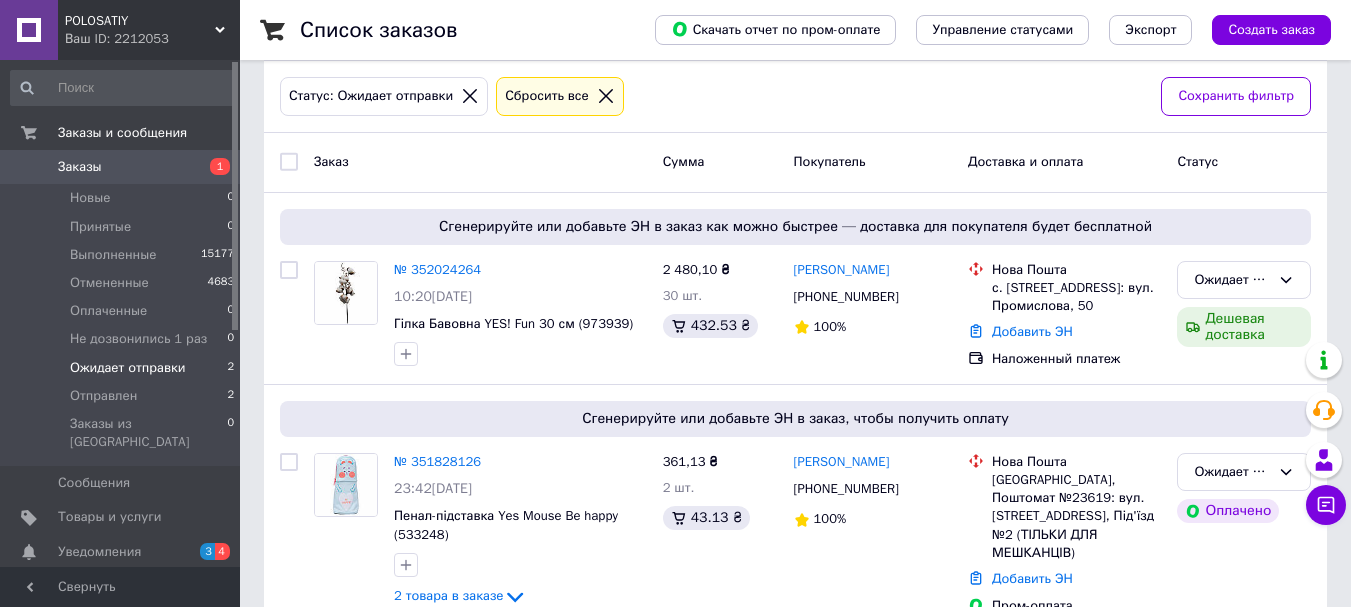scroll, scrollTop: 297, scrollLeft: 0, axis: vertical 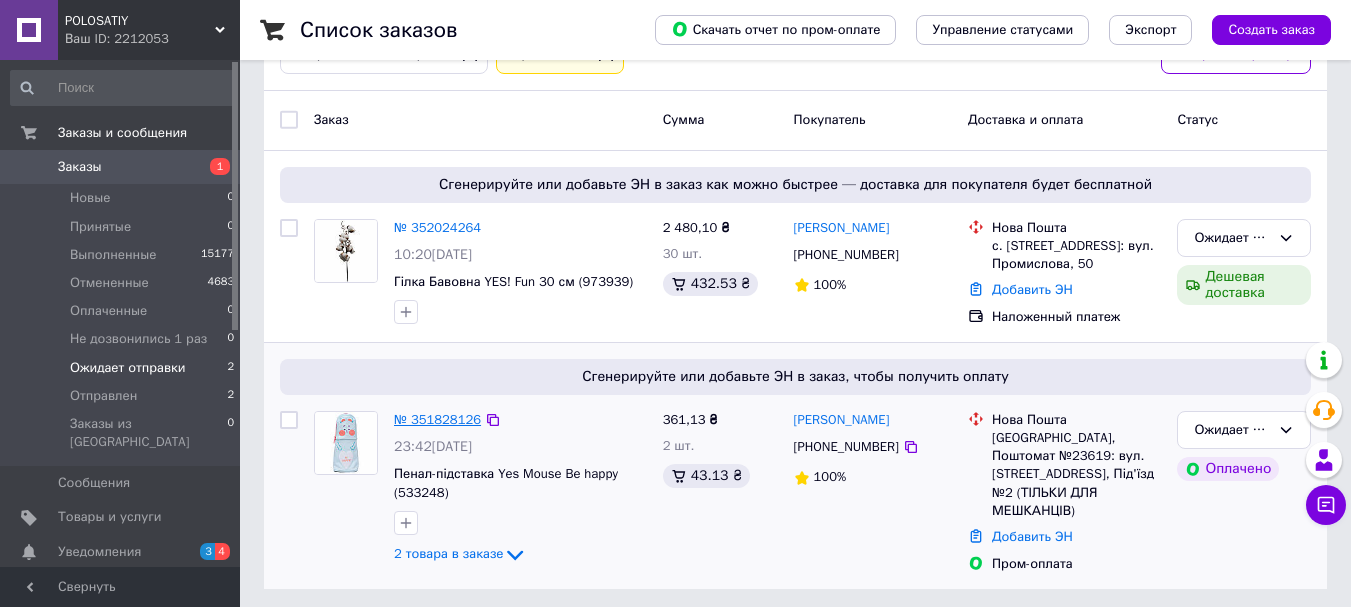 click on "№ 351828126" at bounding box center [437, 419] 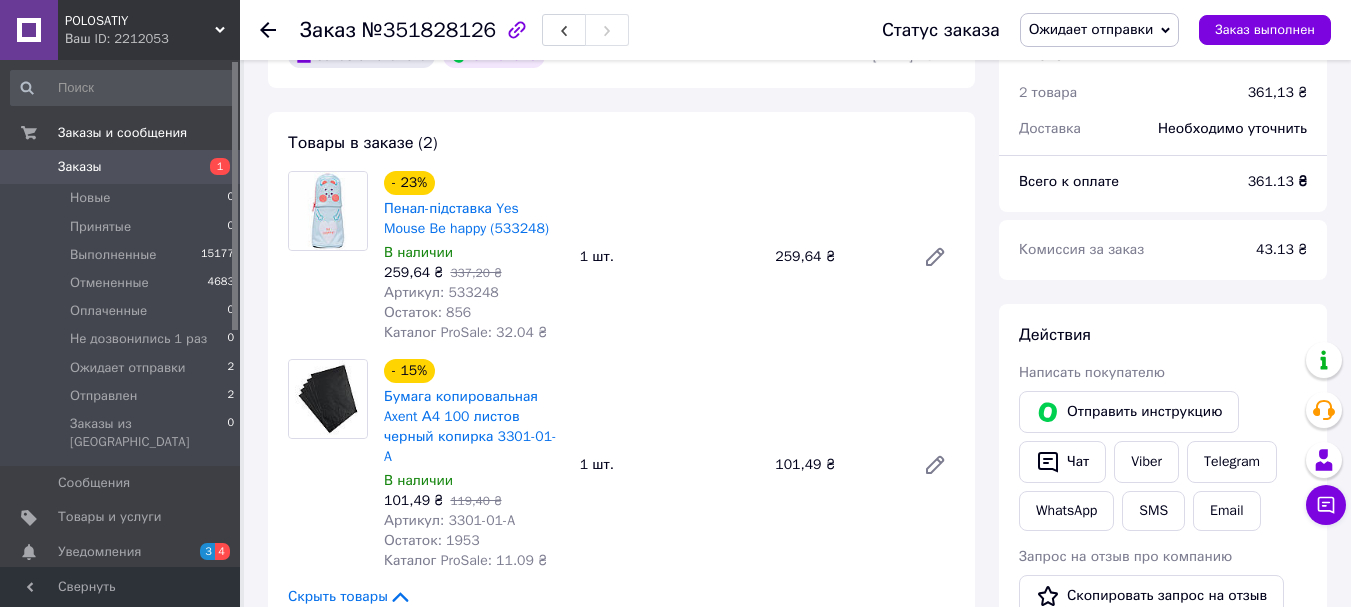 scroll, scrollTop: 97, scrollLeft: 0, axis: vertical 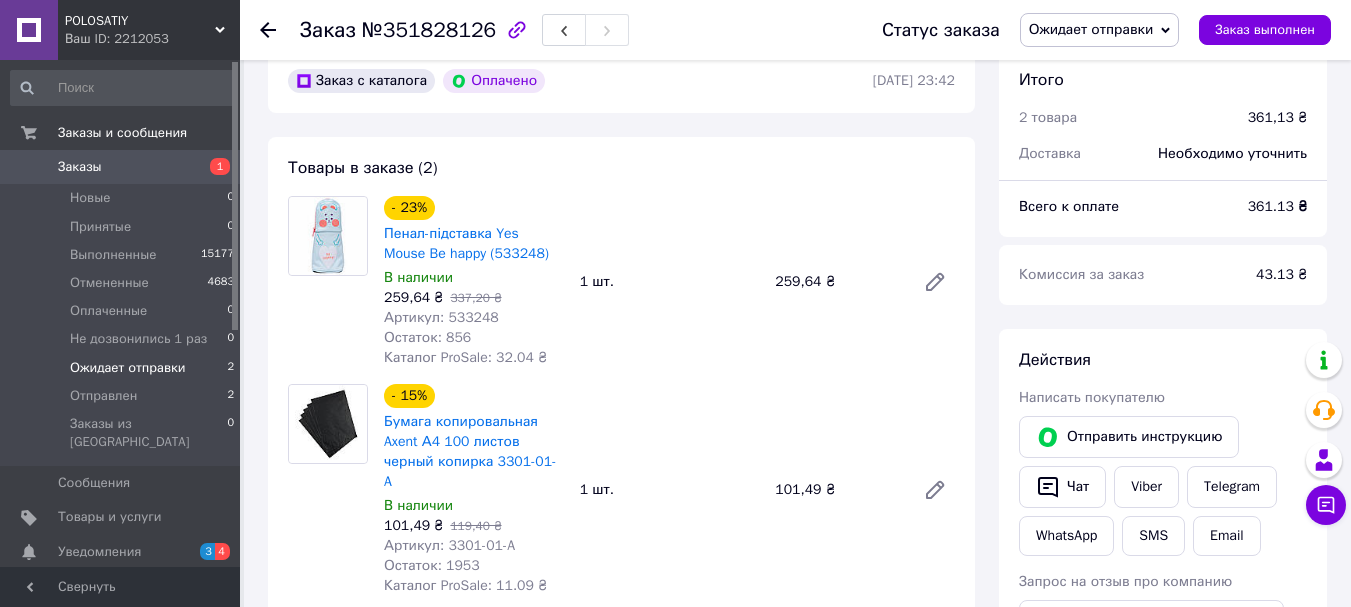click on "Ожидает отправки 2" at bounding box center (123, 368) 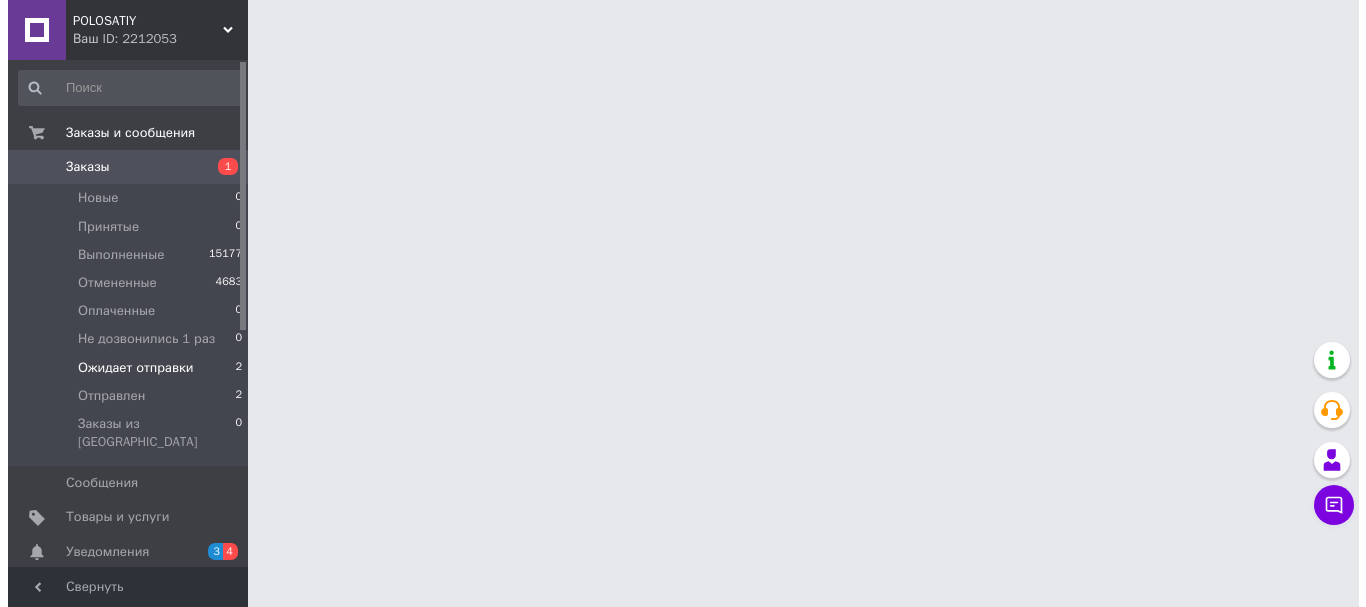 scroll, scrollTop: 0, scrollLeft: 0, axis: both 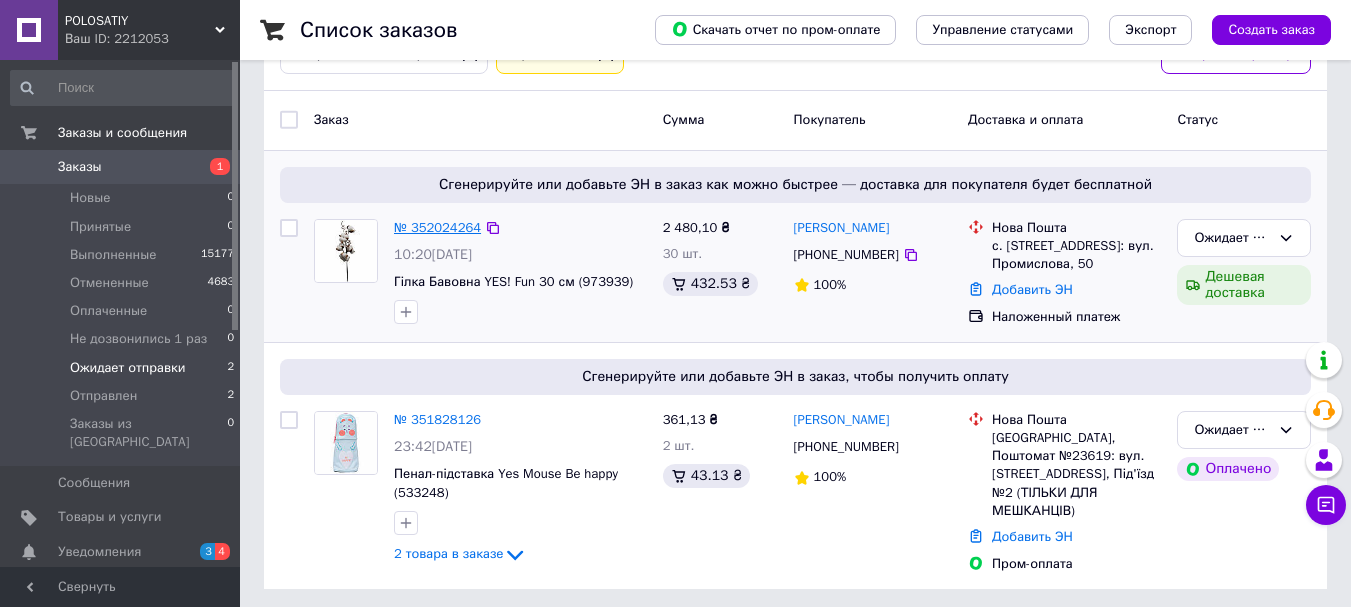 click on "№ 352024264" at bounding box center (437, 227) 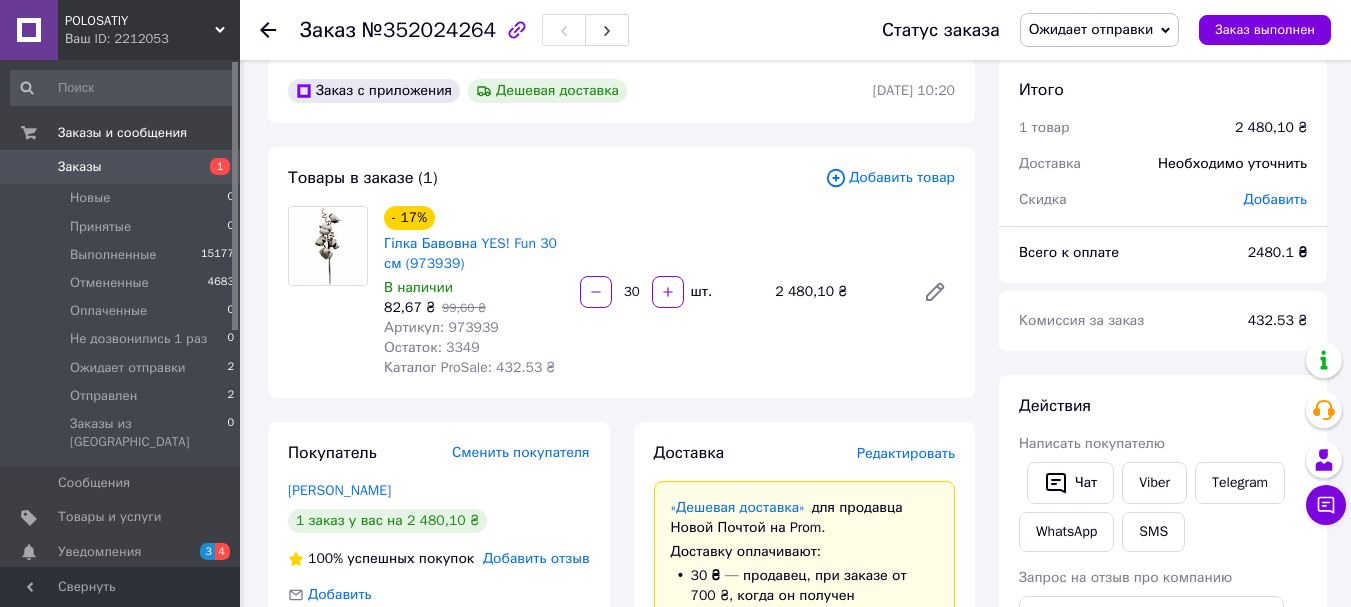 scroll, scrollTop: 0, scrollLeft: 0, axis: both 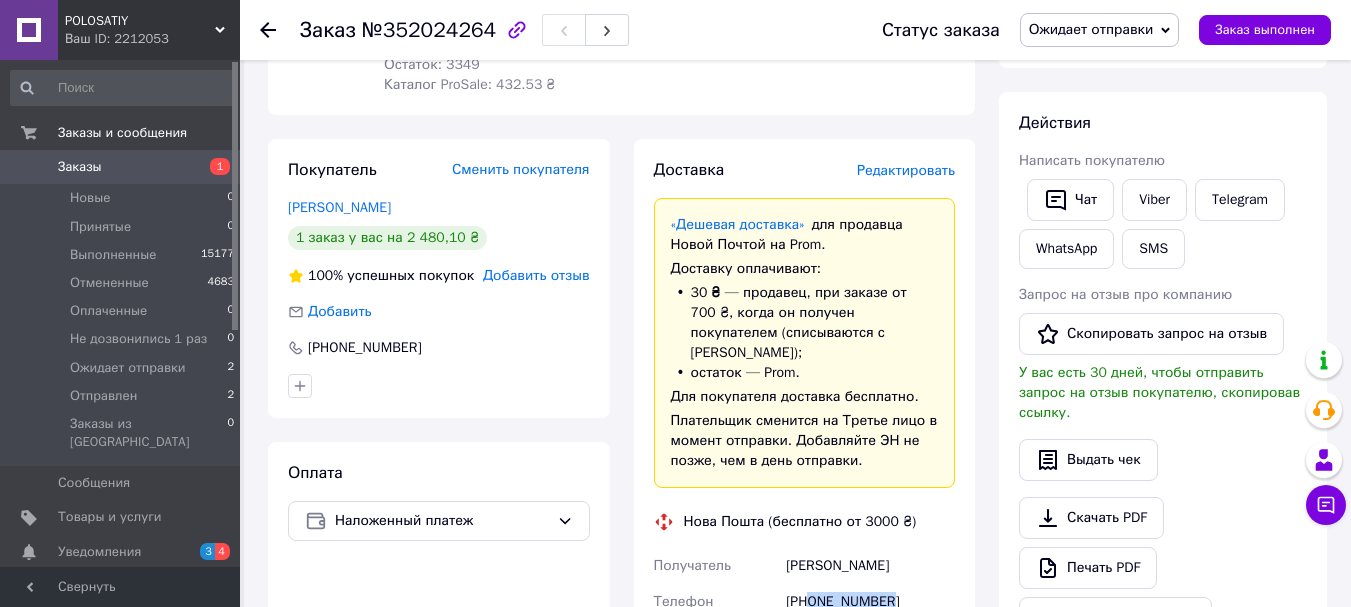 drag, startPoint x: 810, startPoint y: 578, endPoint x: 926, endPoint y: 581, distance: 116.03879 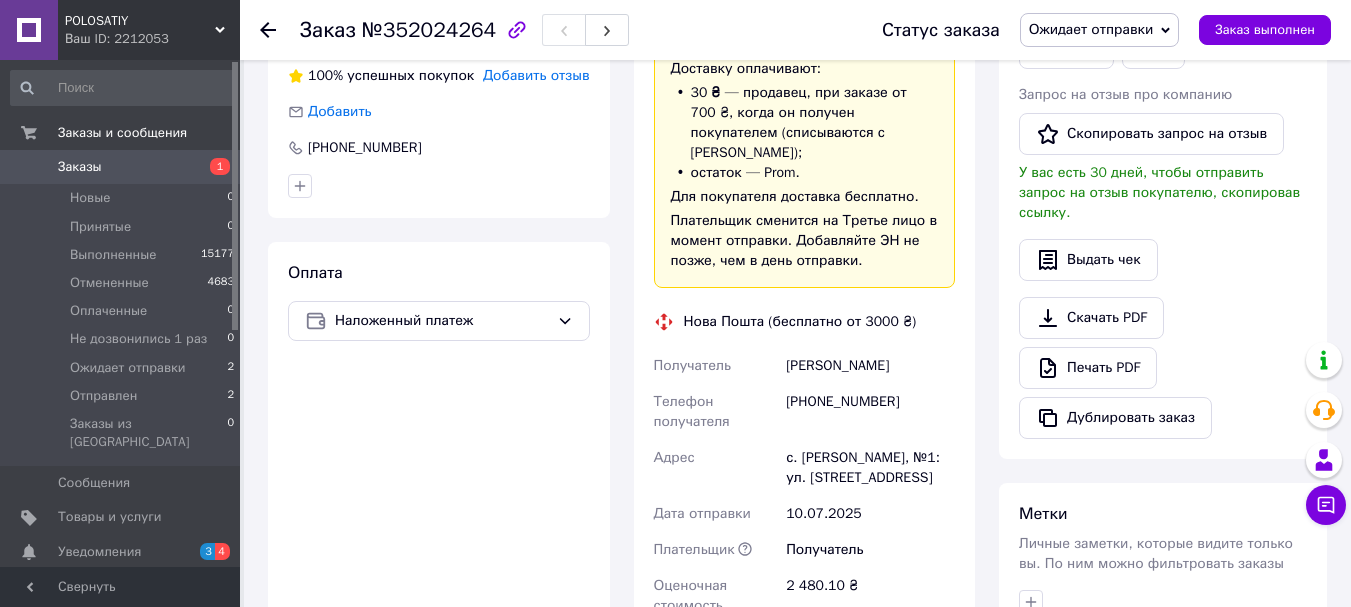 click on "[PERSON_NAME]" at bounding box center [870, 366] 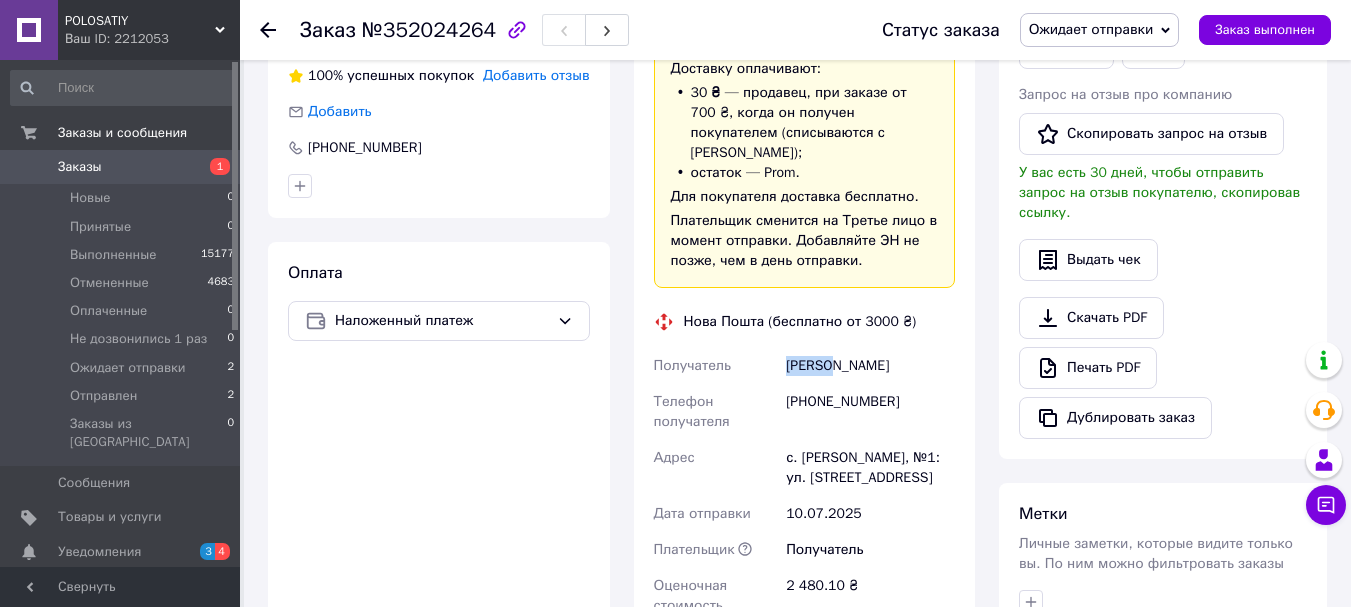 click on "[PERSON_NAME]" at bounding box center (870, 366) 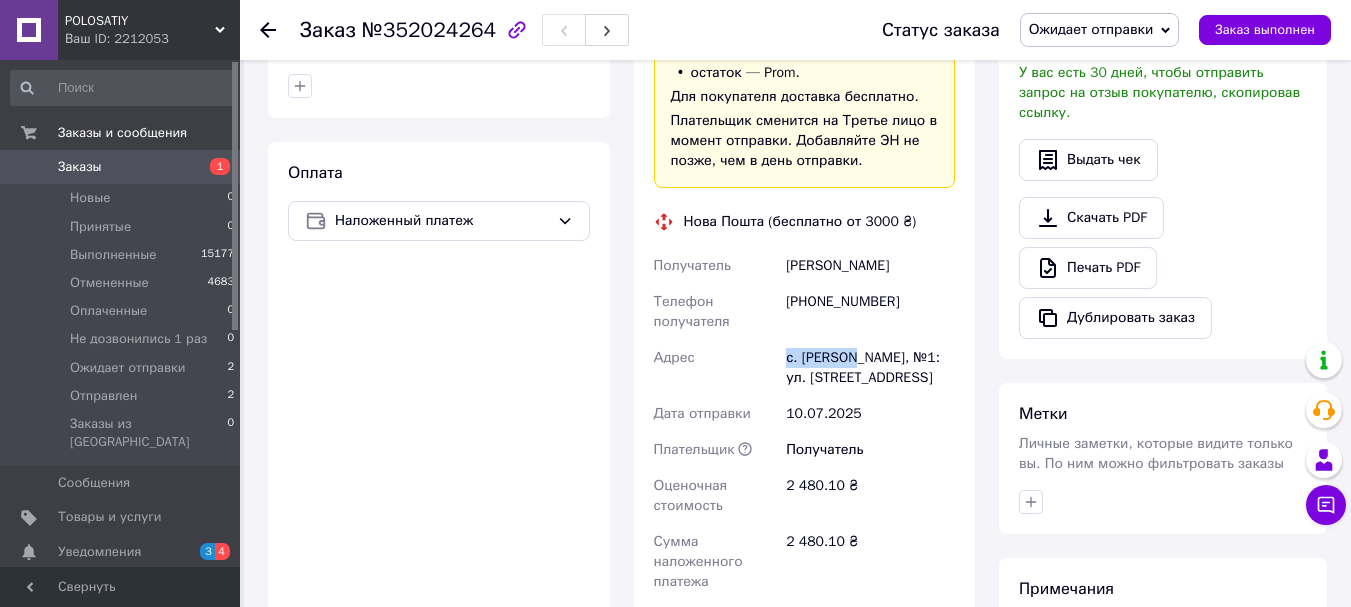 drag, startPoint x: 788, startPoint y: 340, endPoint x: 855, endPoint y: 338, distance: 67.02985 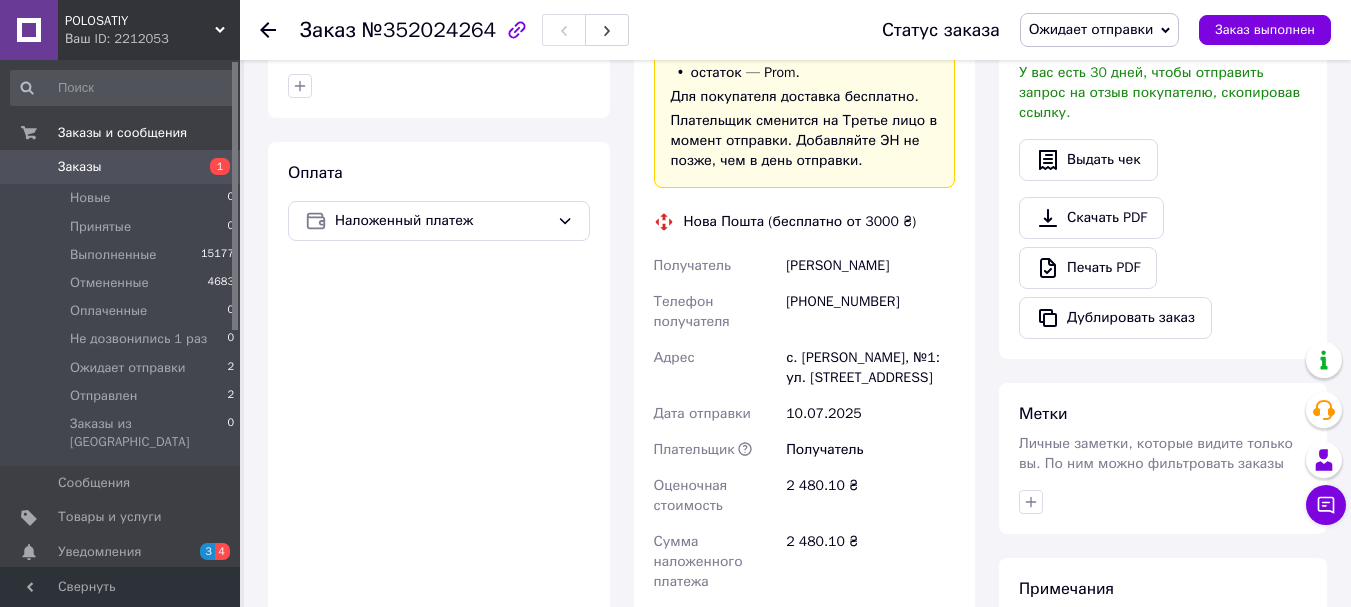 click on "с. [PERSON_NAME], №1: ул. [STREET_ADDRESS]" at bounding box center [870, 368] 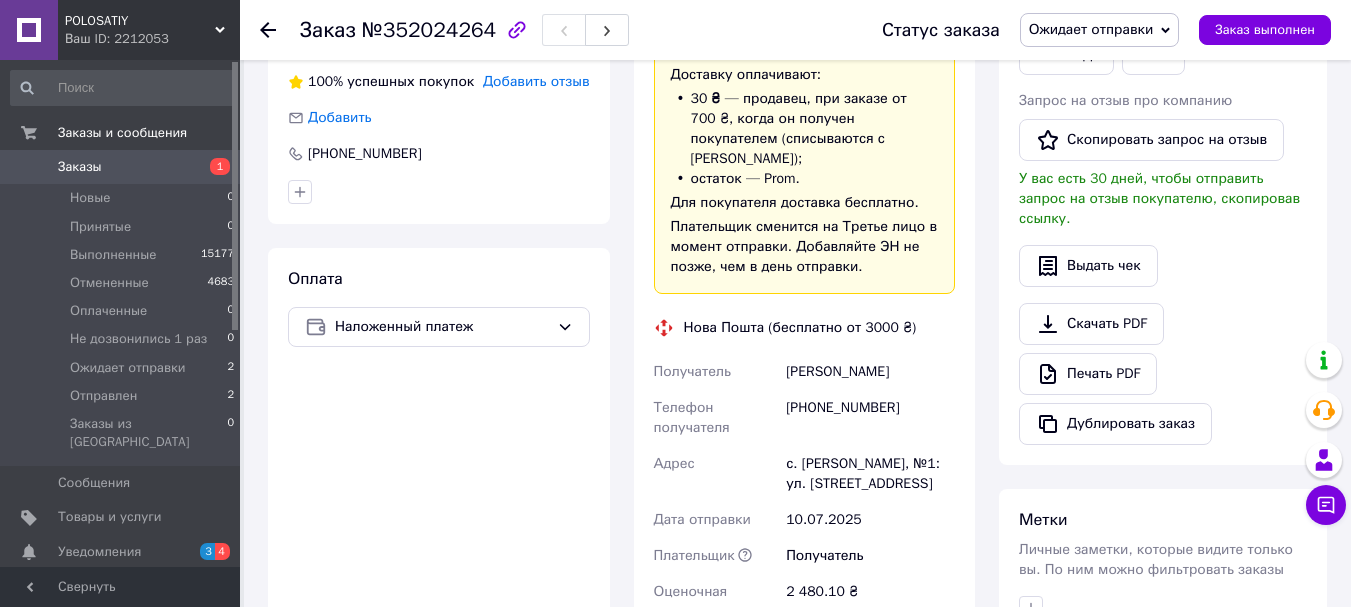 scroll, scrollTop: 458, scrollLeft: 0, axis: vertical 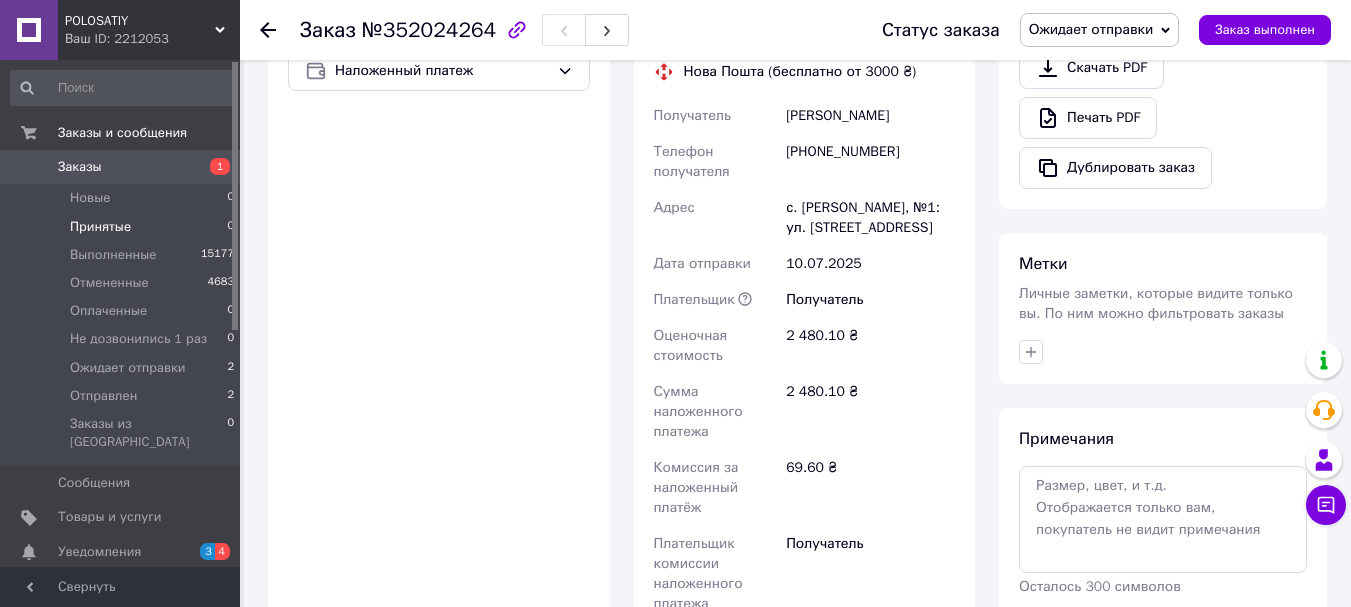 click on "Принятые" at bounding box center (100, 227) 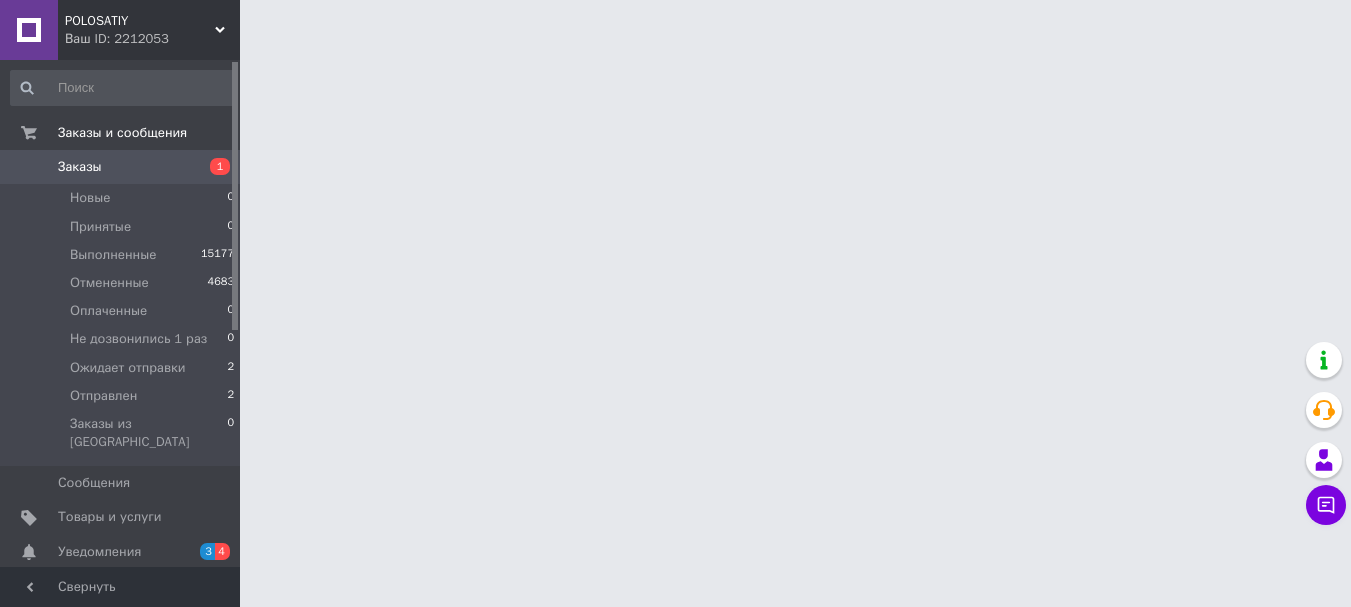 scroll, scrollTop: 0, scrollLeft: 0, axis: both 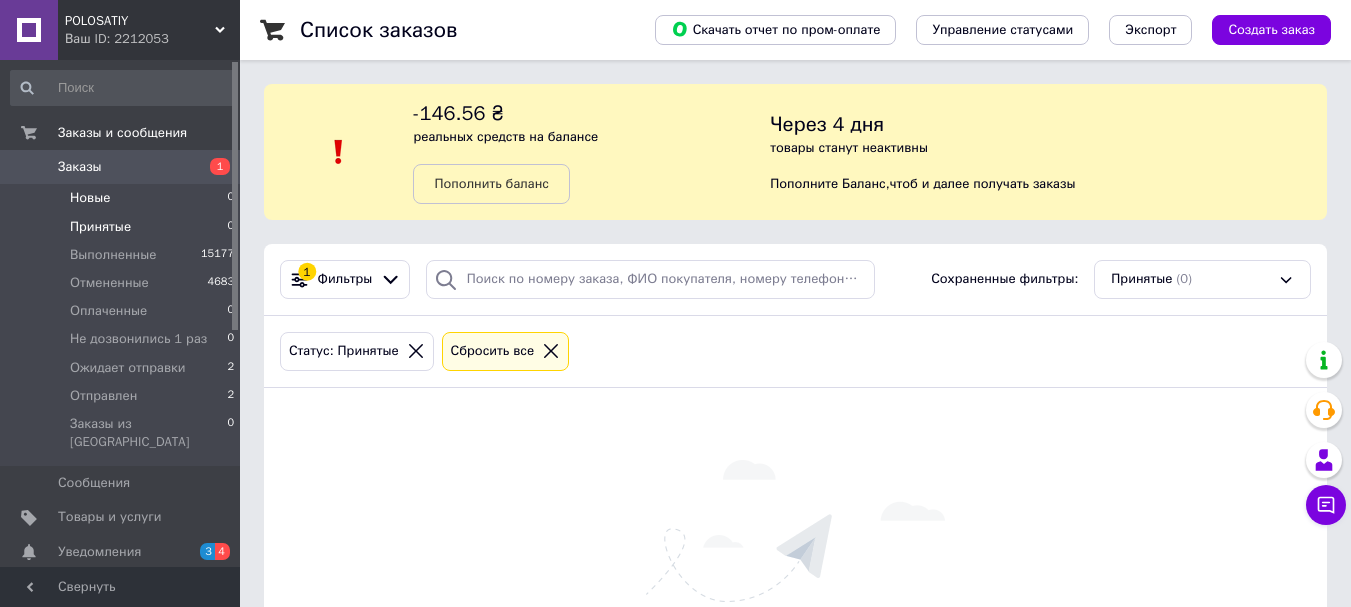 click on "Новые 0" at bounding box center [123, 198] 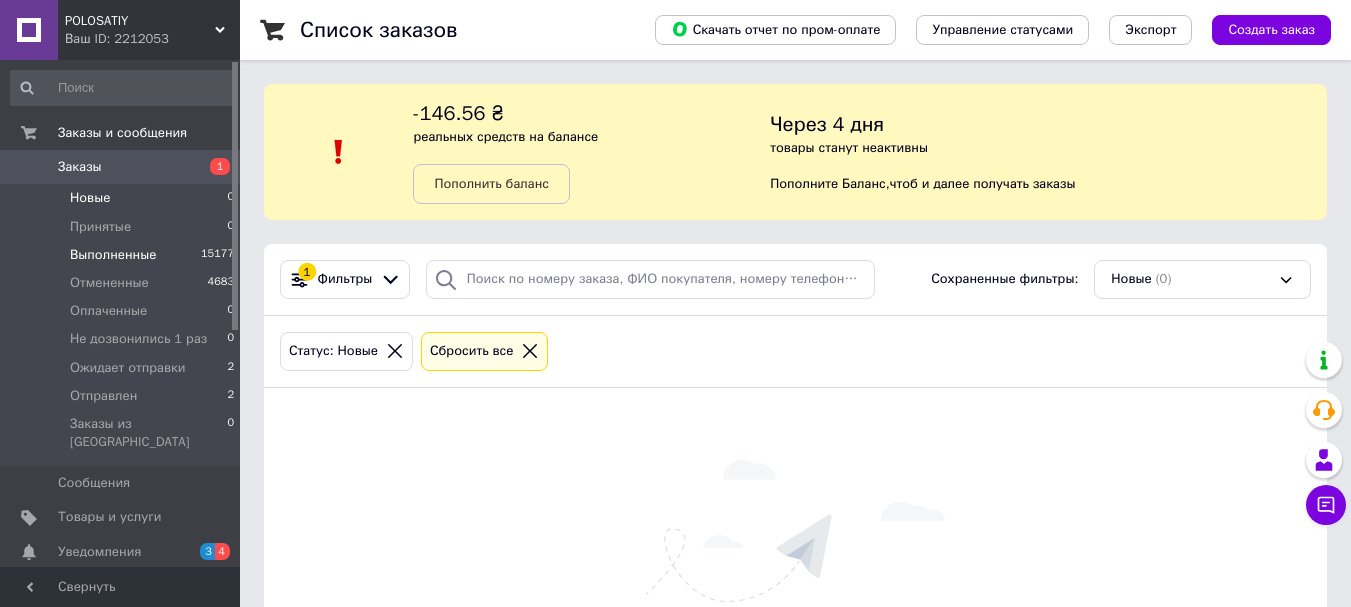 click on "Выполненные" at bounding box center (113, 255) 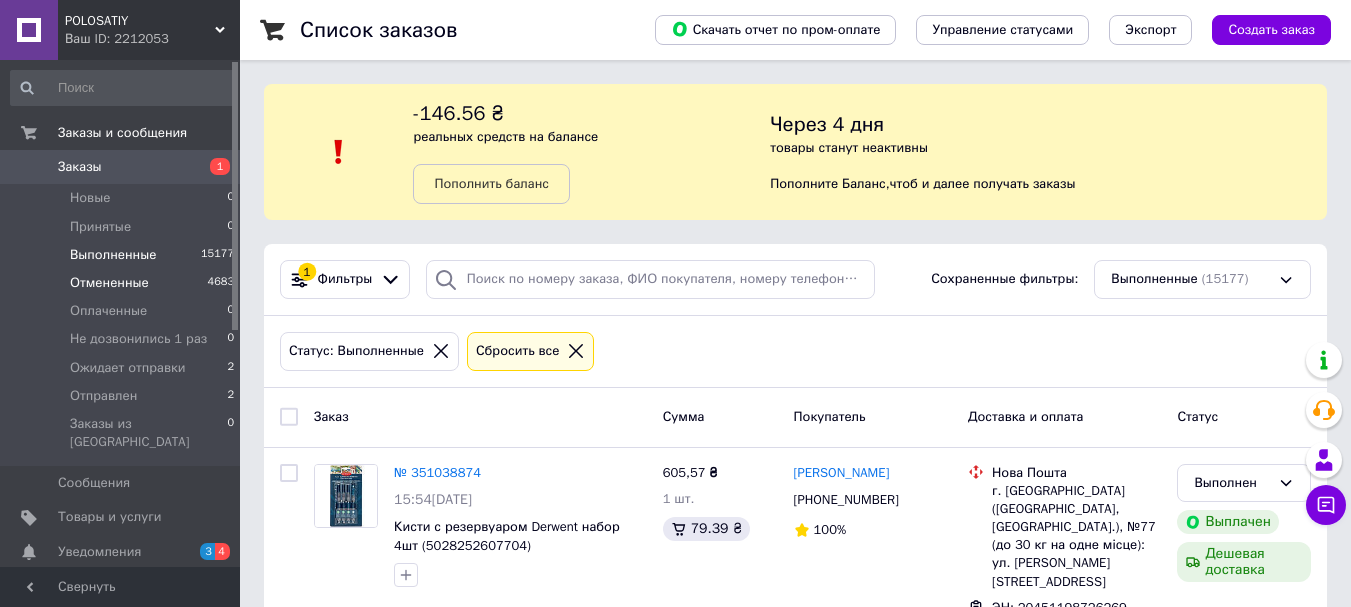 click on "Отмененные" at bounding box center [109, 283] 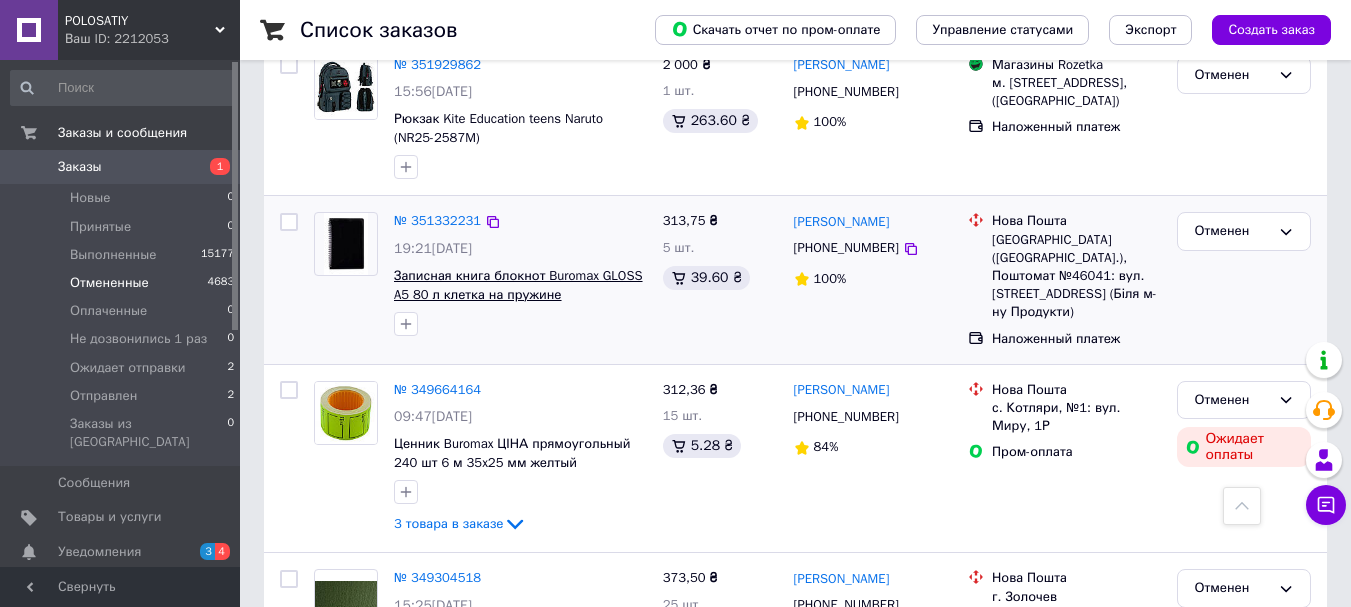 scroll, scrollTop: 500, scrollLeft: 0, axis: vertical 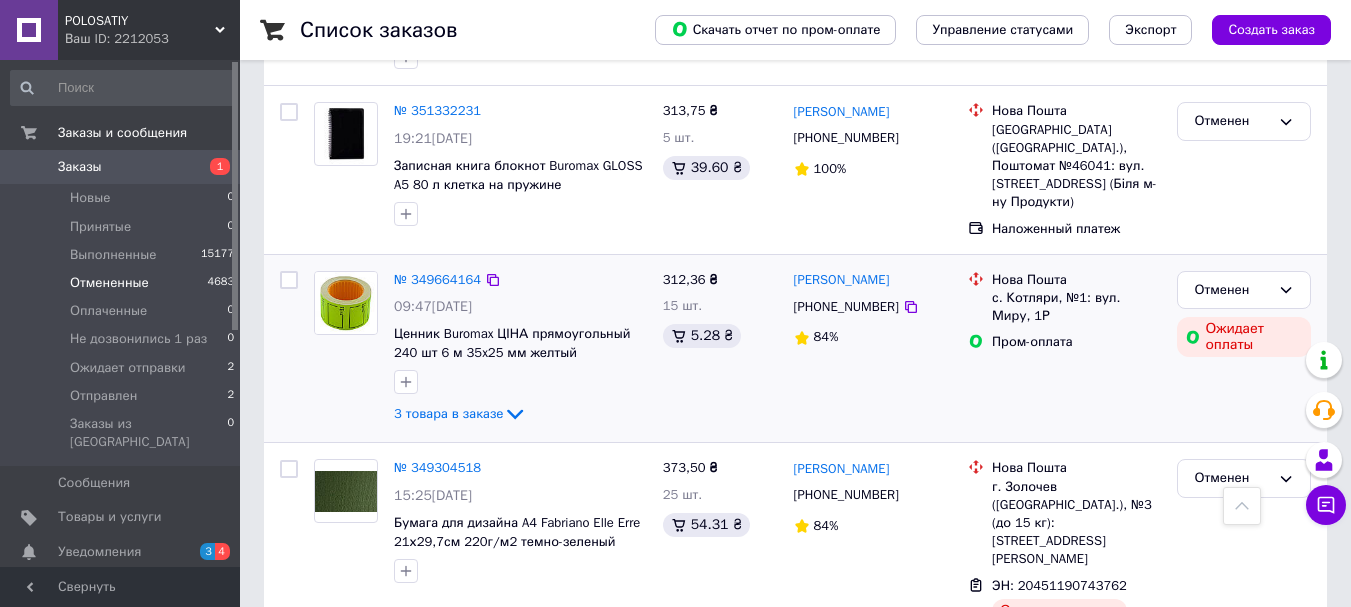 click on "09:47[DATE]" at bounding box center (433, 306) 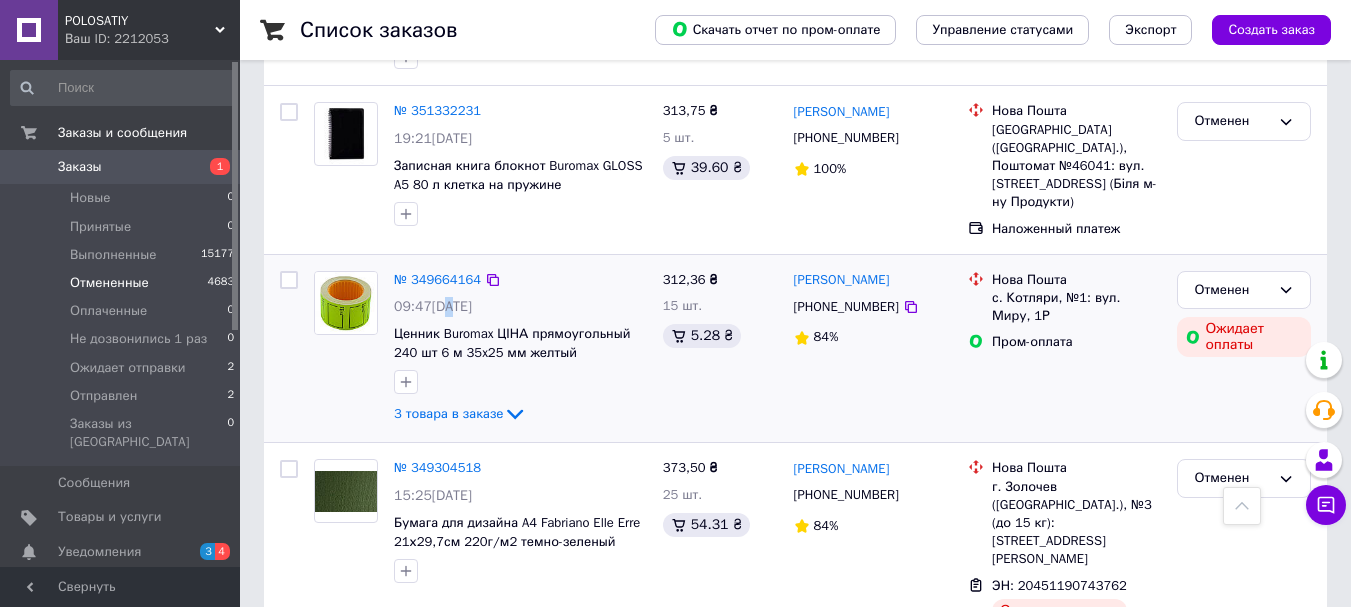 drag, startPoint x: 445, startPoint y: 297, endPoint x: 435, endPoint y: 296, distance: 10.049875 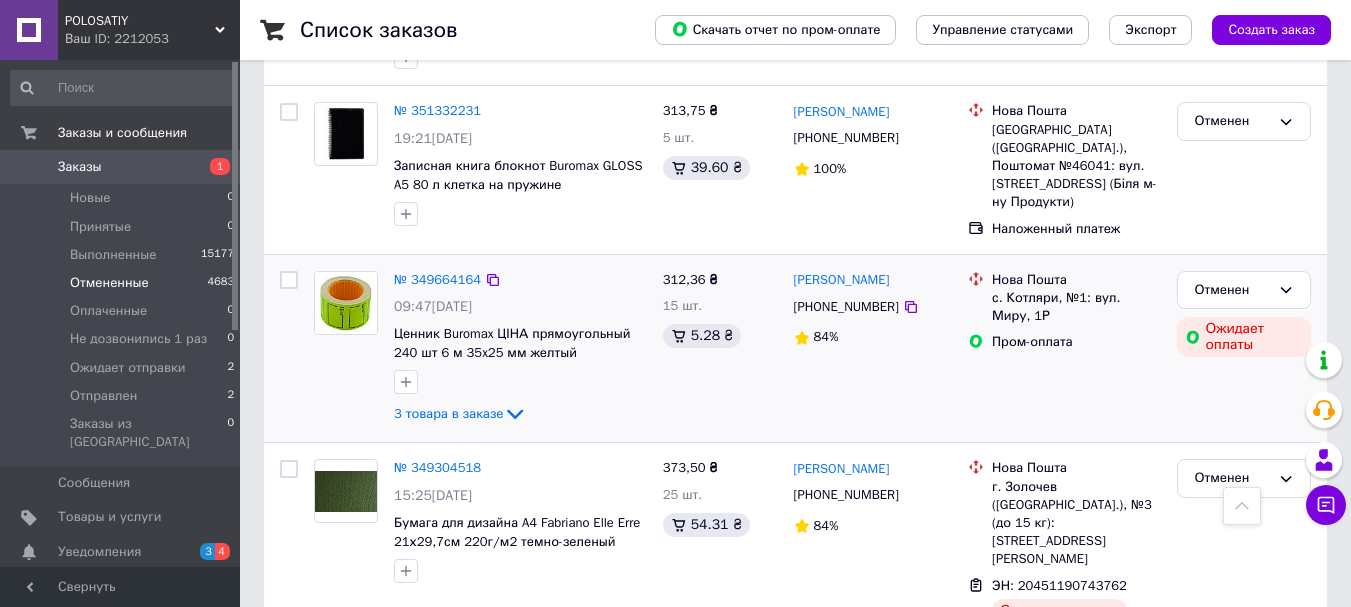 scroll, scrollTop: 756, scrollLeft: 0, axis: vertical 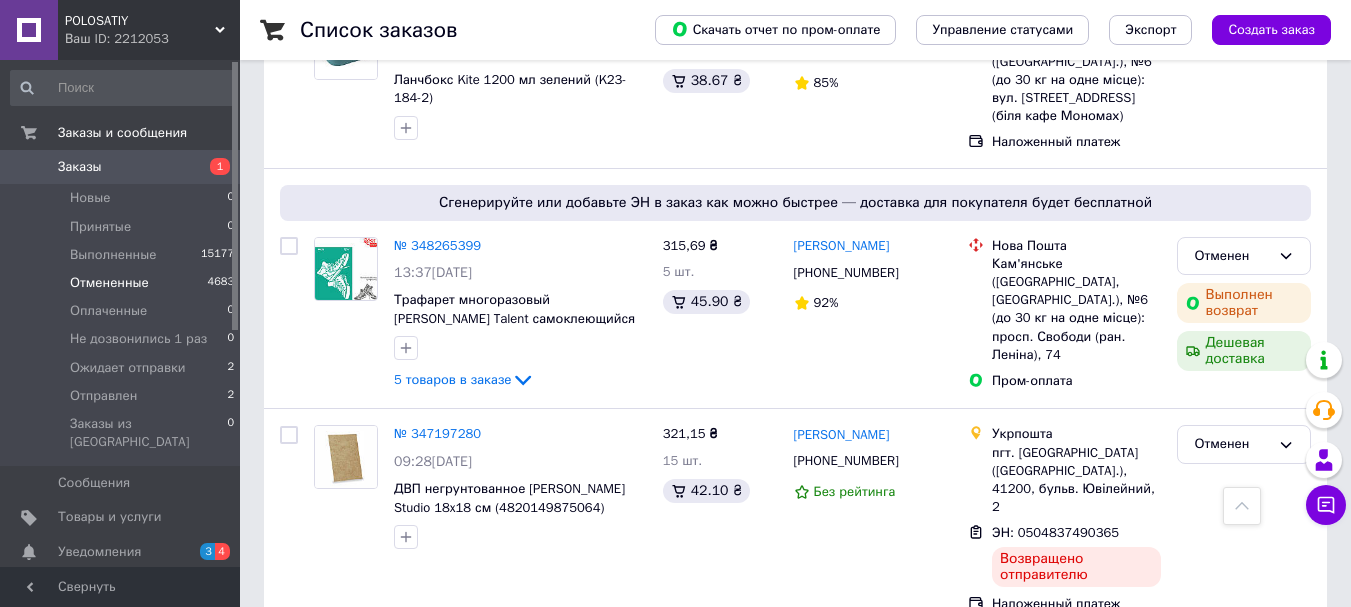 click on "[PERSON_NAME]" at bounding box center (842, 435) 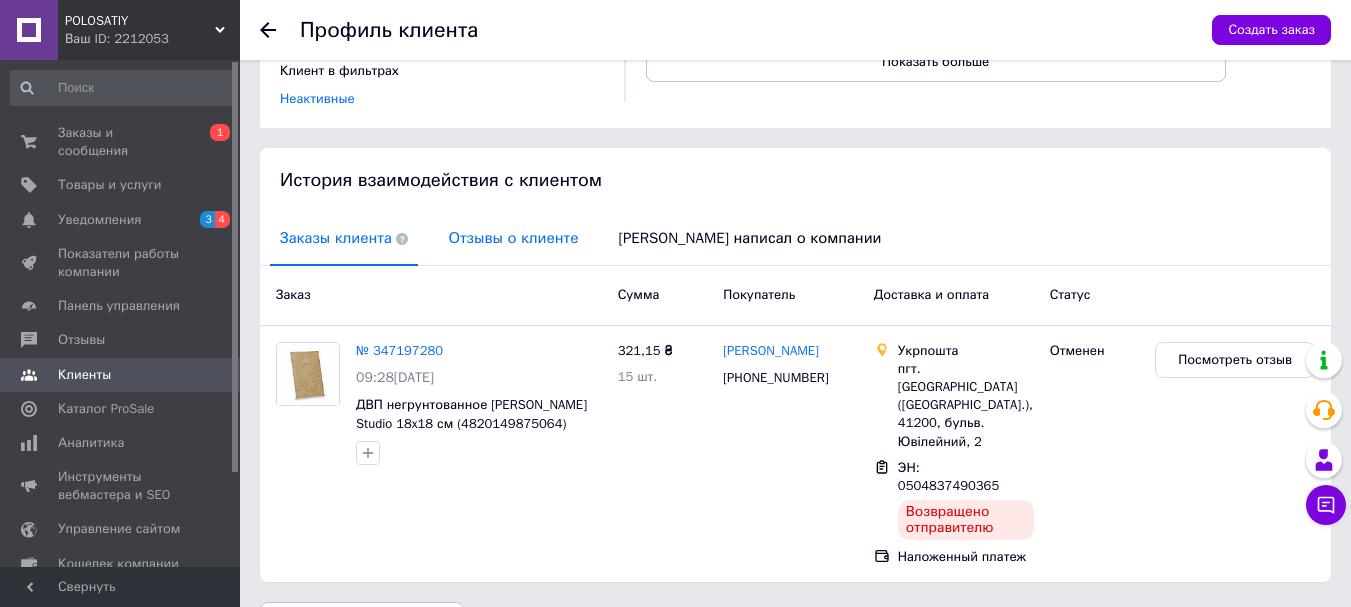 click on "Отзывы о клиенте" at bounding box center (513, 238) 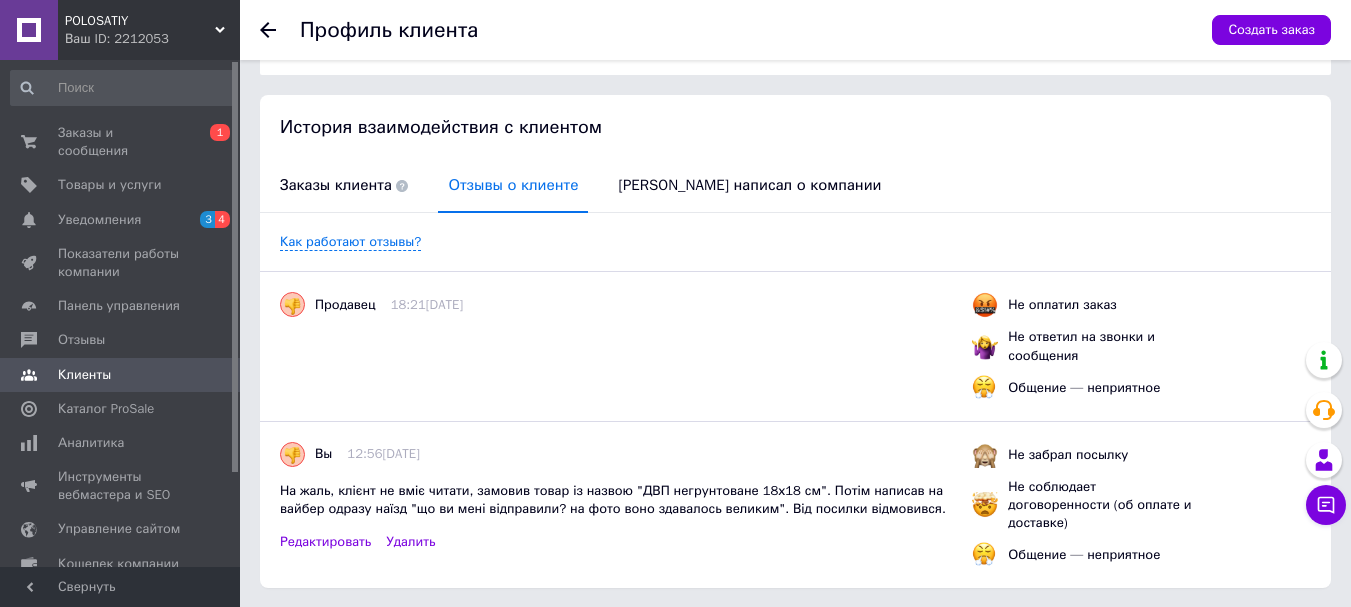 scroll, scrollTop: 412, scrollLeft: 0, axis: vertical 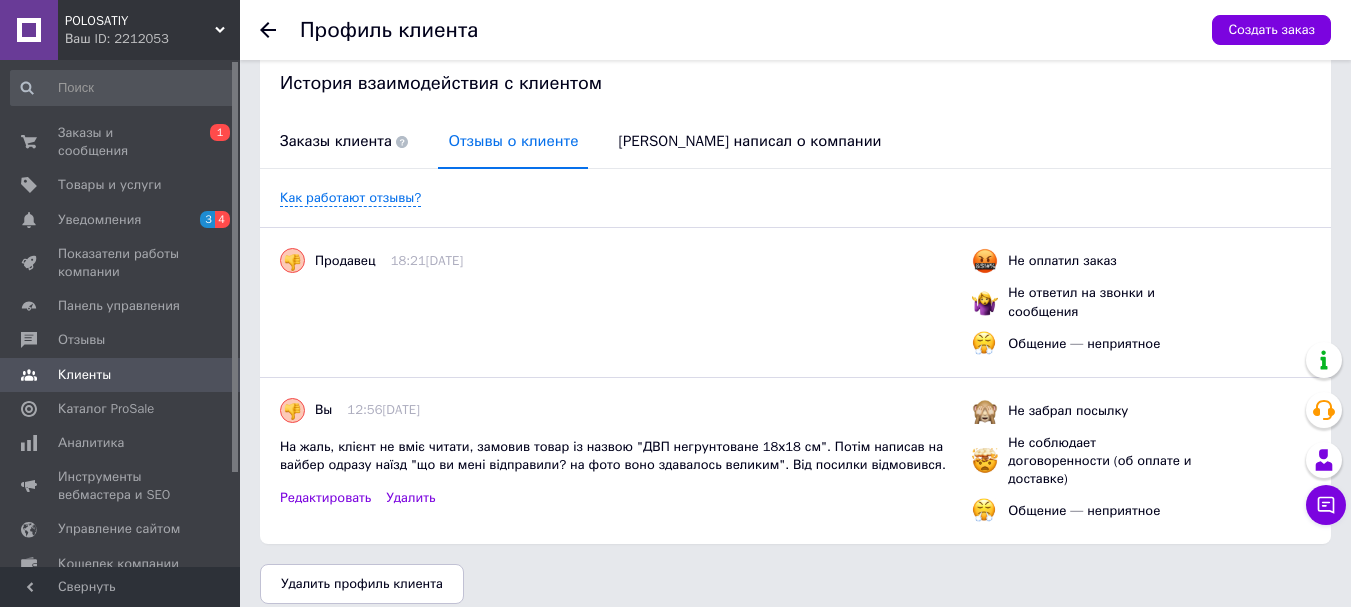 click at bounding box center (280, 30) 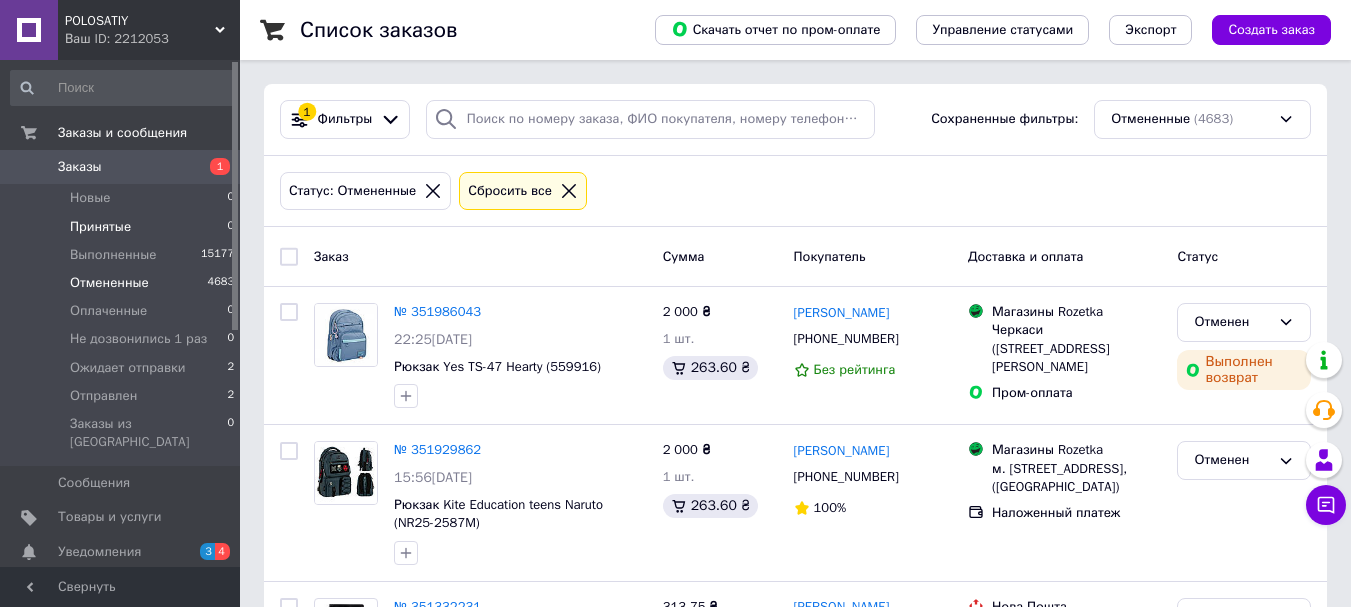click on "Принятые" at bounding box center (100, 227) 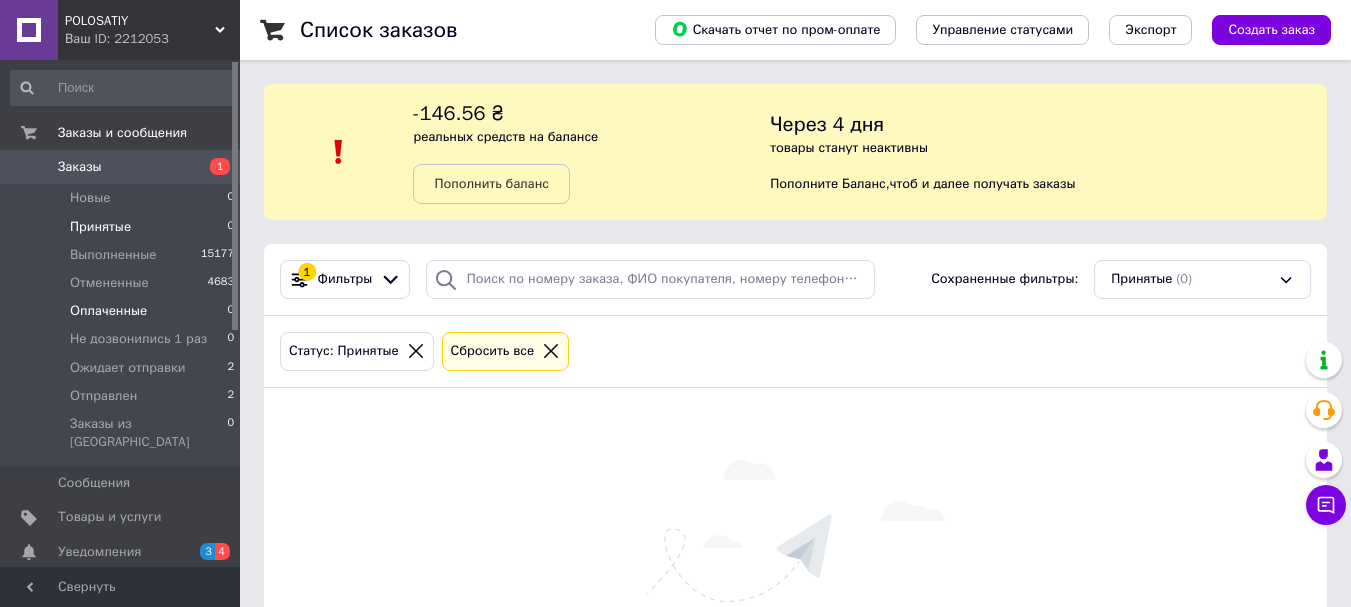 click on "Оплаченные" at bounding box center (108, 311) 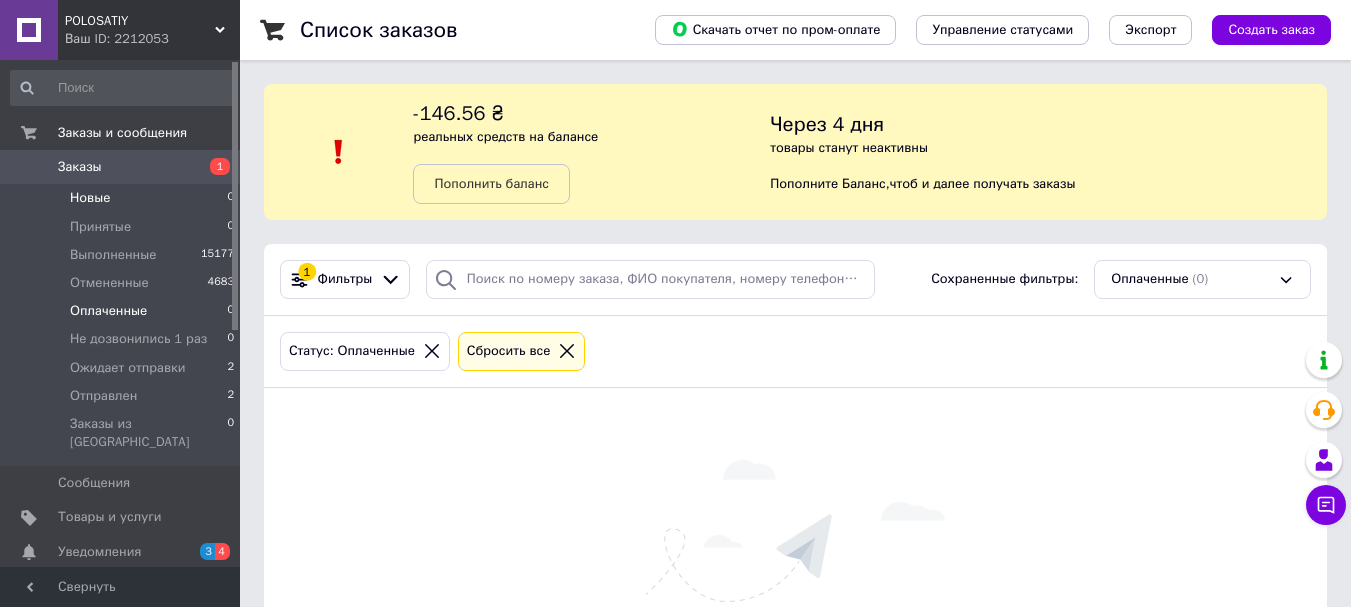 click on "Новые" at bounding box center (90, 198) 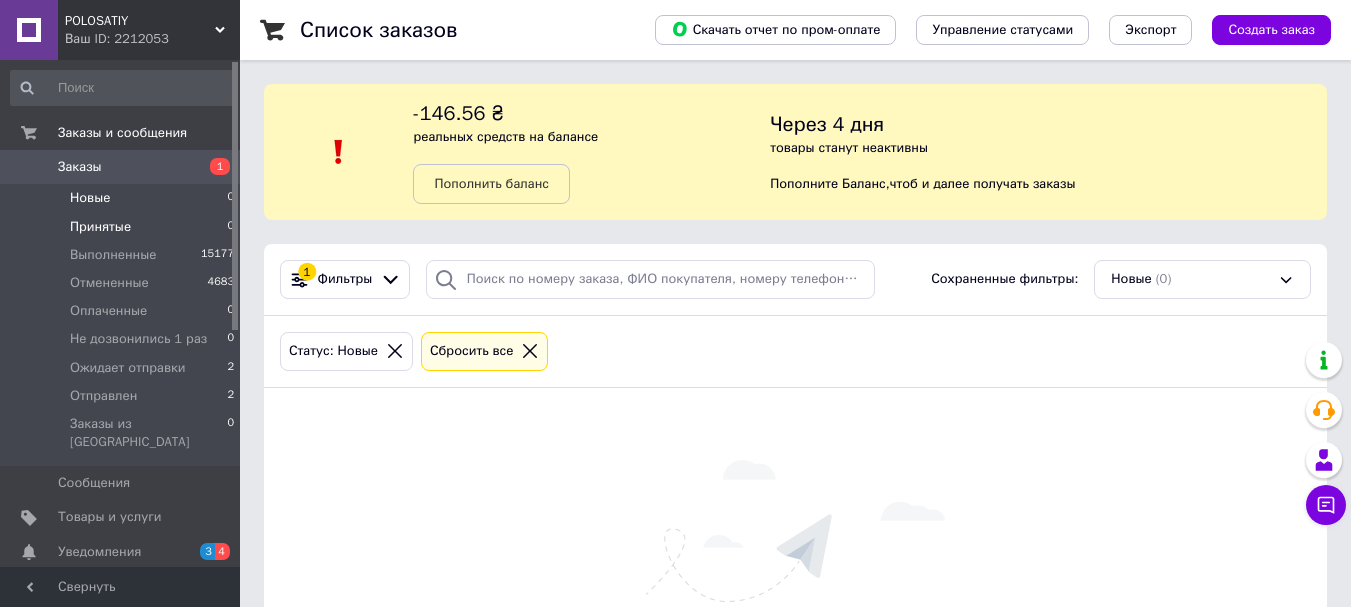 click on "Принятые" at bounding box center [100, 227] 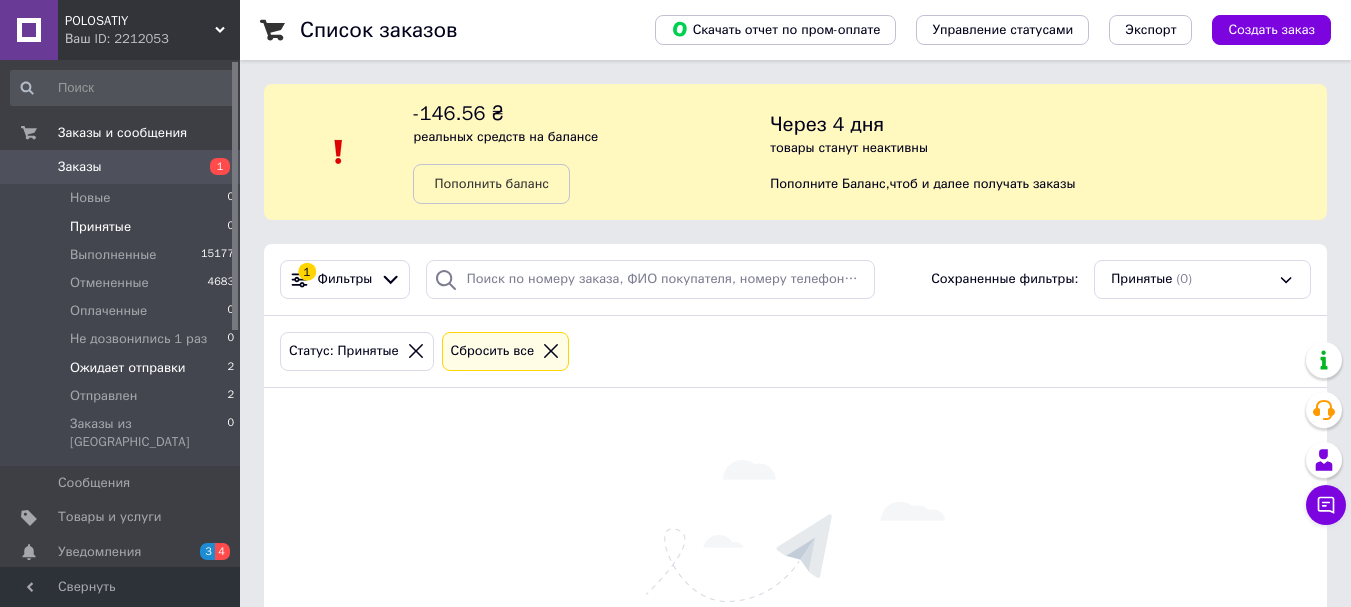click on "Ожидает отправки" at bounding box center [128, 368] 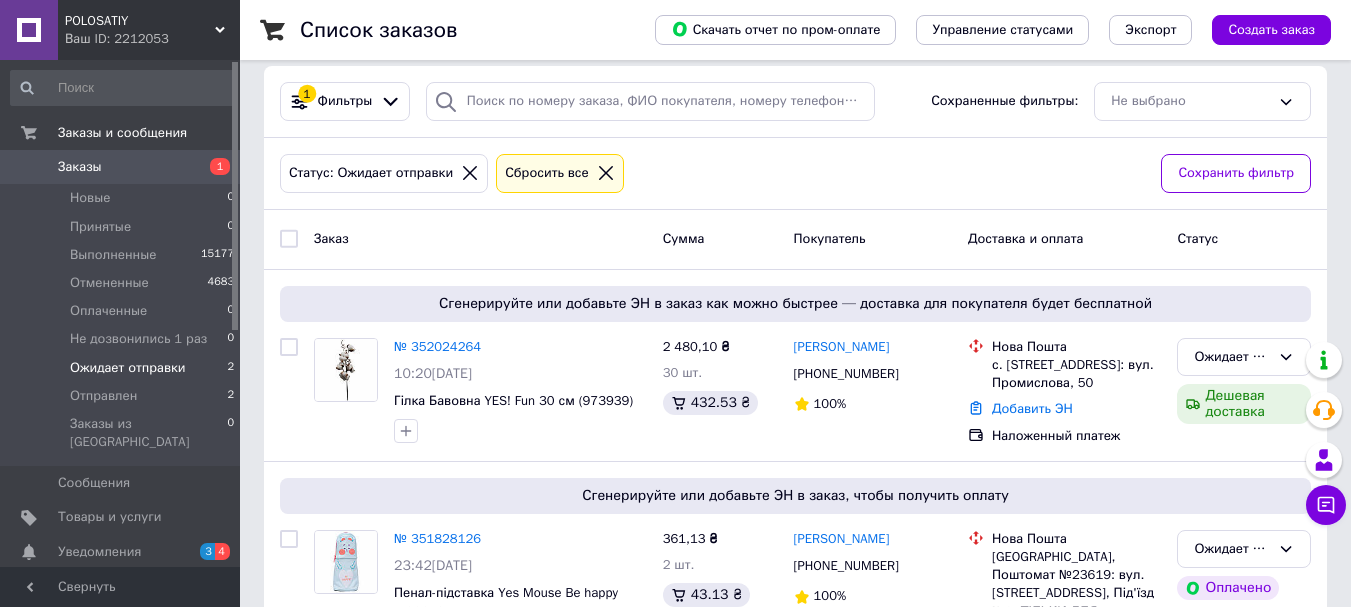 scroll, scrollTop: 297, scrollLeft: 0, axis: vertical 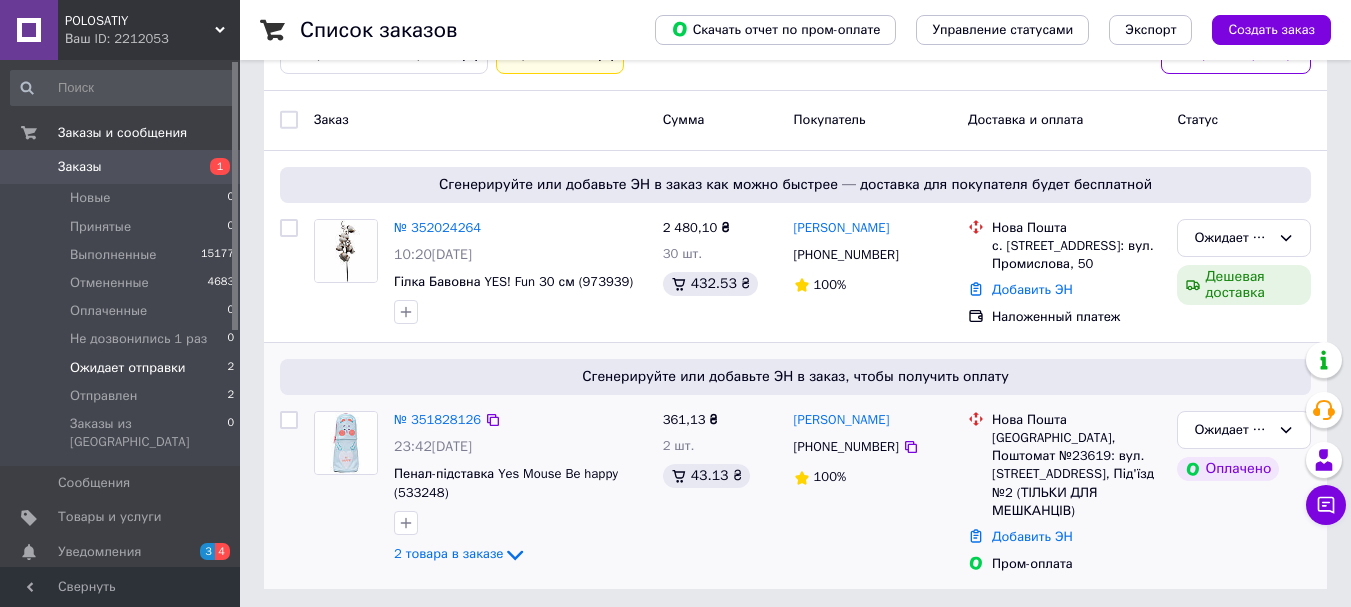 click on "№ 351828126" at bounding box center [437, 420] 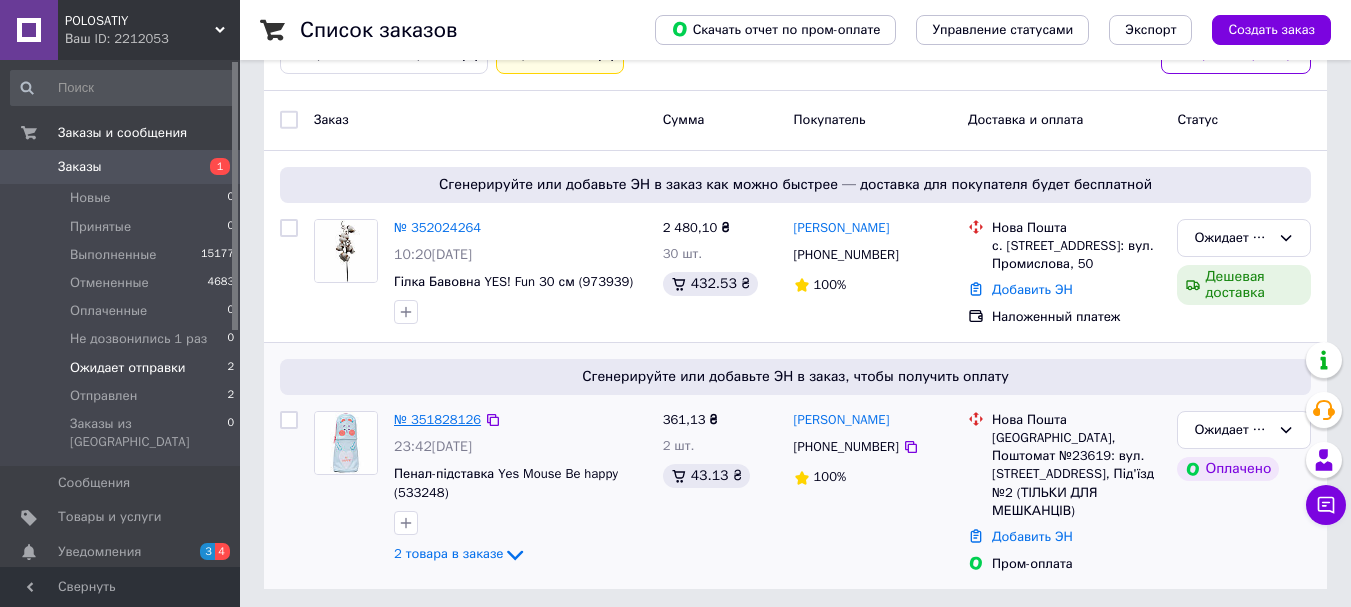 click on "№ 351828126" at bounding box center [437, 419] 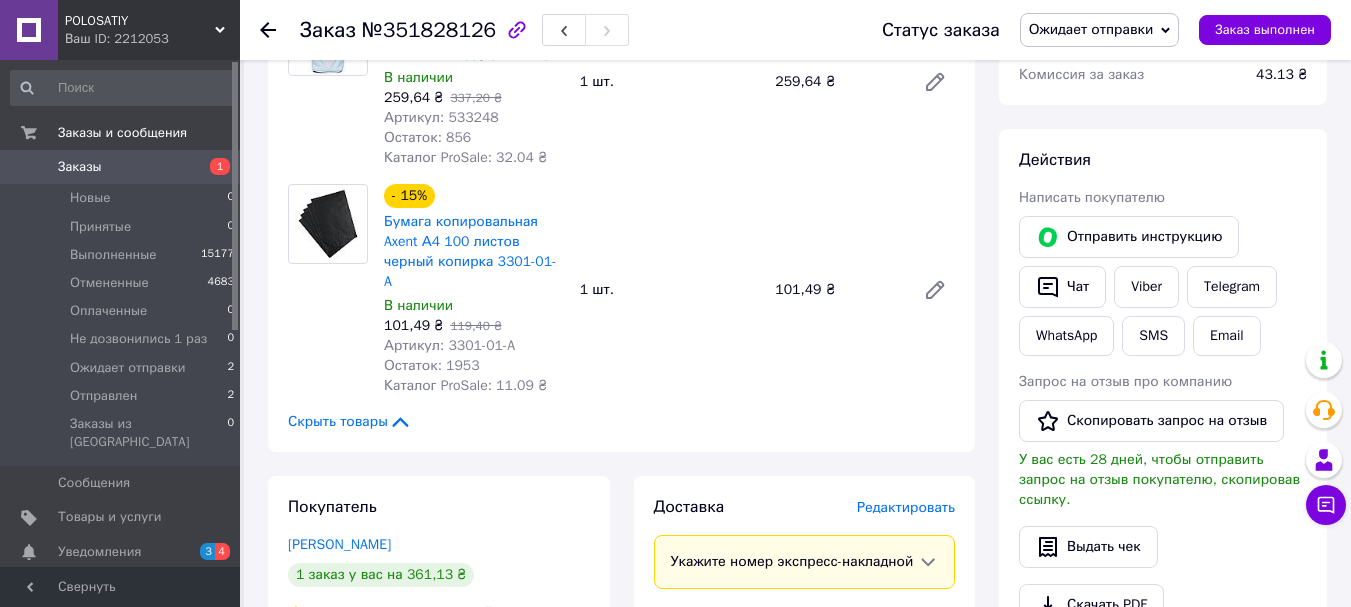 click on "Артикул: 533248" at bounding box center [441, 117] 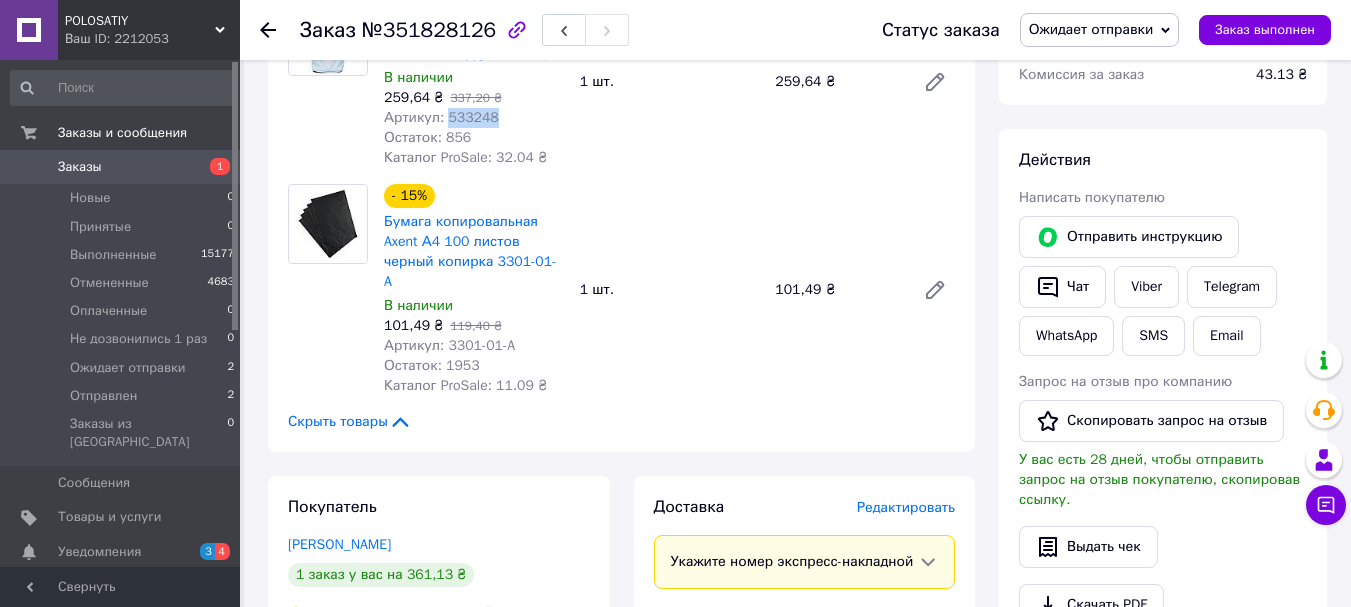 click on "Артикул: 533248" at bounding box center (441, 117) 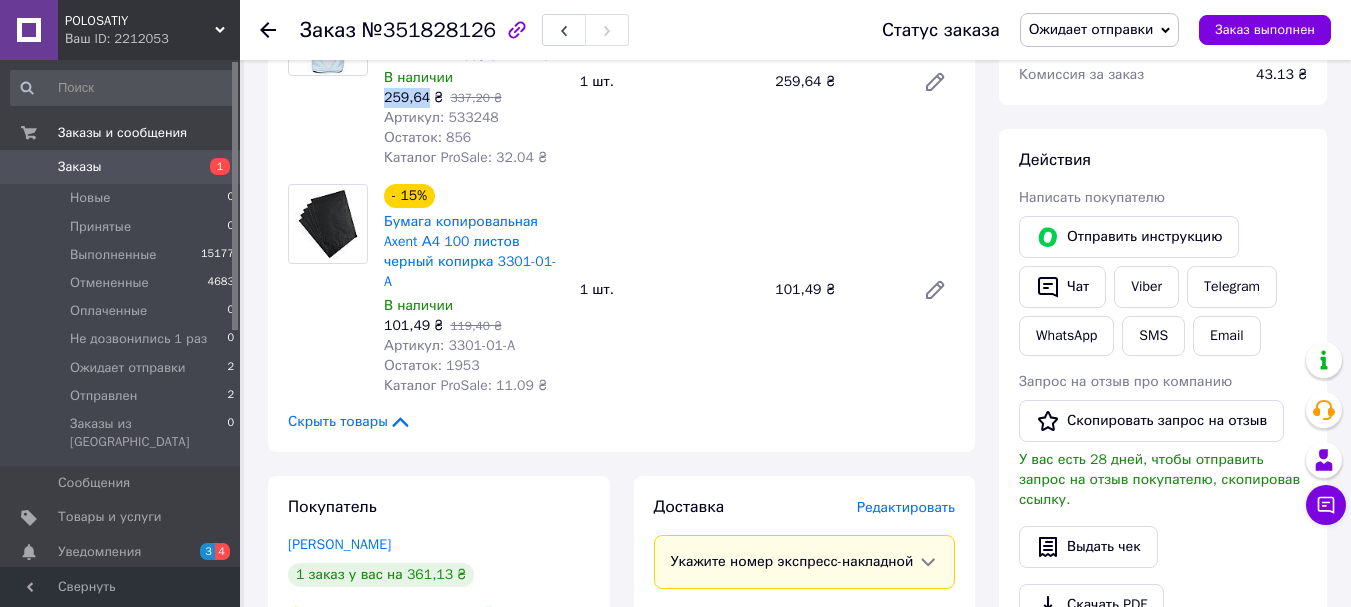 drag, startPoint x: 383, startPoint y: 100, endPoint x: 424, endPoint y: 94, distance: 41.4367 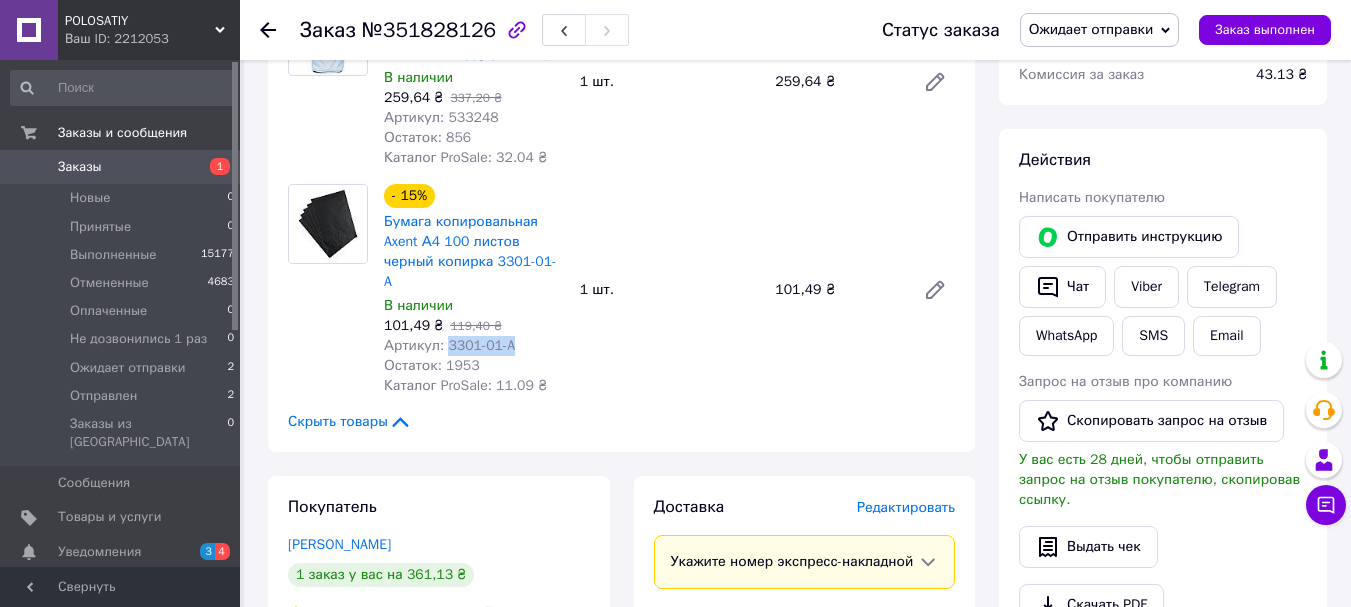 drag, startPoint x: 443, startPoint y: 326, endPoint x: 534, endPoint y: 328, distance: 91.02197 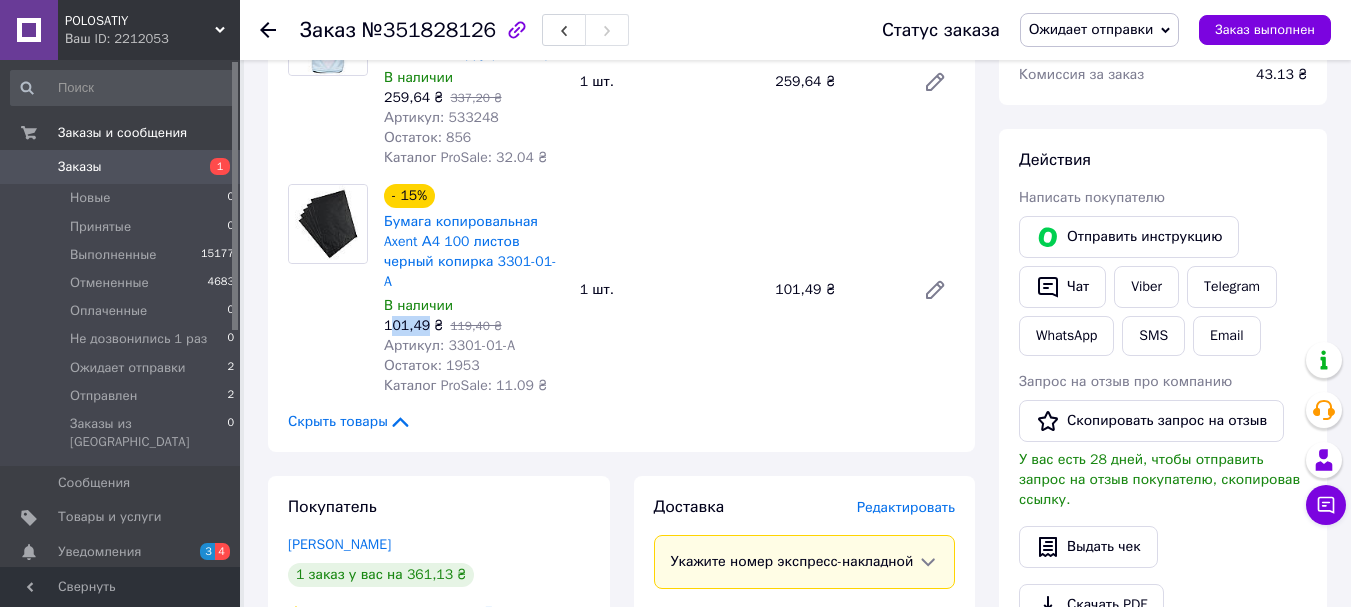 drag, startPoint x: 388, startPoint y: 307, endPoint x: 413, endPoint y: 304, distance: 25.179358 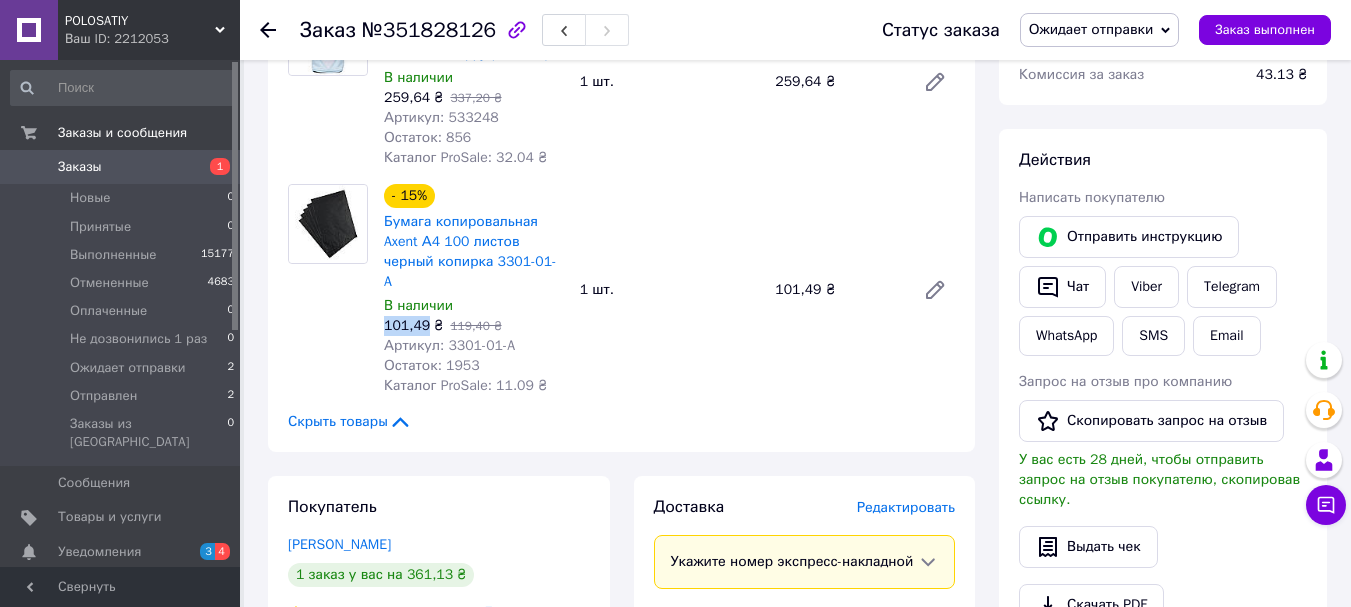 drag, startPoint x: 386, startPoint y: 303, endPoint x: 423, endPoint y: 304, distance: 37.01351 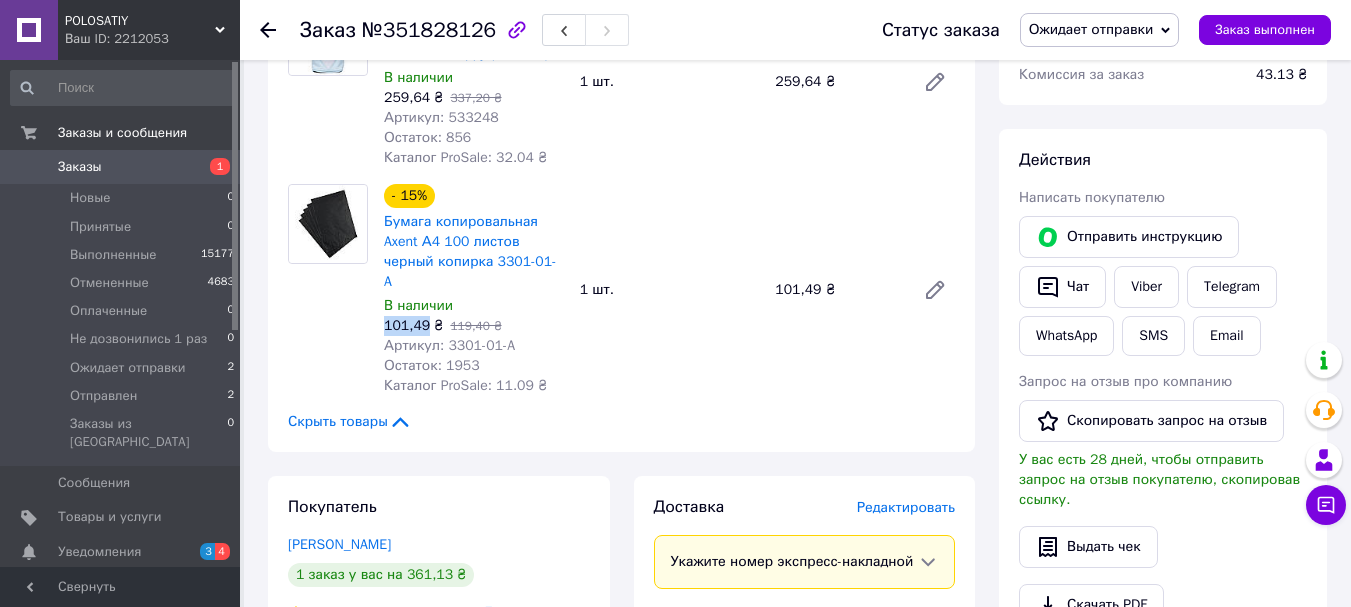 scroll, scrollTop: 0, scrollLeft: 0, axis: both 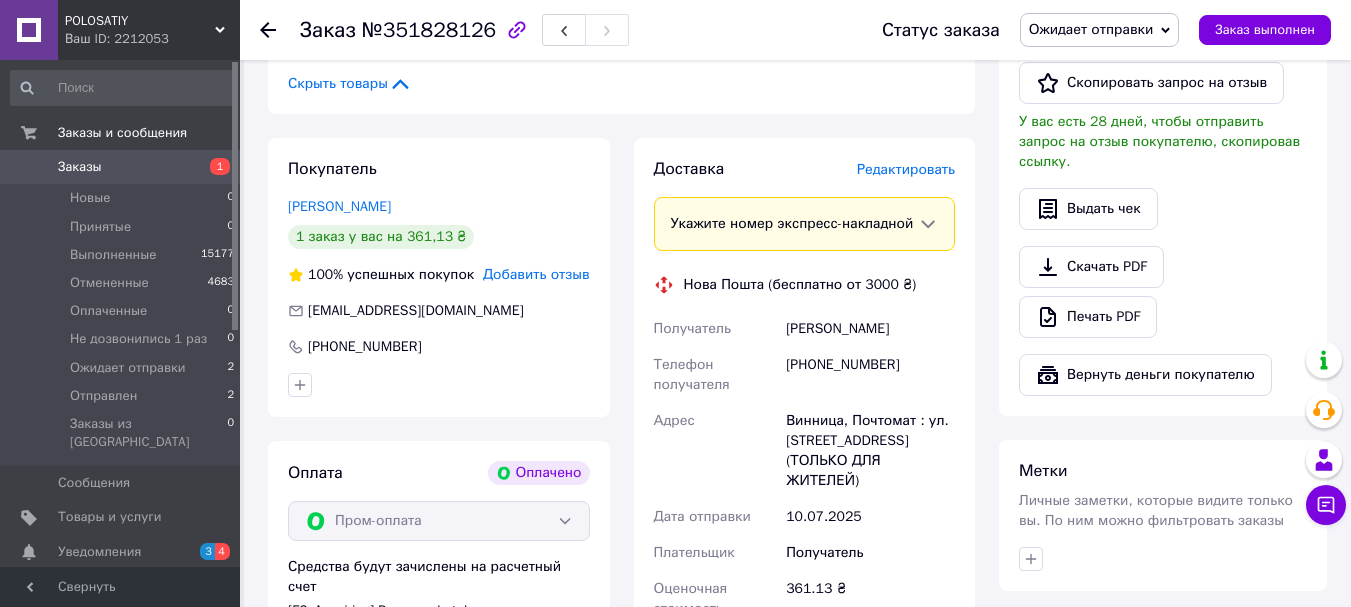 click on "[PERSON_NAME]" at bounding box center [870, 329] 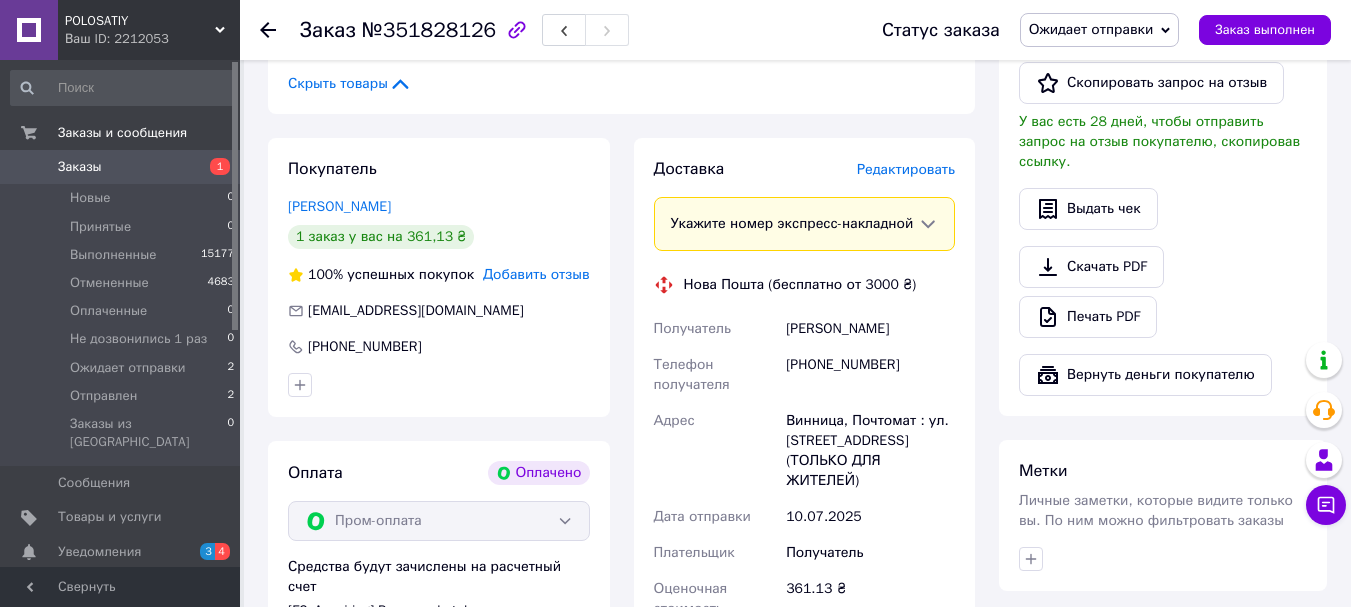 drag, startPoint x: 782, startPoint y: 423, endPoint x: 887, endPoint y: 486, distance: 122.44999 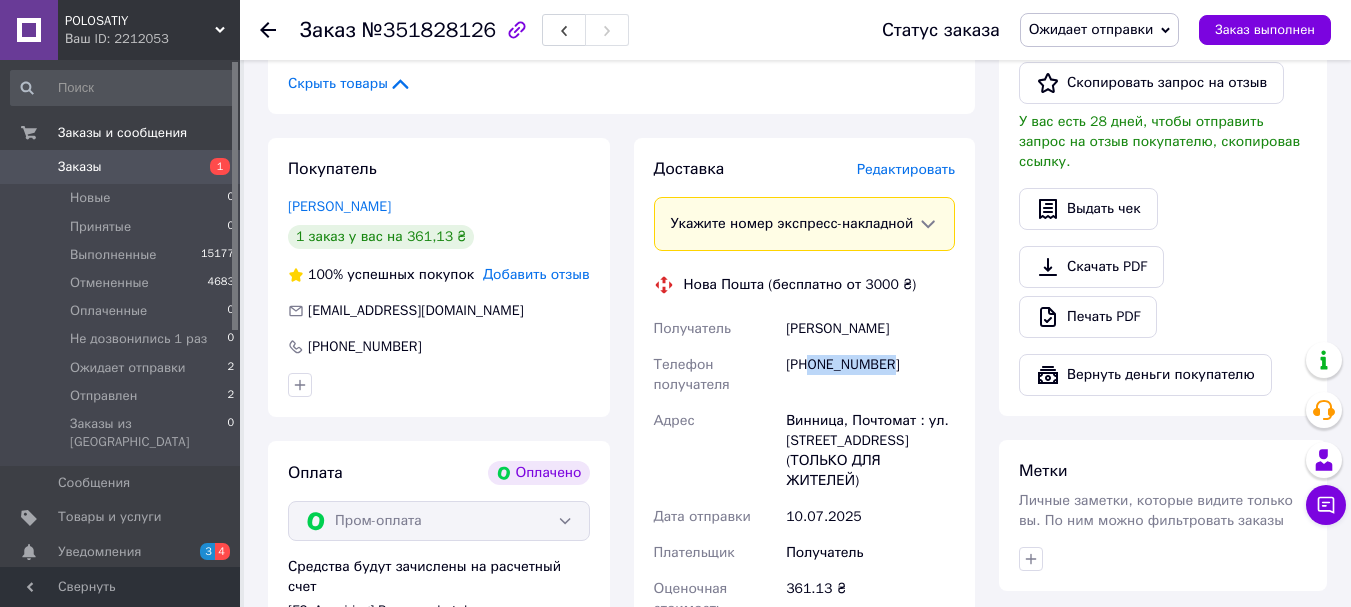 drag, startPoint x: 812, startPoint y: 369, endPoint x: 889, endPoint y: 369, distance: 77 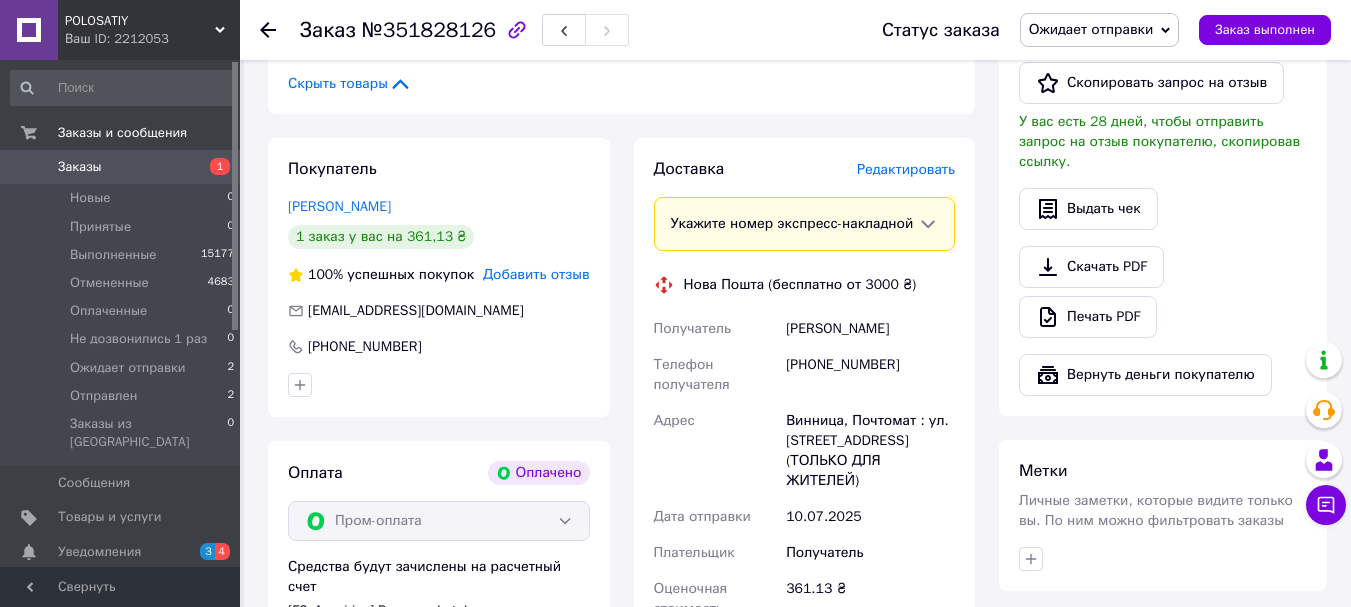 click on "POLOSATIY Ваш ID: 2212053 Сайт POLOSATIY Кабинет покупателя Проверить состояние системы Страница на портале Справка Выйти Заказы и сообщения Заказы 1 Новые 0 Принятые 0 Выполненные 15177 Отмененные 4683 Оплаченные 0 Не дозвонились 1 раз 0 Ожидает отправки 2 Отправлен 2 Заказы из Розетки 0 Сообщения 0 Товары и услуги Уведомления 3 4 Показатели работы компании Панель управления Отзывы Клиенты Каталог ProSale Аналитика Инструменты вебмастера и SEO Управление сайтом Кошелек компании Маркет Настройки Тарифы и счета Prom топ Свернуть" at bounding box center (675, 258) 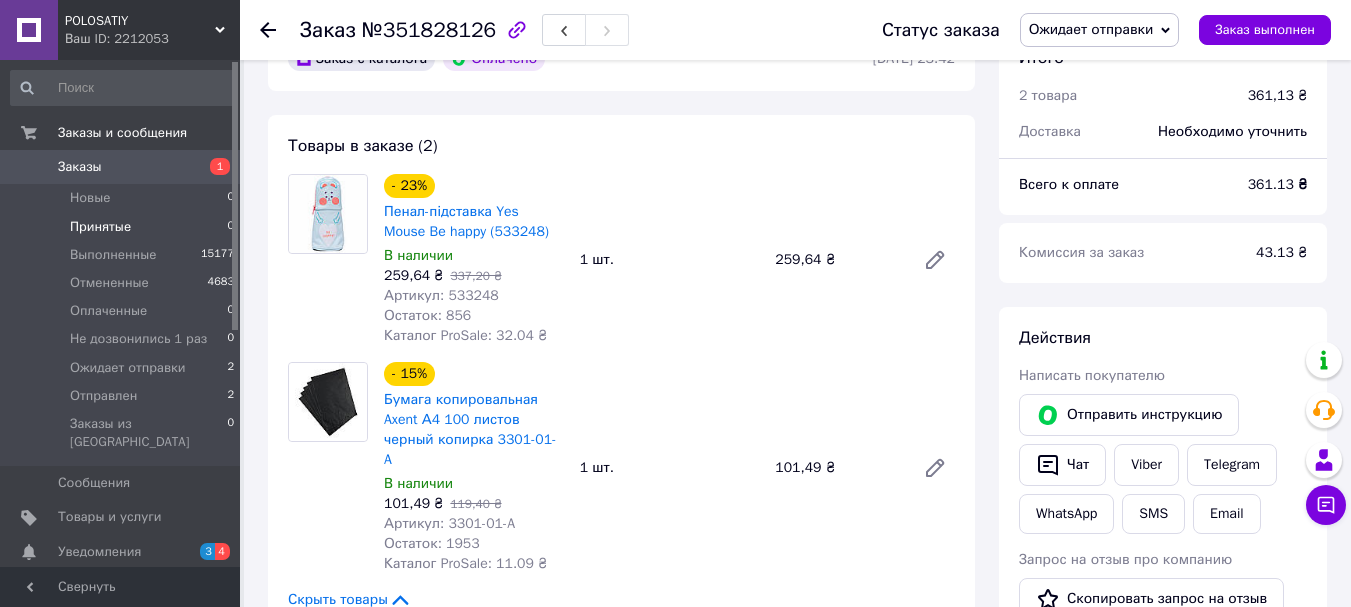 click on "Принятые" at bounding box center (100, 227) 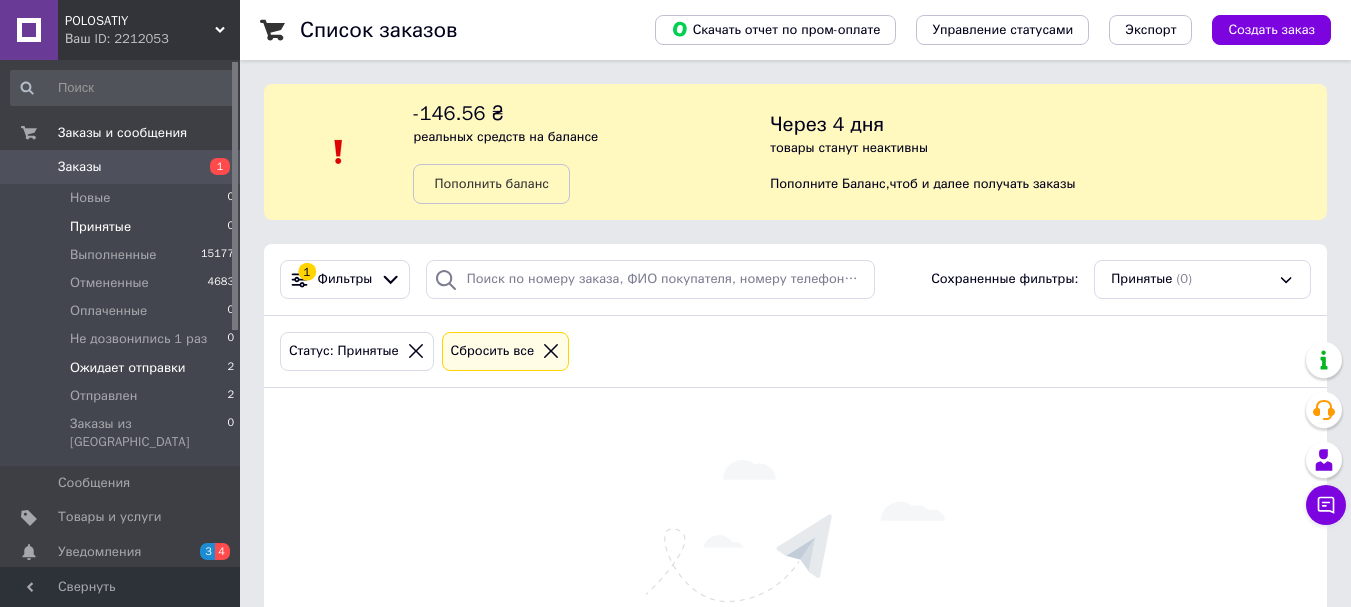 click on "Ожидает отправки 2" at bounding box center (123, 368) 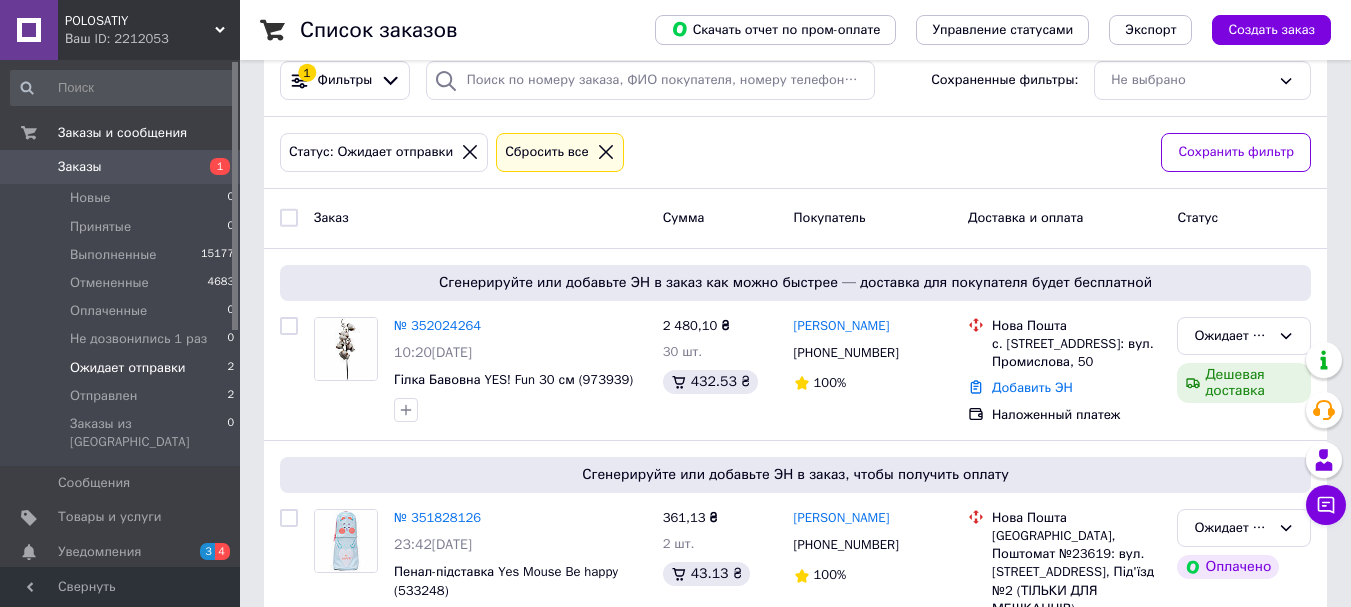 scroll, scrollTop: 297, scrollLeft: 0, axis: vertical 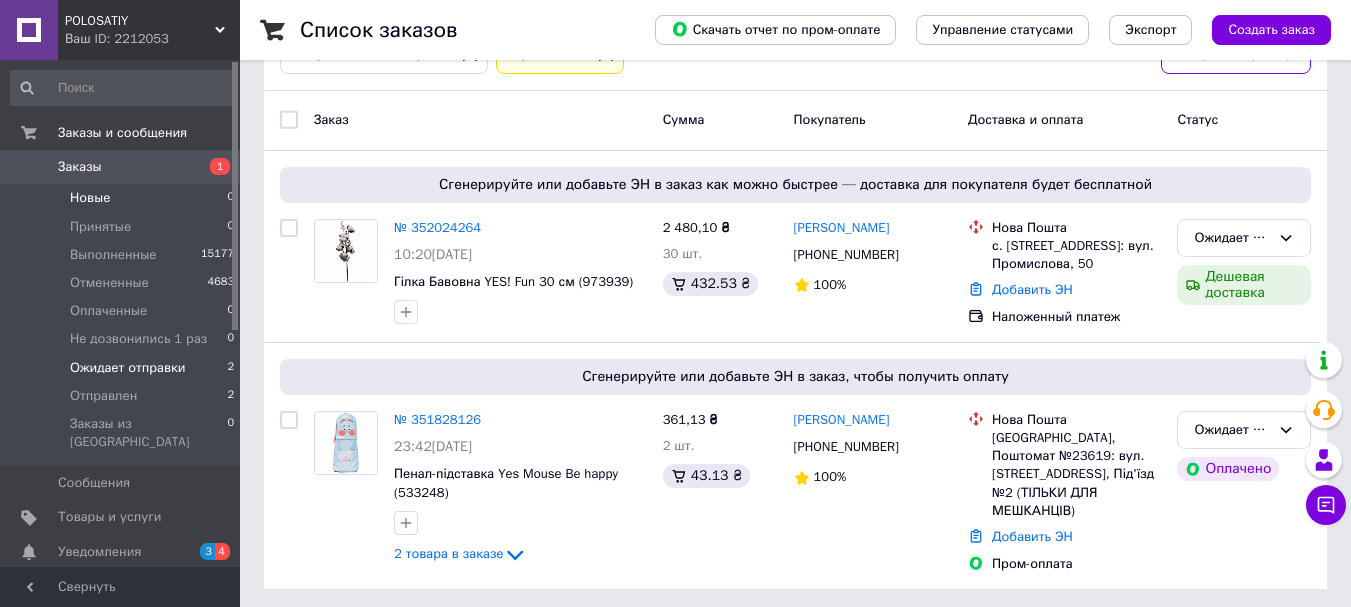 click on "Новые 0" at bounding box center (123, 198) 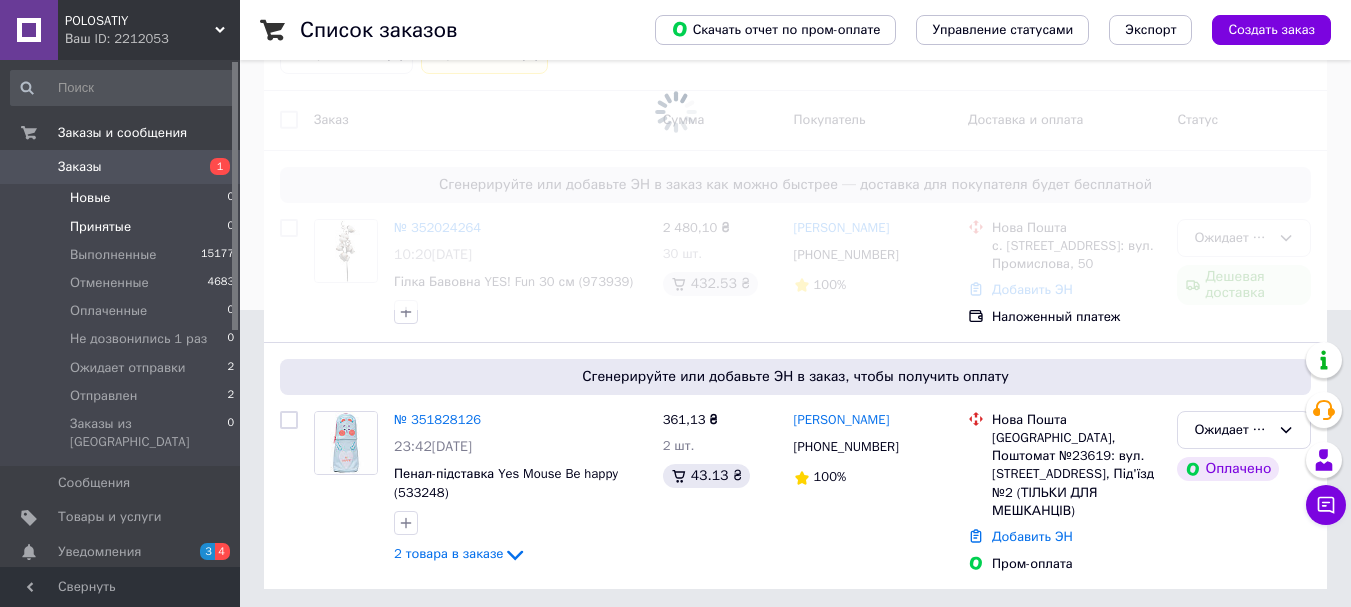 scroll, scrollTop: 0, scrollLeft: 0, axis: both 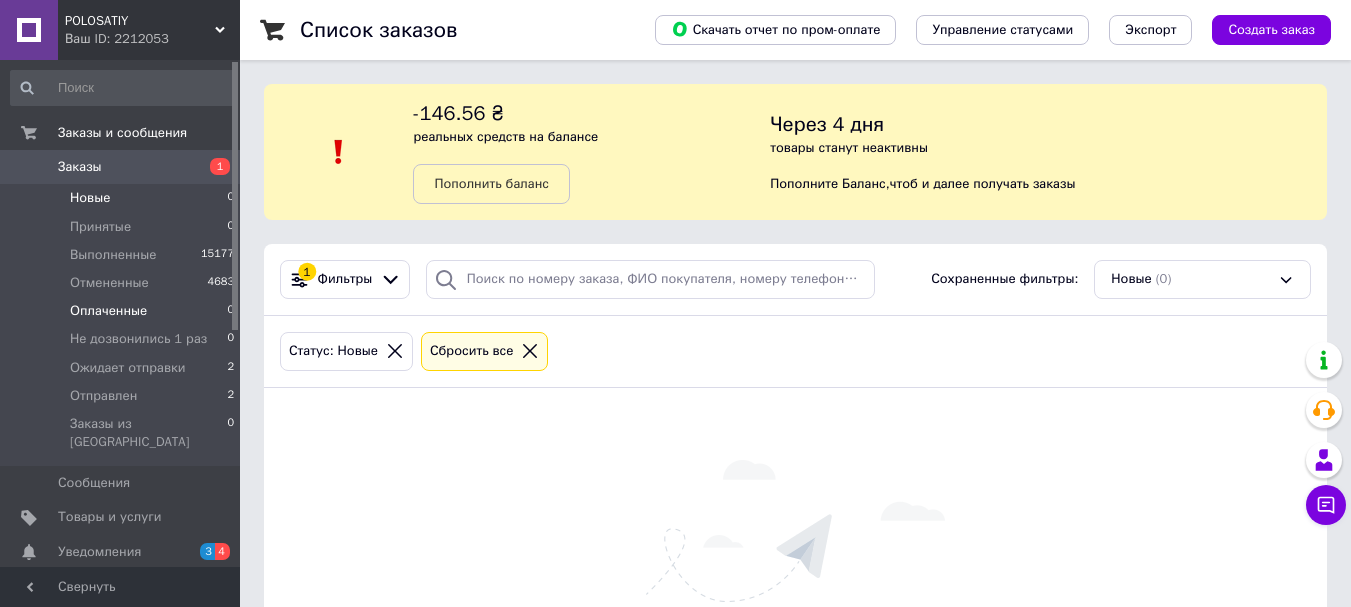click on "Оплаченные" at bounding box center [108, 311] 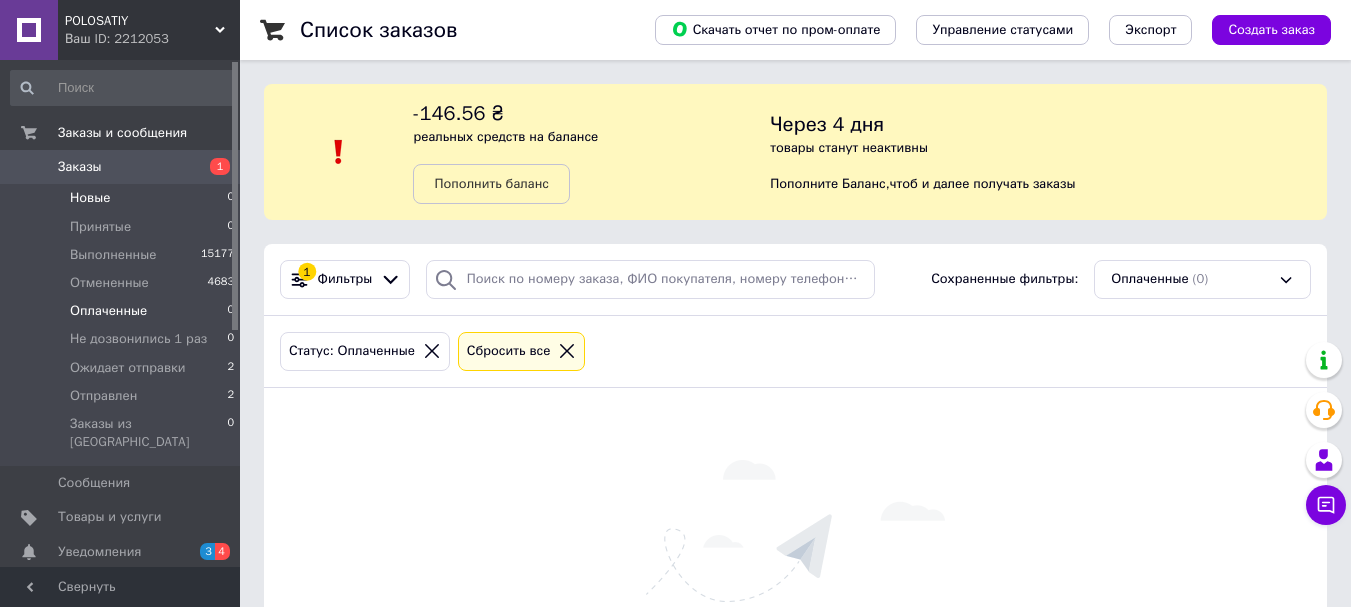 click on "Новые" at bounding box center (90, 198) 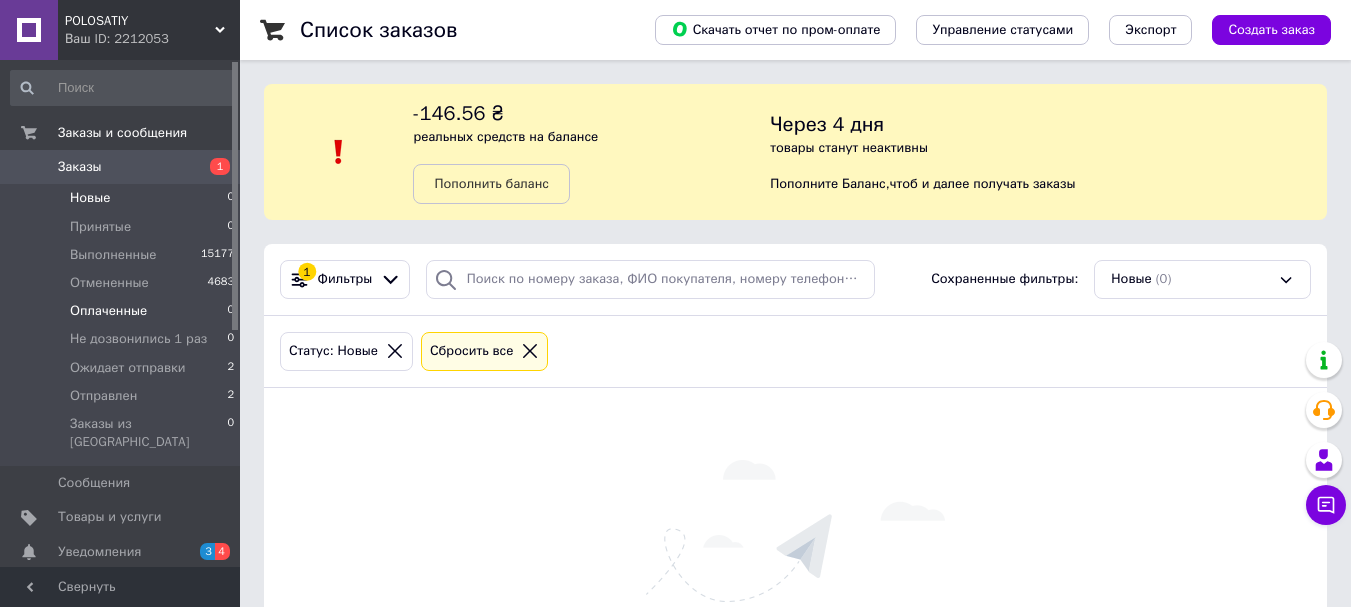 click on "Оплаченные" at bounding box center [108, 311] 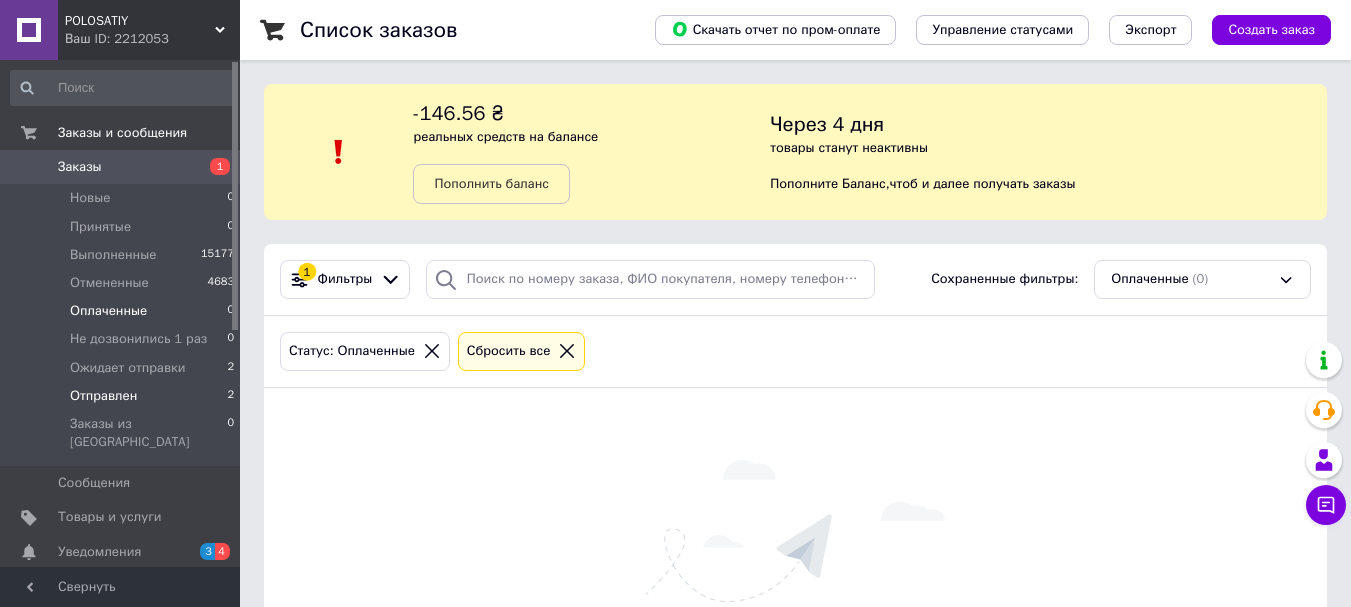 click on "Отправлен 2" at bounding box center (123, 396) 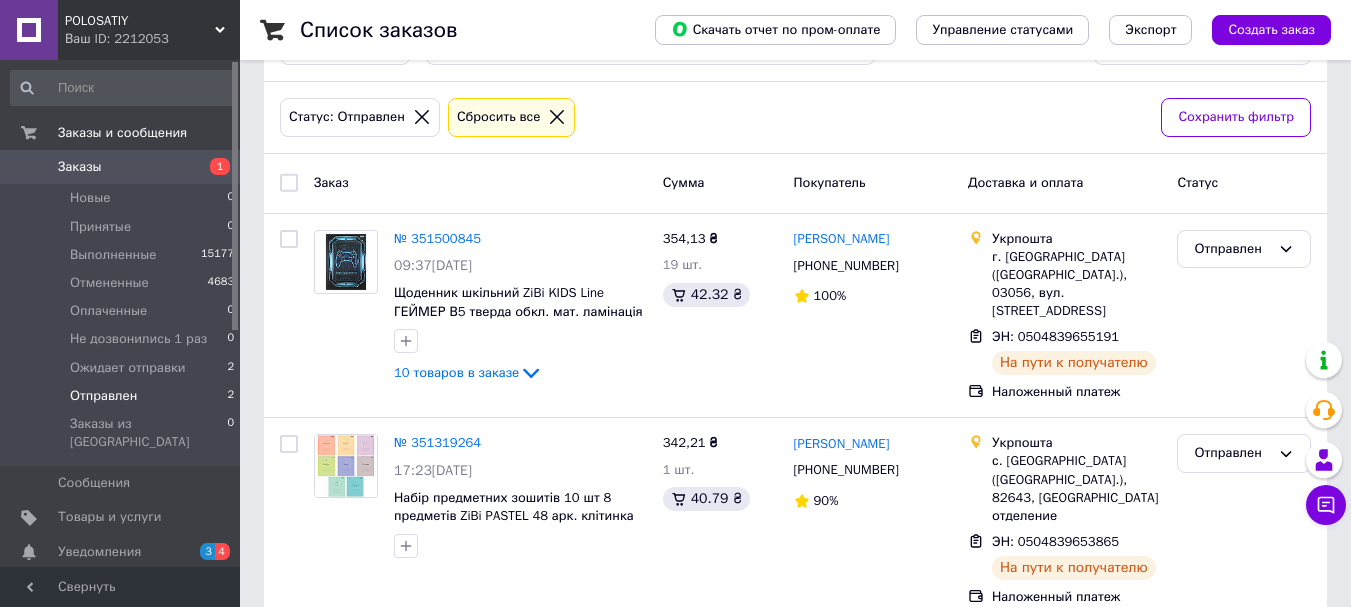 scroll, scrollTop: 239, scrollLeft: 0, axis: vertical 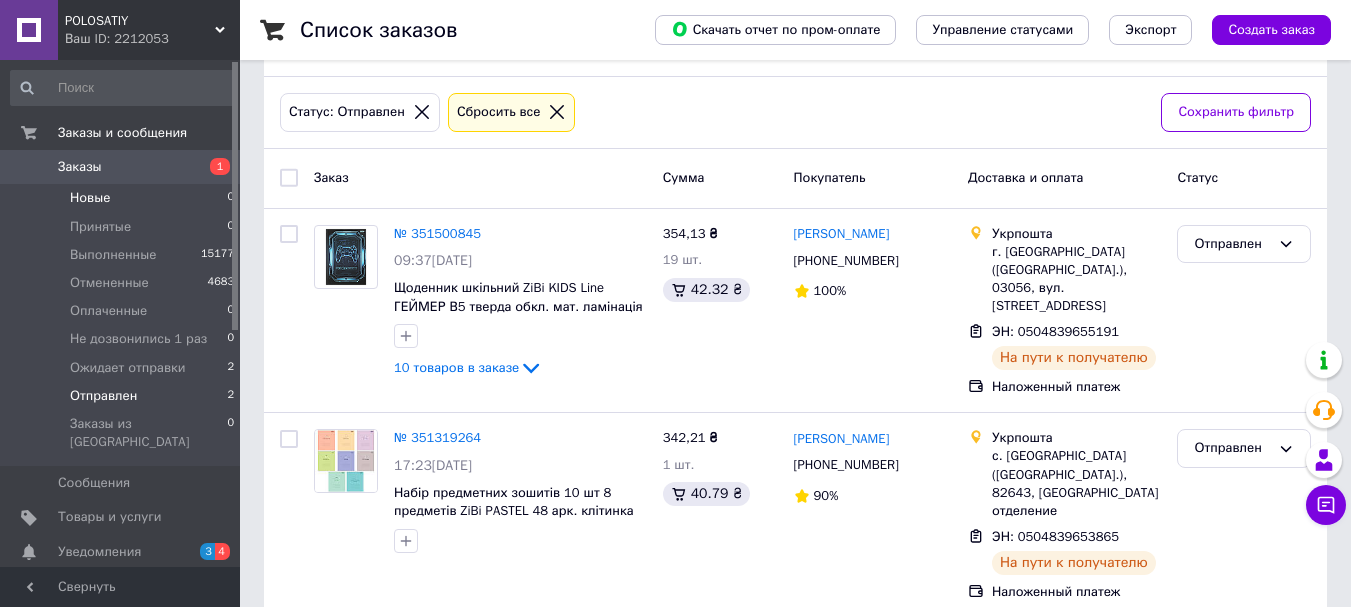 click on "Новые 0" at bounding box center [123, 198] 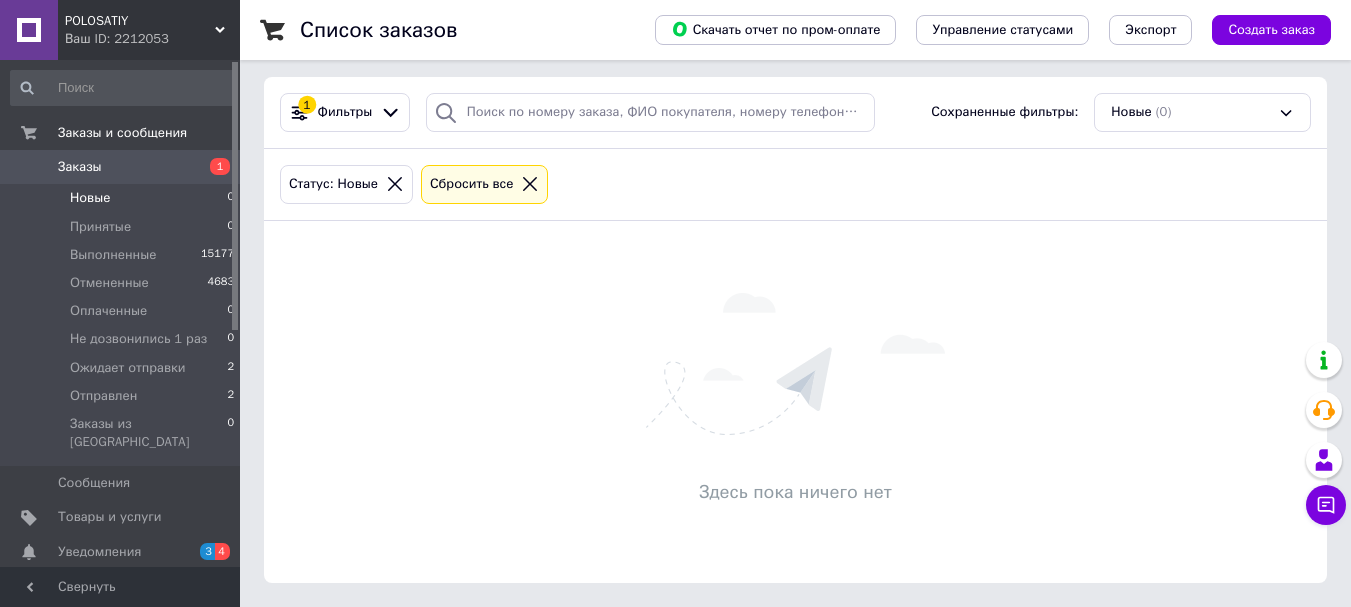scroll, scrollTop: 0, scrollLeft: 0, axis: both 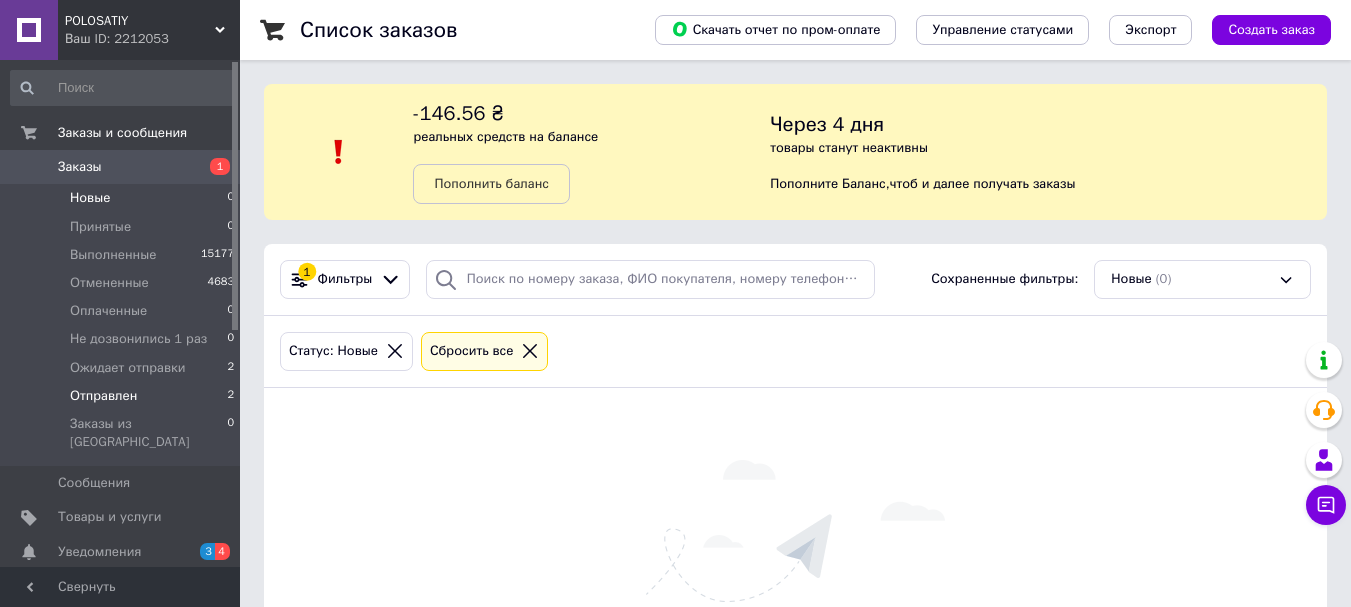 click on "Отправлен 2" at bounding box center [123, 396] 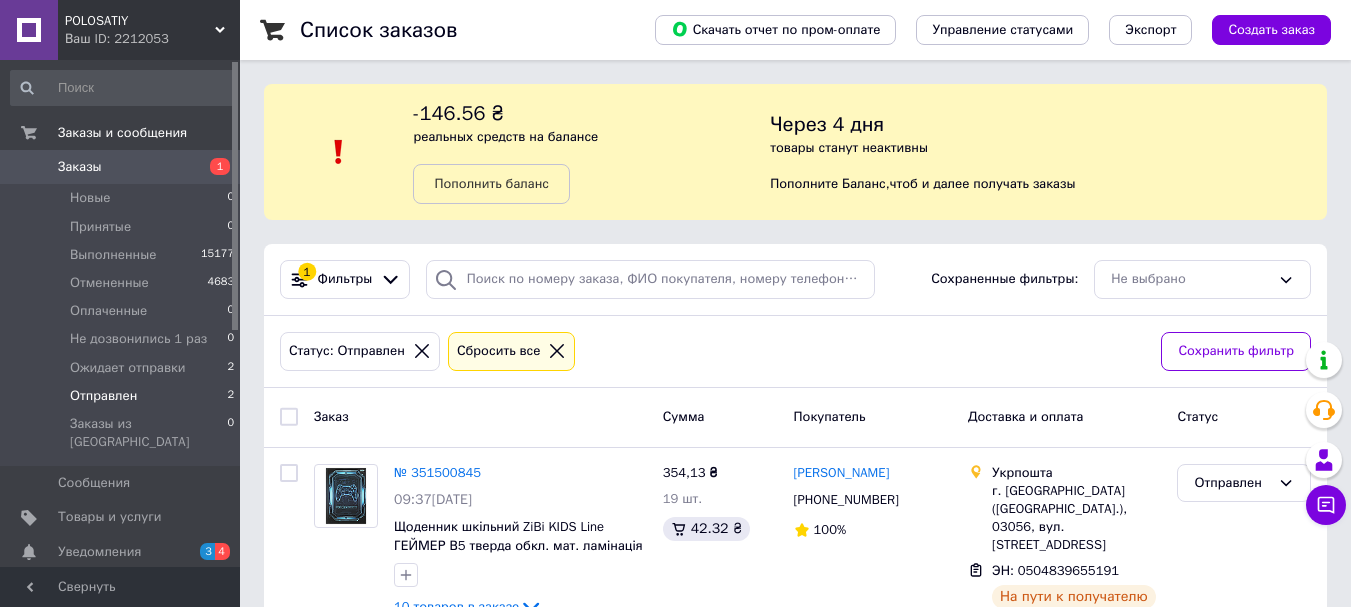 scroll, scrollTop: 239, scrollLeft: 0, axis: vertical 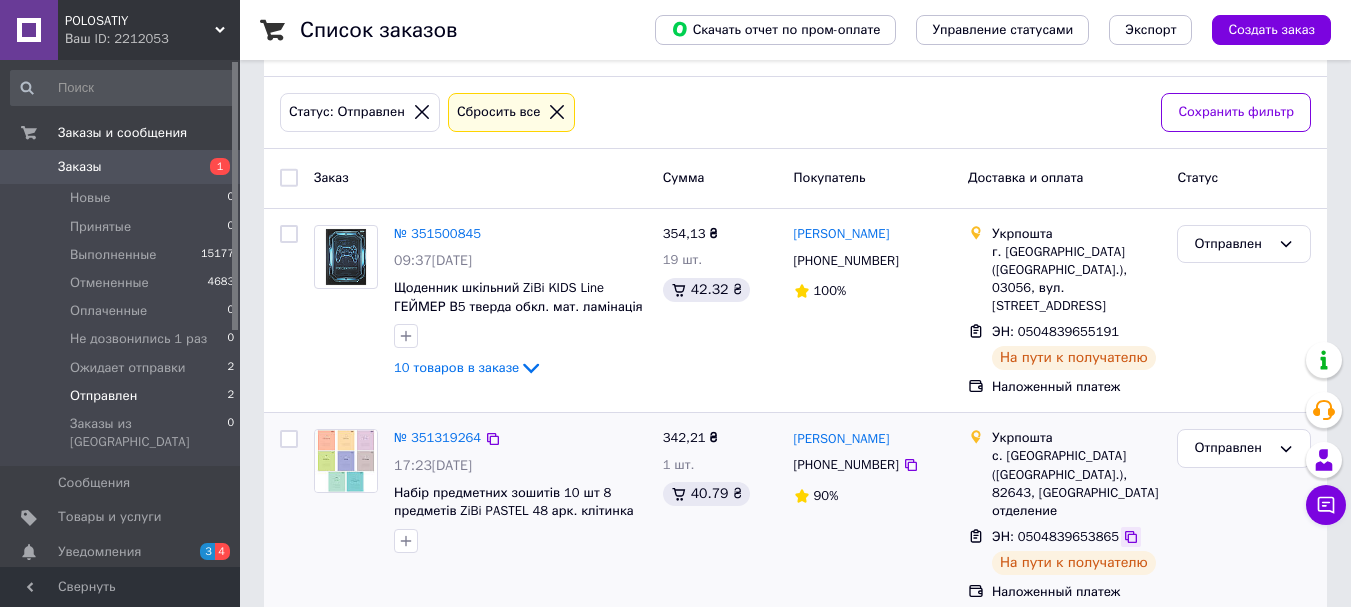 click 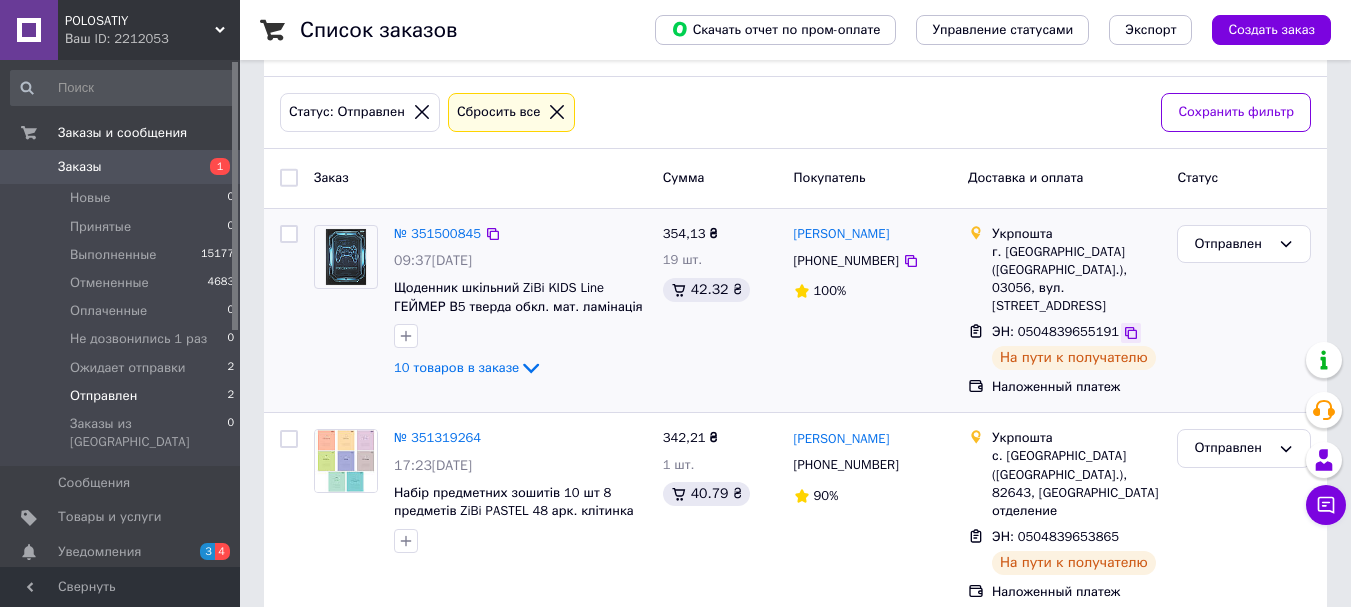 click 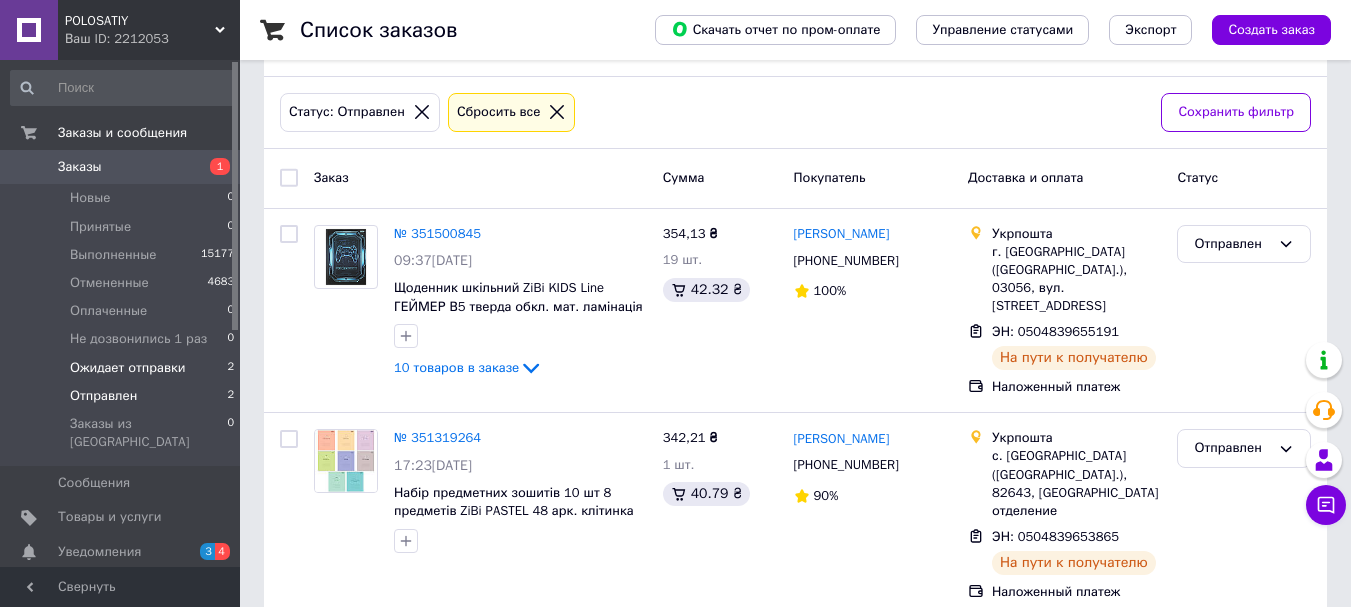 click on "Ожидает отправки" at bounding box center [128, 368] 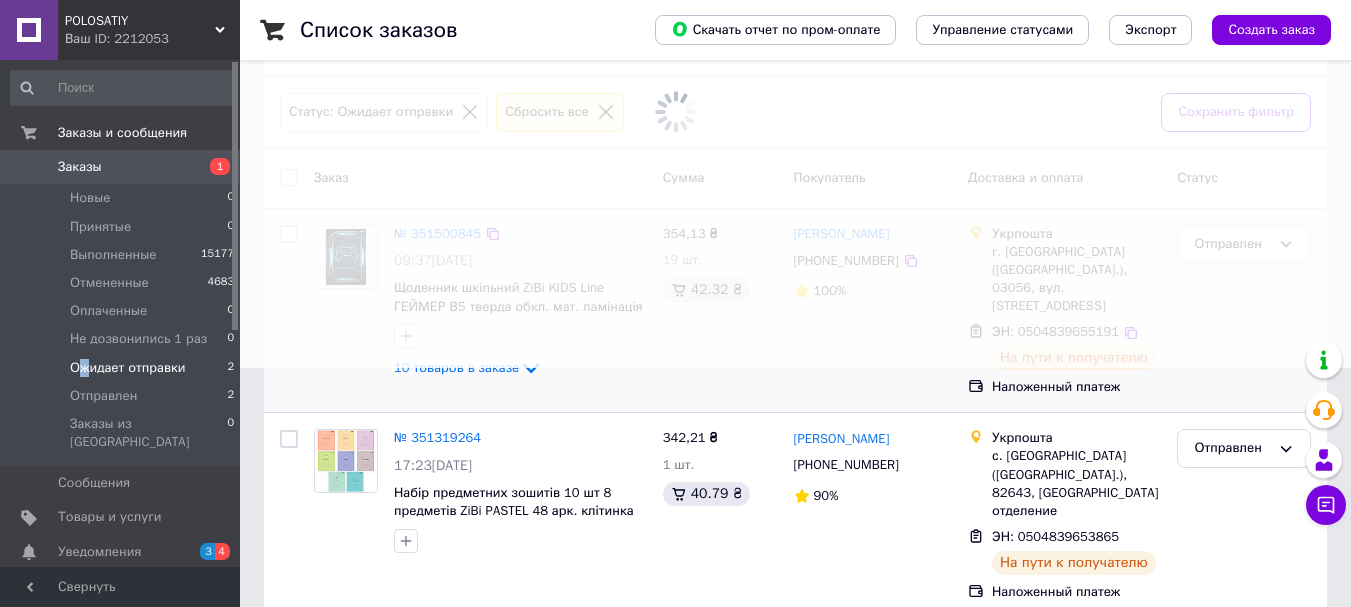 scroll, scrollTop: 0, scrollLeft: 0, axis: both 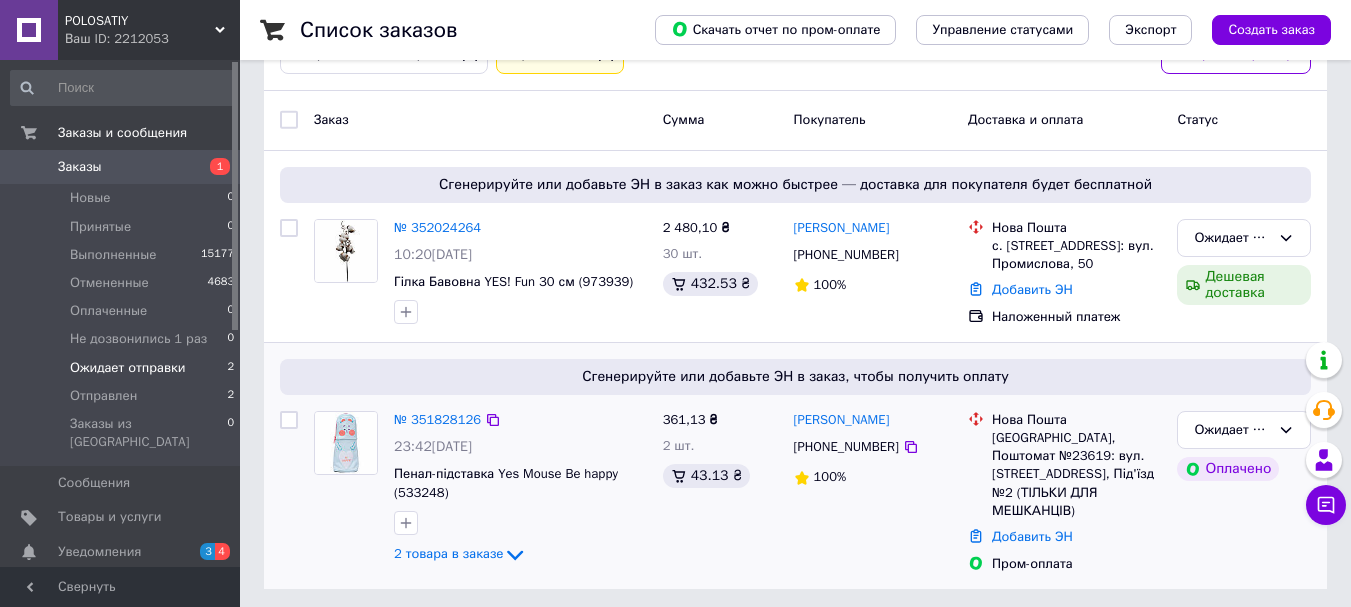 click on "[GEOGRAPHIC_DATA], Поштомат №23619: вул. [STREET_ADDRESS], Під'їзд №2 (ТІЛЬКИ ДЛЯ МЕШКАНЦІВ)" at bounding box center (1076, 474) 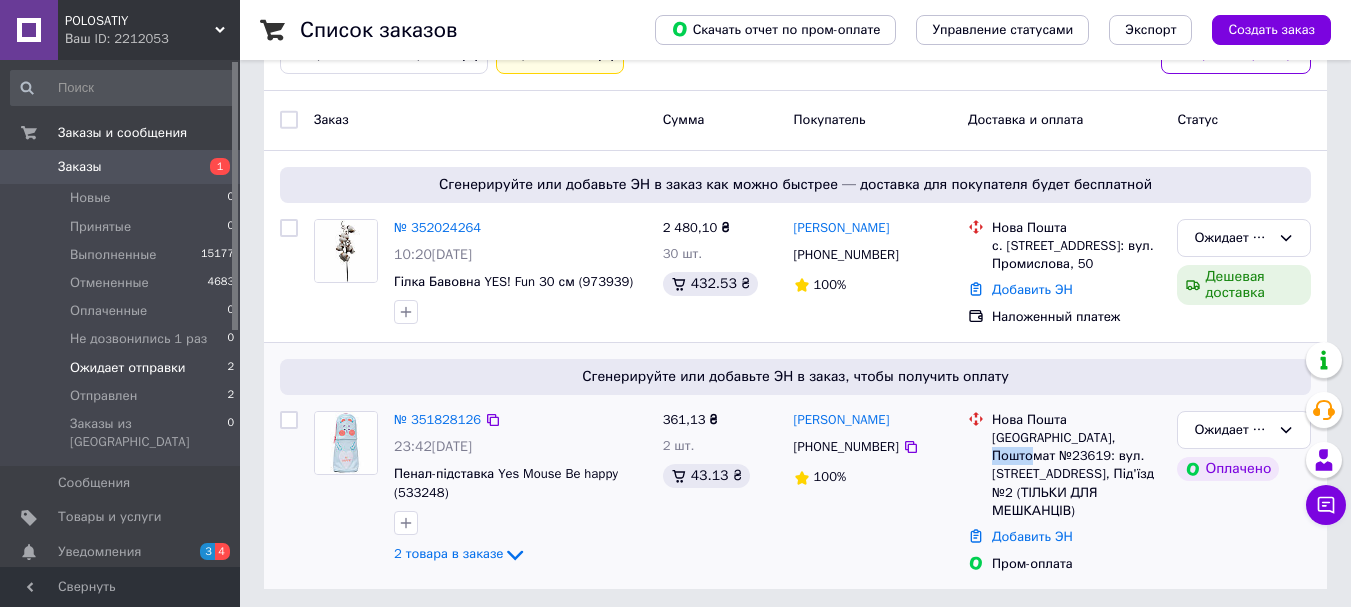 click on "[GEOGRAPHIC_DATA], Поштомат №23619: вул. [STREET_ADDRESS], Під'їзд №2 (ТІЛЬКИ ДЛЯ МЕШКАНЦІВ)" at bounding box center (1076, 474) 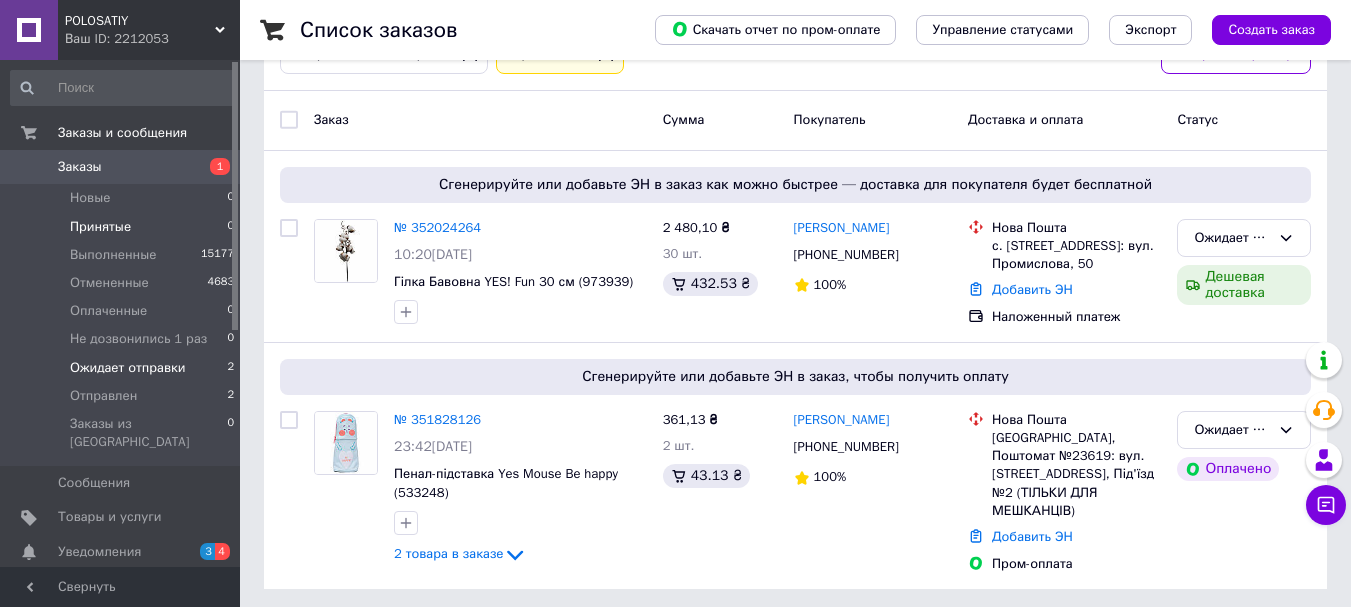 click on "Принятые 0" at bounding box center [123, 227] 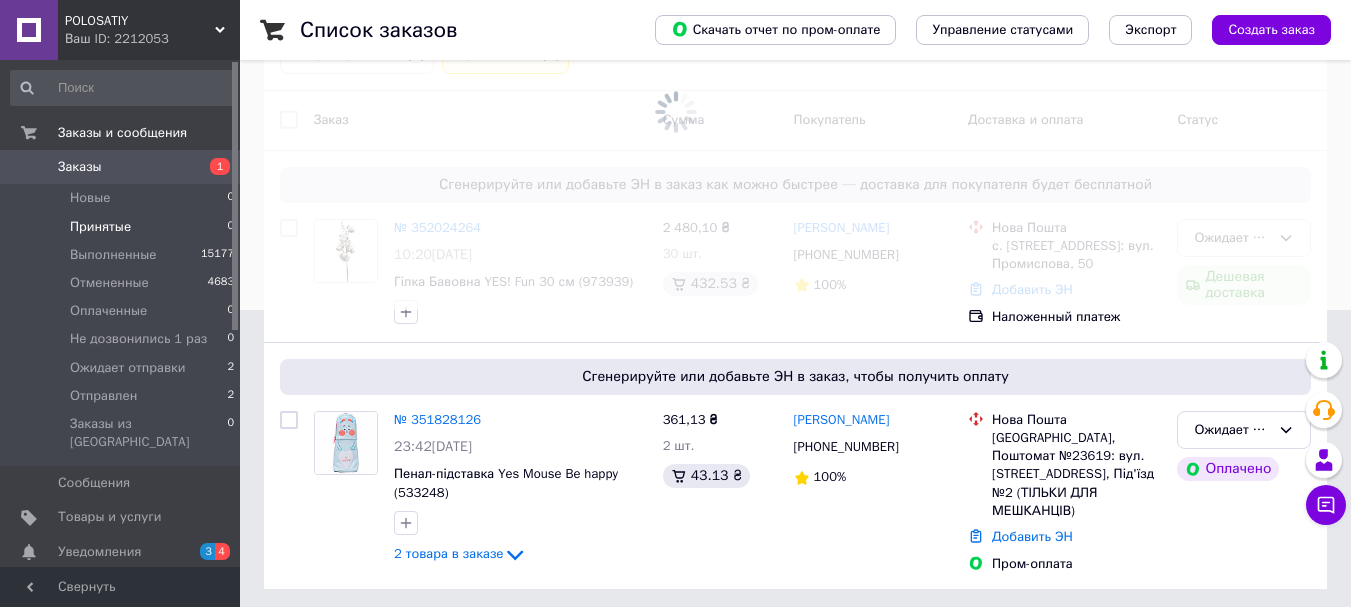 scroll, scrollTop: 0, scrollLeft: 0, axis: both 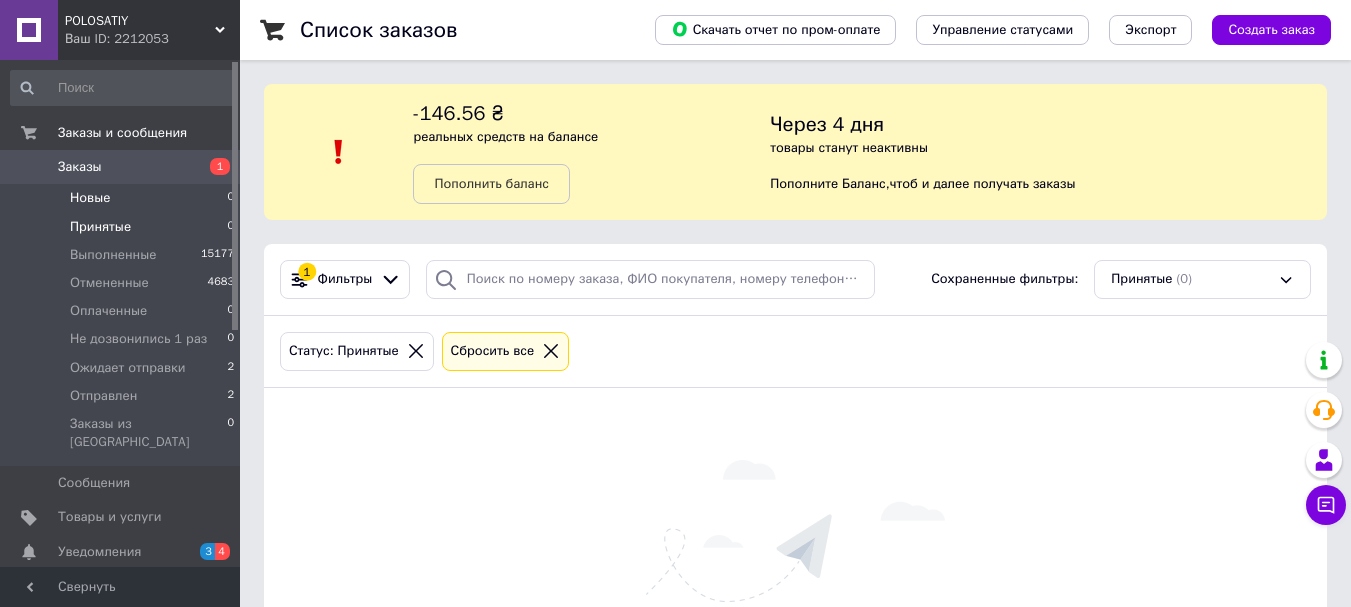 click on "Новые" at bounding box center [90, 198] 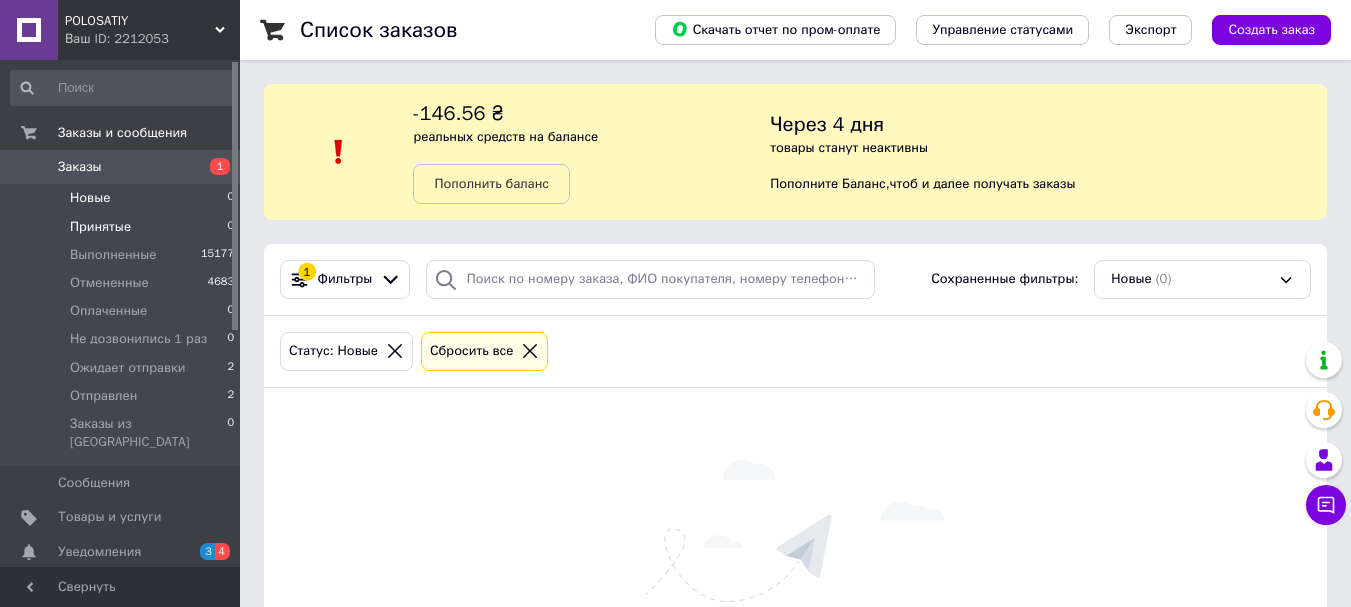 click on "Принятые" at bounding box center (100, 227) 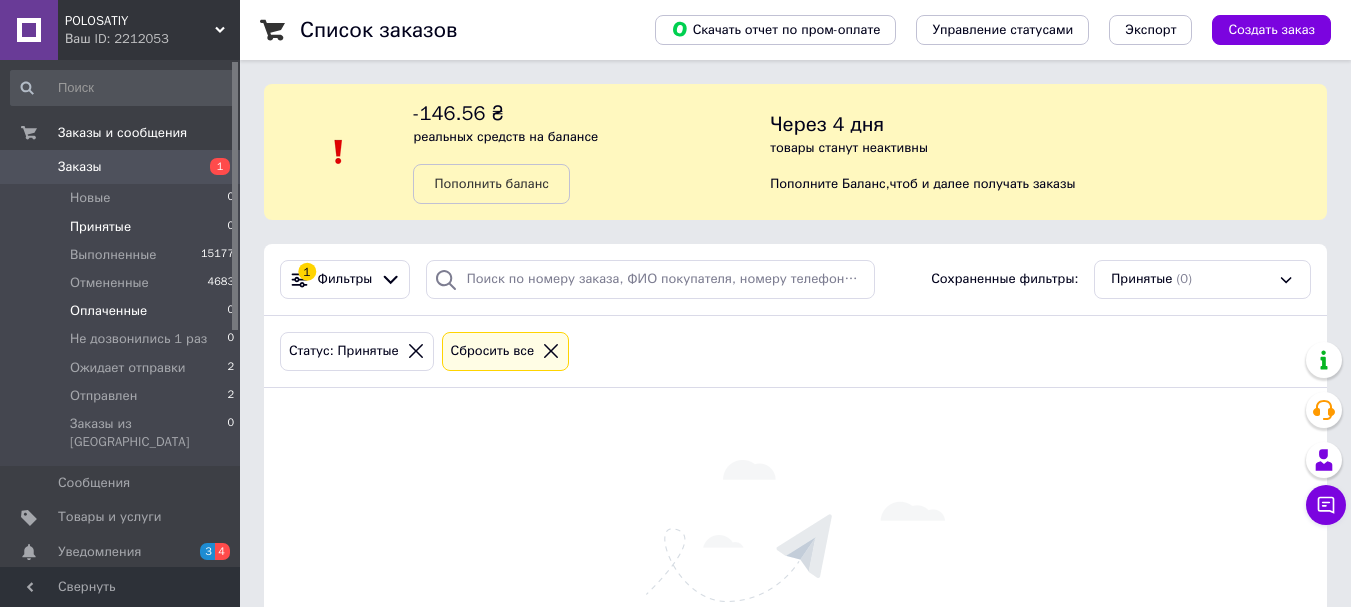 click on "Оплаченные" at bounding box center [108, 311] 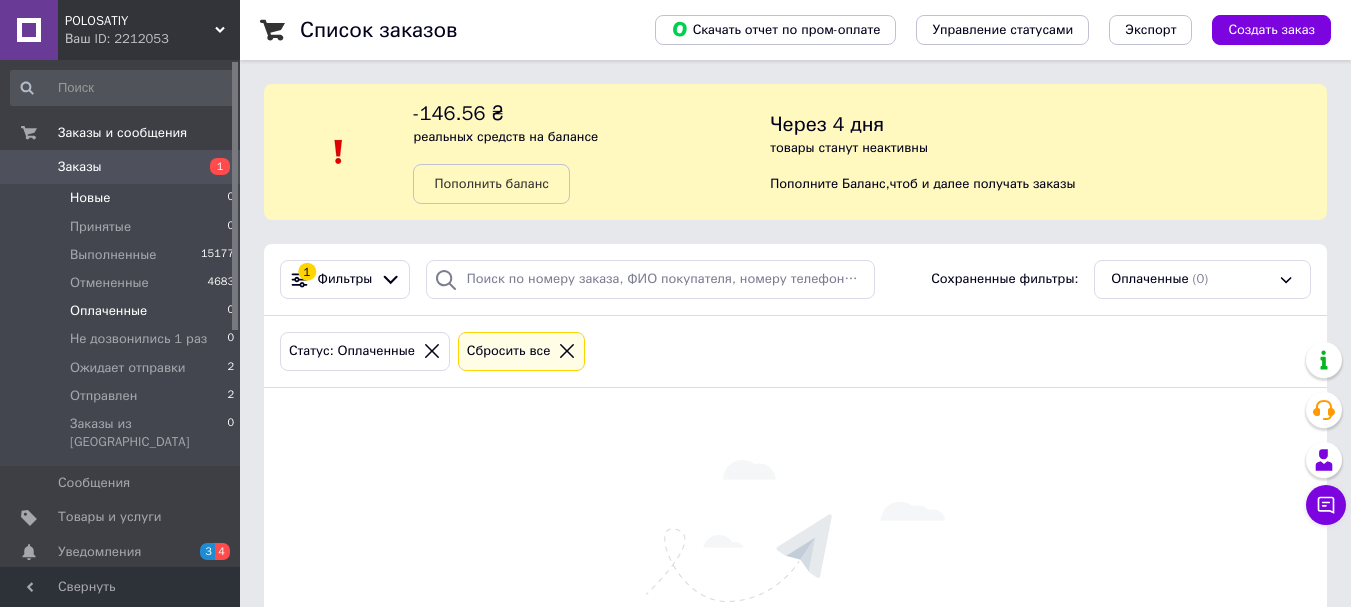 click on "Новые 0" at bounding box center (123, 198) 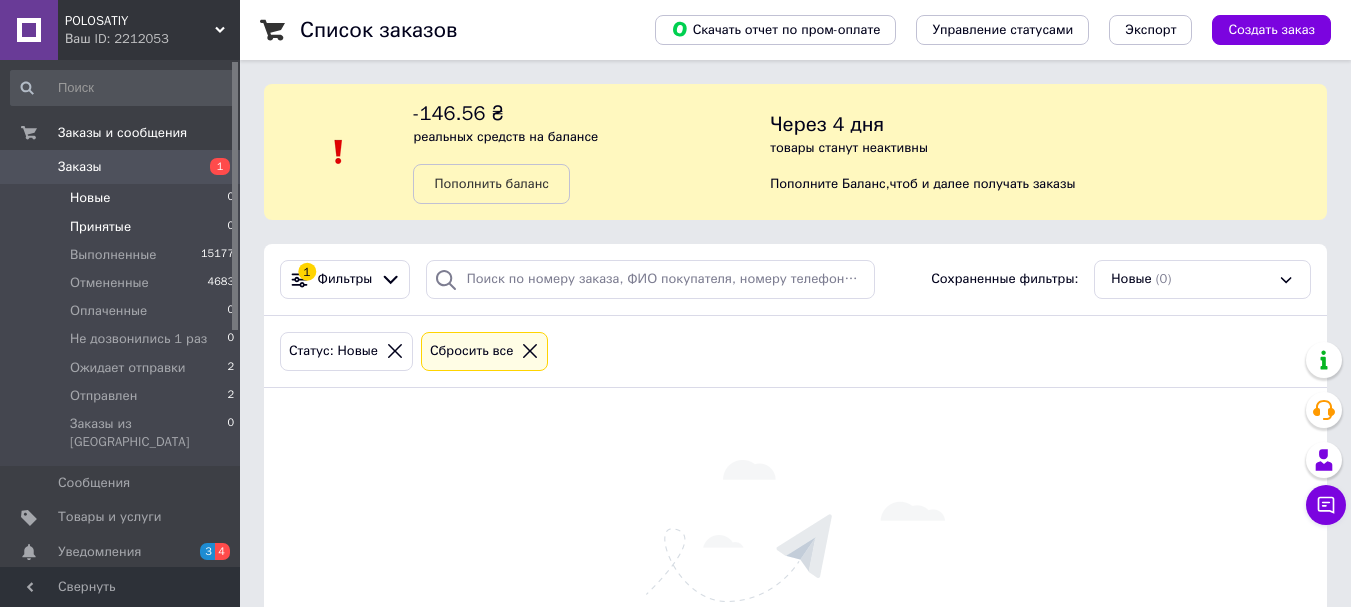click on "Принятые" at bounding box center (100, 227) 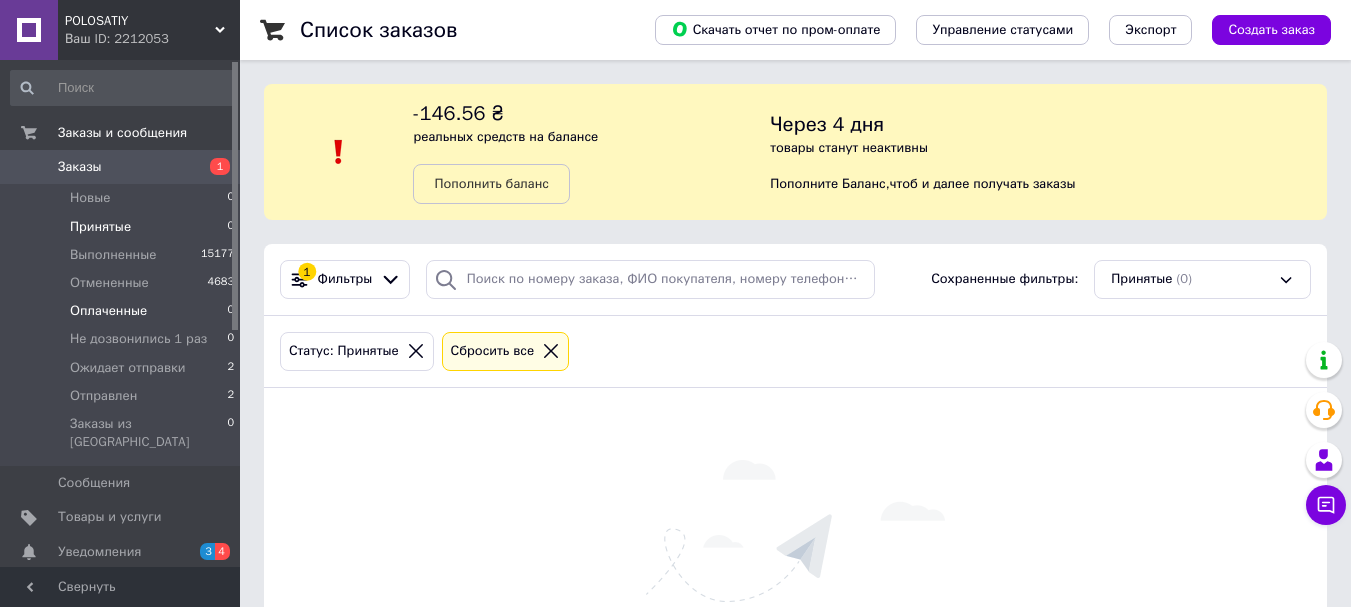 click on "Оплаченные" at bounding box center (108, 311) 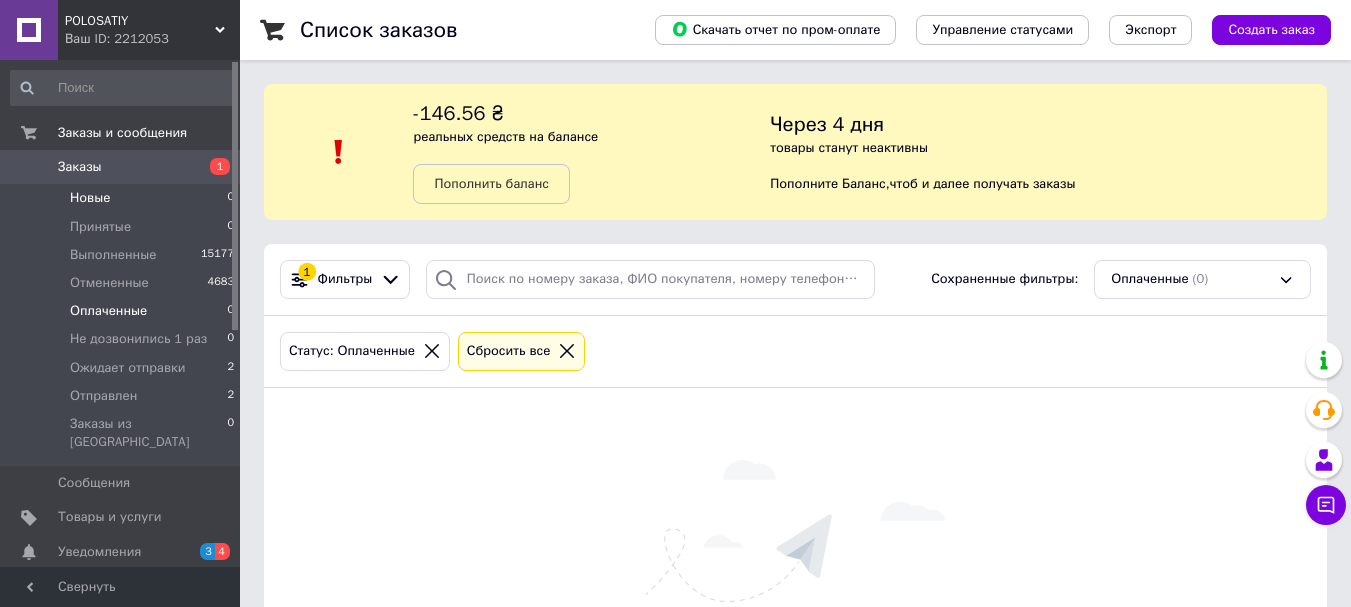 click on "Новые" at bounding box center [90, 198] 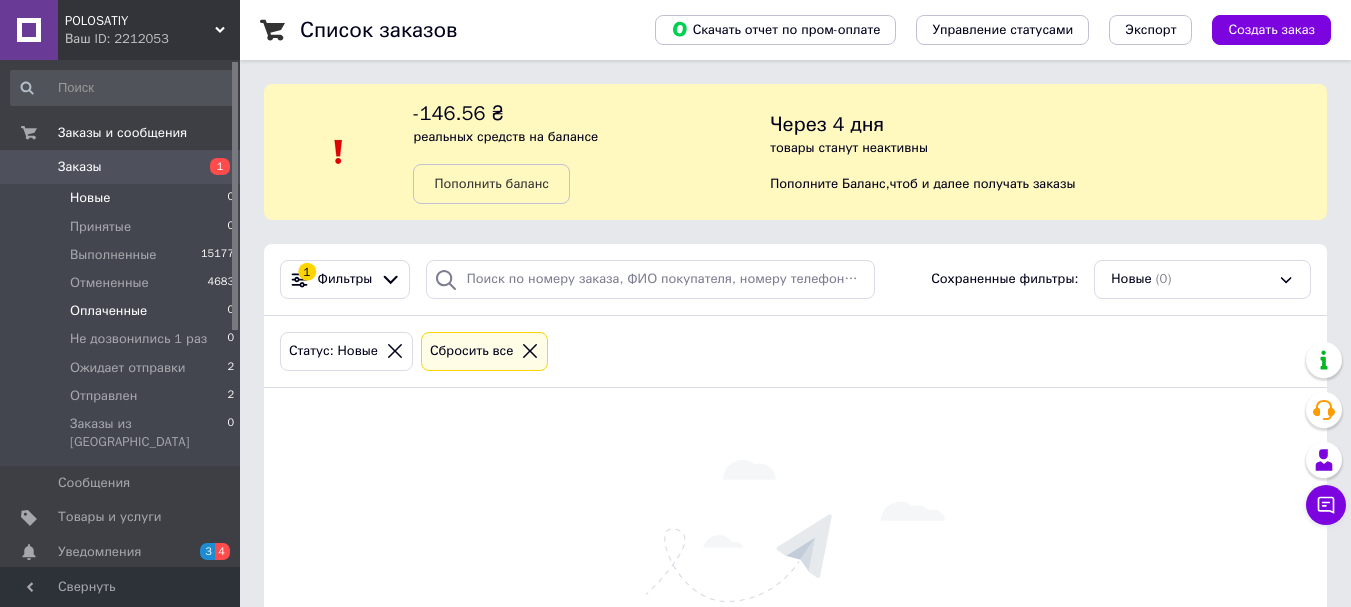 click on "Оплаченные" at bounding box center [108, 311] 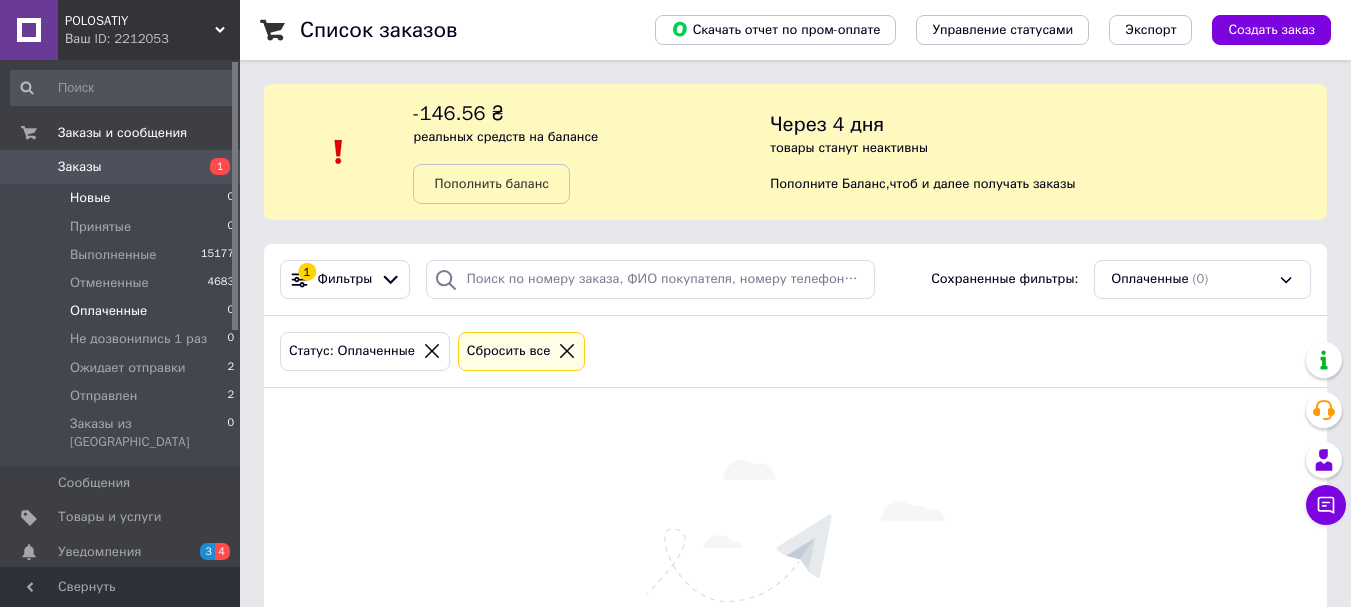 click on "Новые 0" at bounding box center [123, 198] 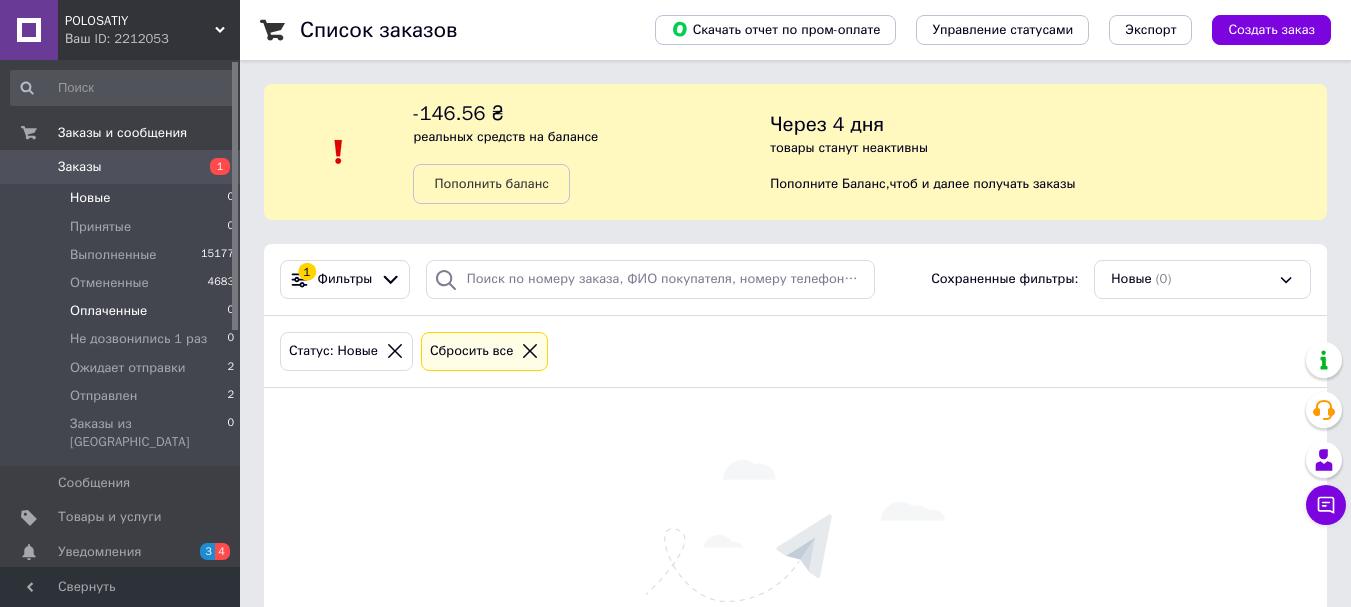 click on "Оплаченные" at bounding box center [108, 311] 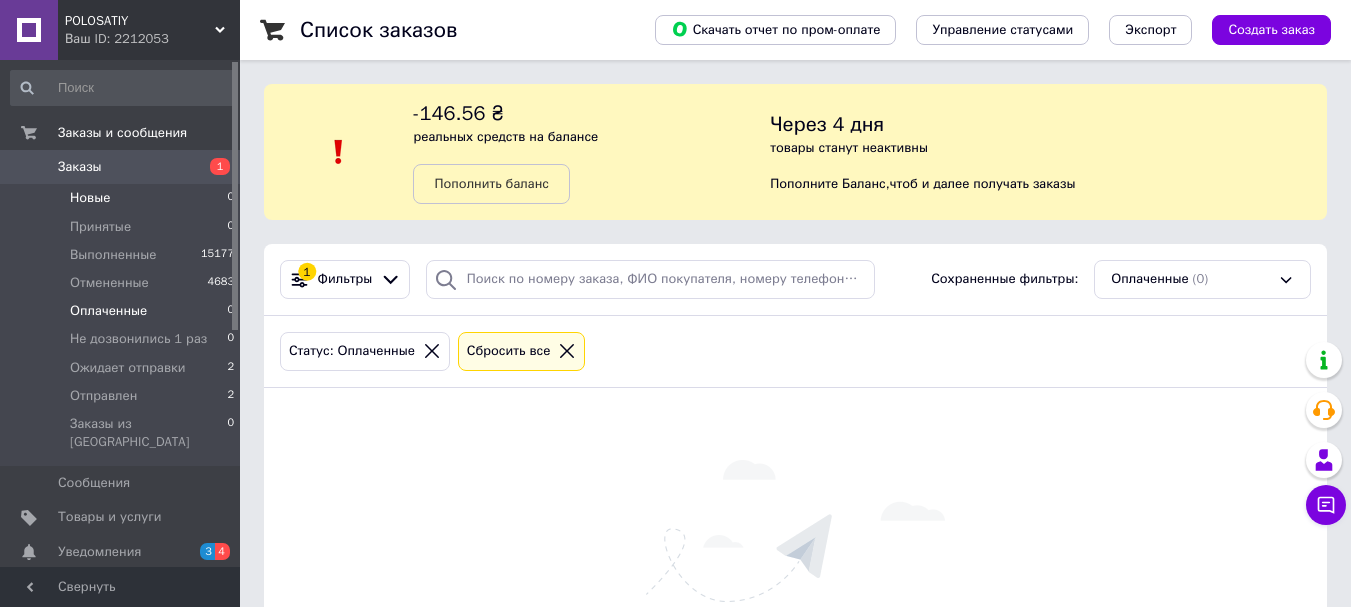 click on "Новые" at bounding box center [90, 198] 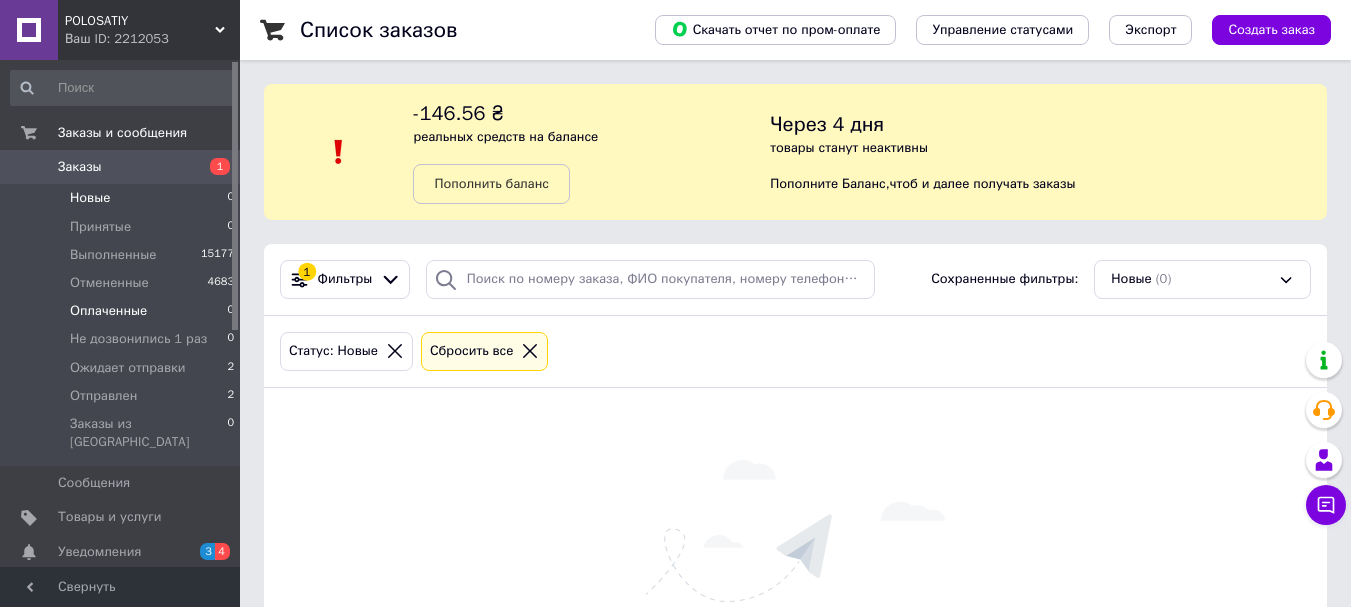 click on "Оплаченные" at bounding box center [108, 311] 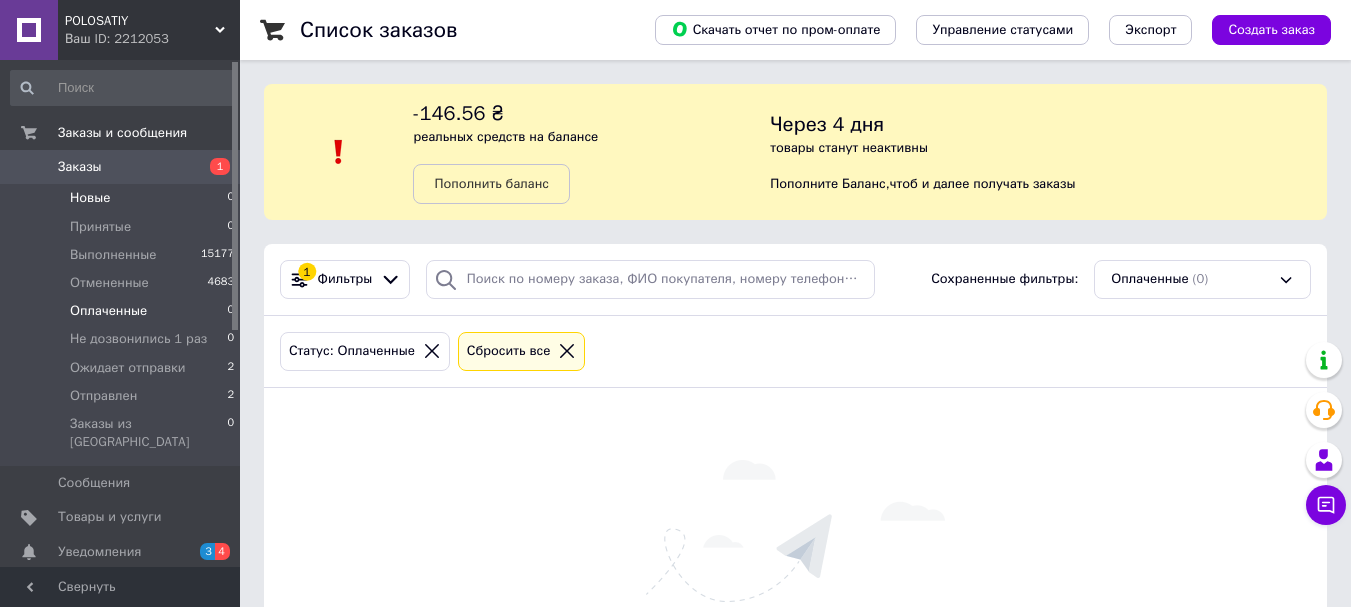 click on "Новые" at bounding box center [90, 198] 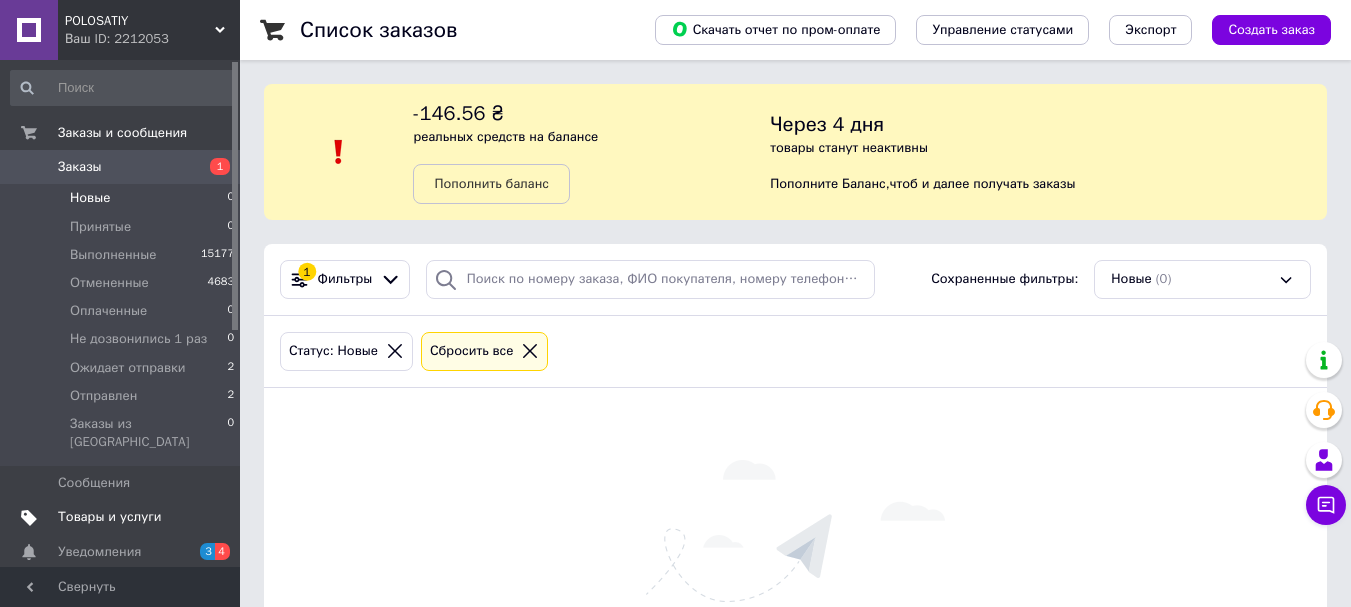 click on "Товары и услуги" at bounding box center [123, 517] 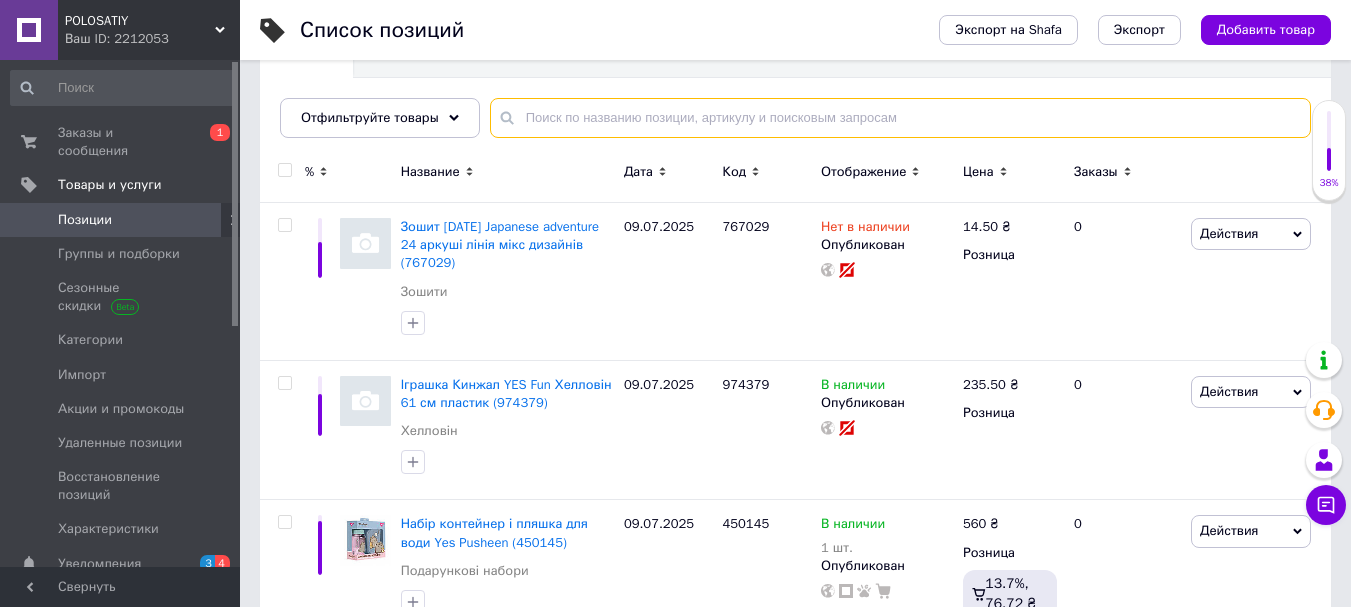 click at bounding box center [900, 118] 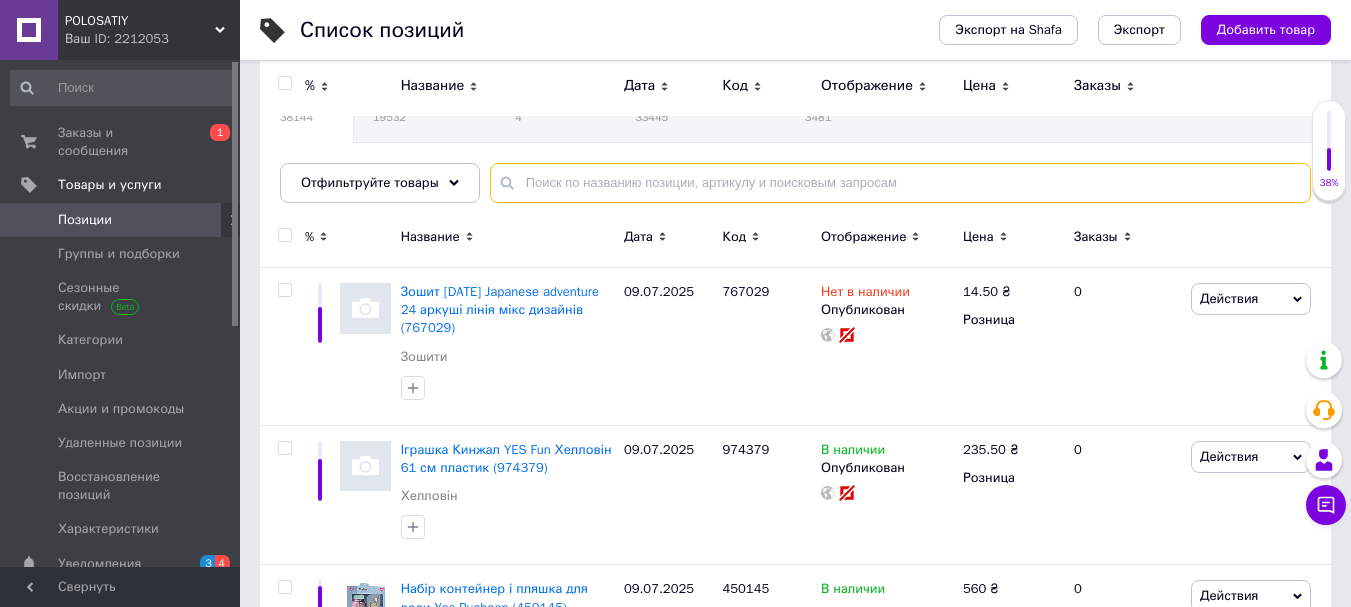 scroll, scrollTop: 100, scrollLeft: 0, axis: vertical 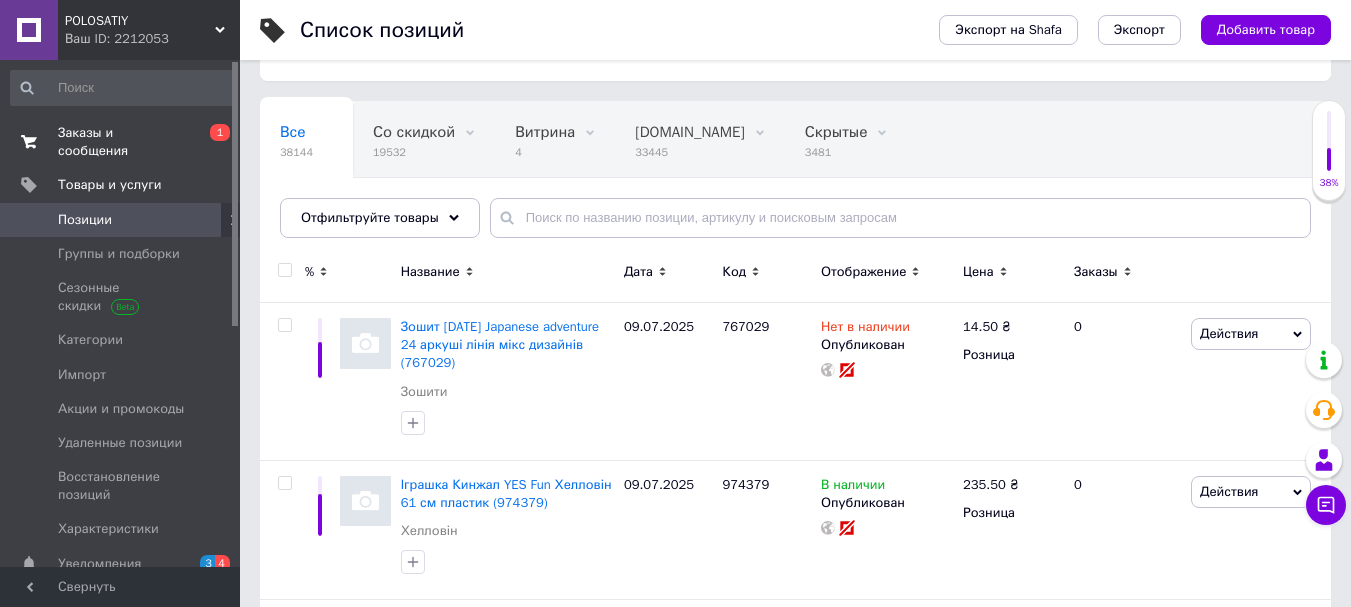 click on "Заказы и сообщения 0 1" at bounding box center (123, 142) 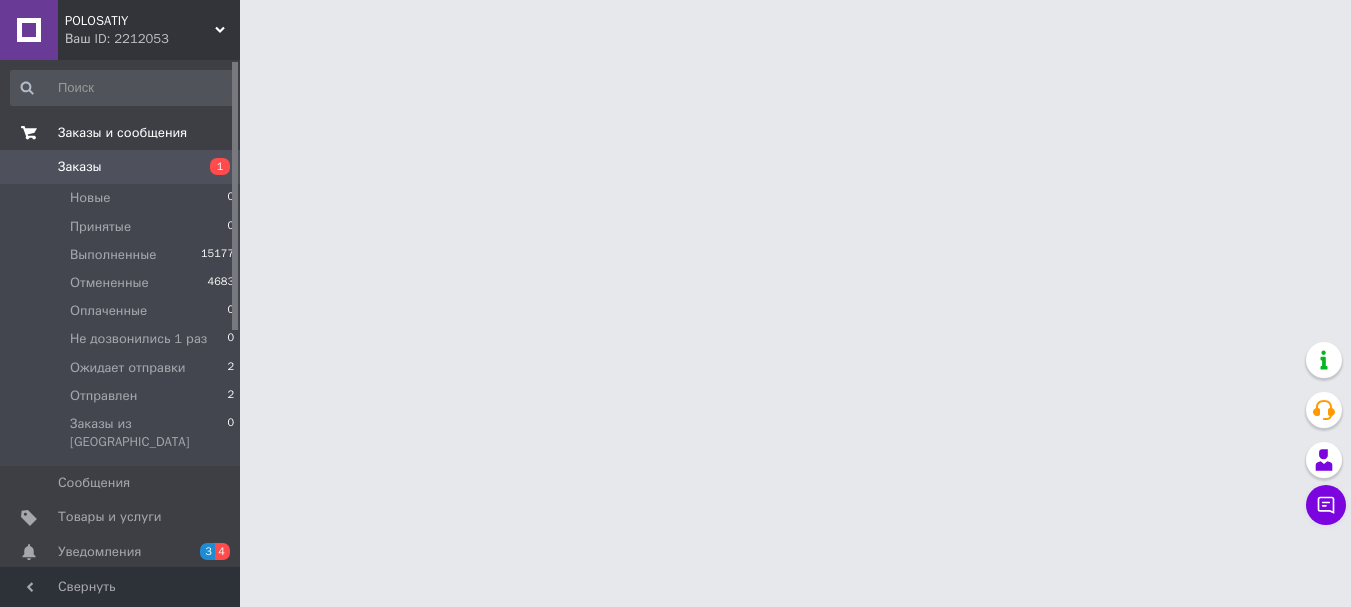 scroll, scrollTop: 0, scrollLeft: 0, axis: both 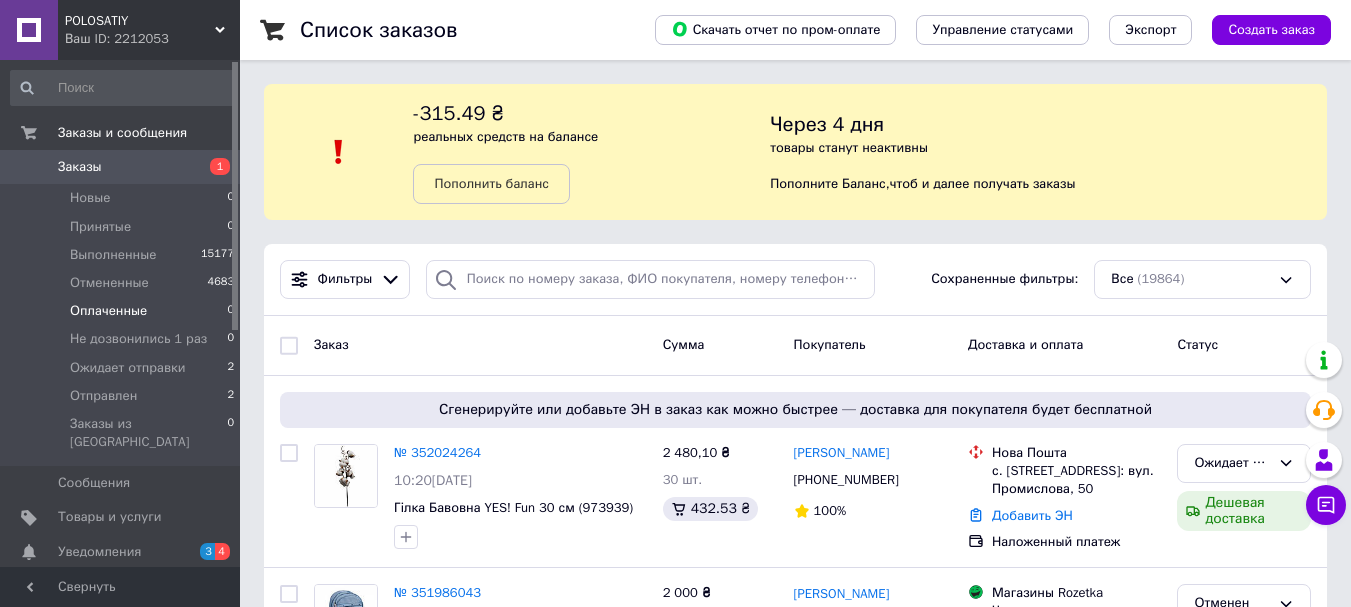 click on "Оплаченные" at bounding box center [108, 311] 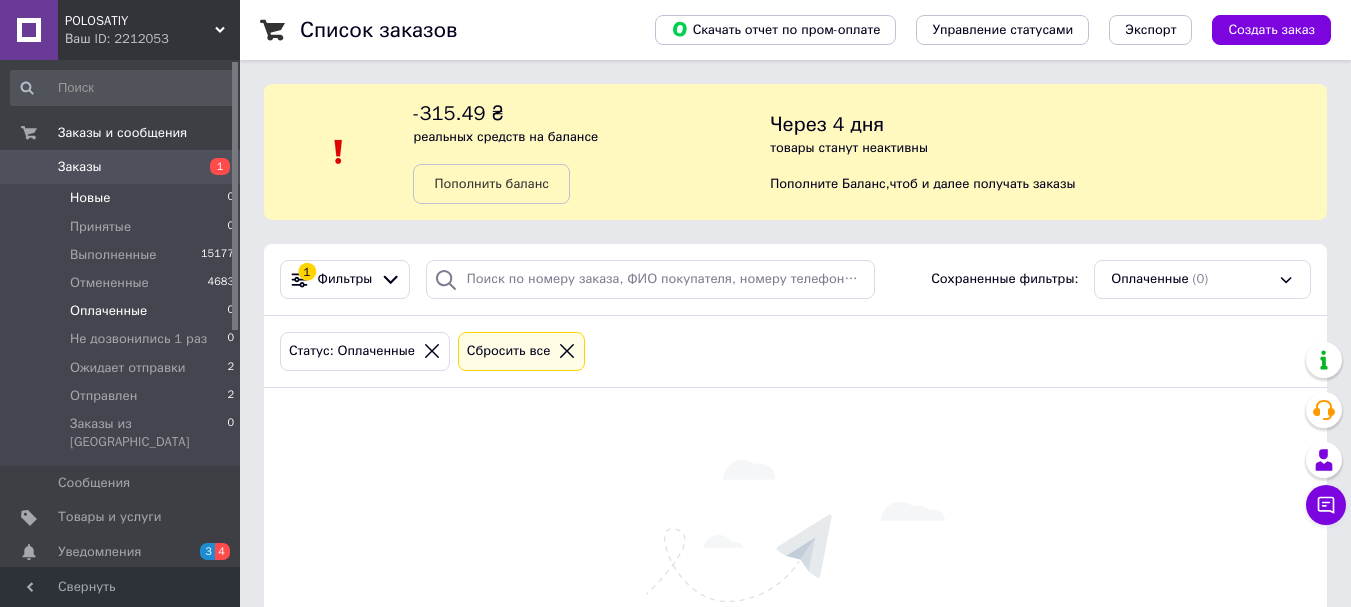 click on "Новые 0" at bounding box center [123, 198] 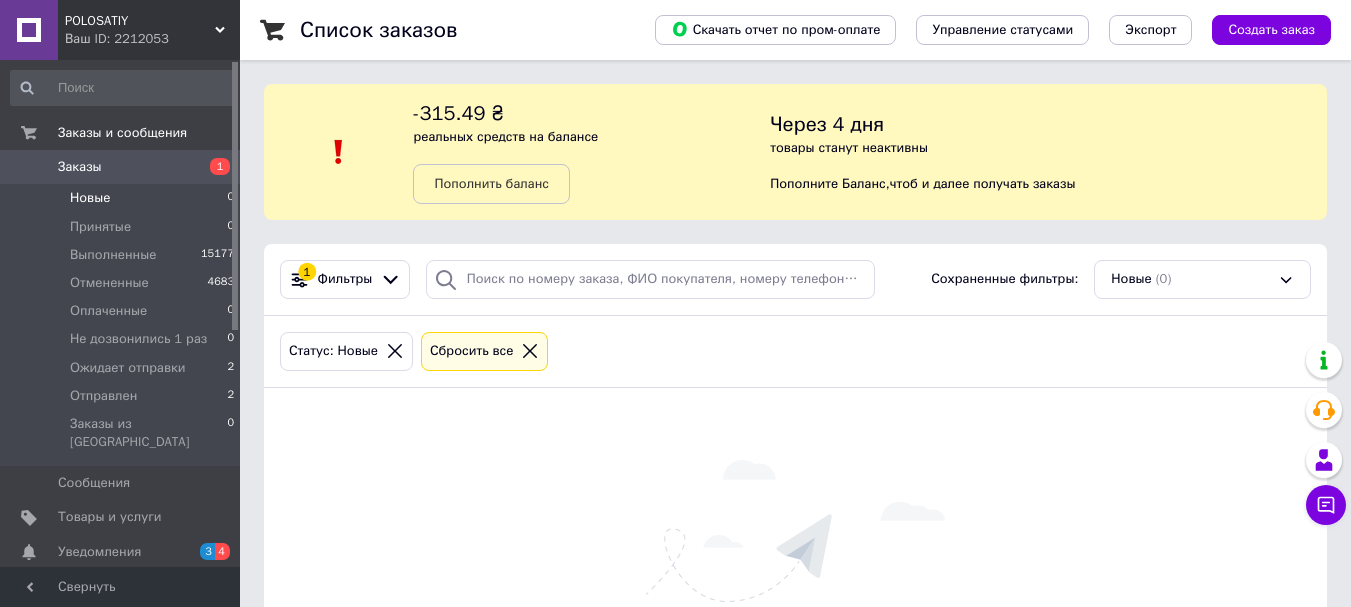 click on "Список заказов   Скачать отчет по пром-оплате Управление статусами Экспорт Создать заказ -315.49 ₴ реальных средств на балансе Пополнить баланс Через 4 дня товары станут неактивны Пополните Баланс ,  чтоб и далее получать заказы 1 Фильтры Сохраненные фильтры: Новые (0) Статус: Новые Сбросить все Здесь пока ничего нет" at bounding box center [795, 387] 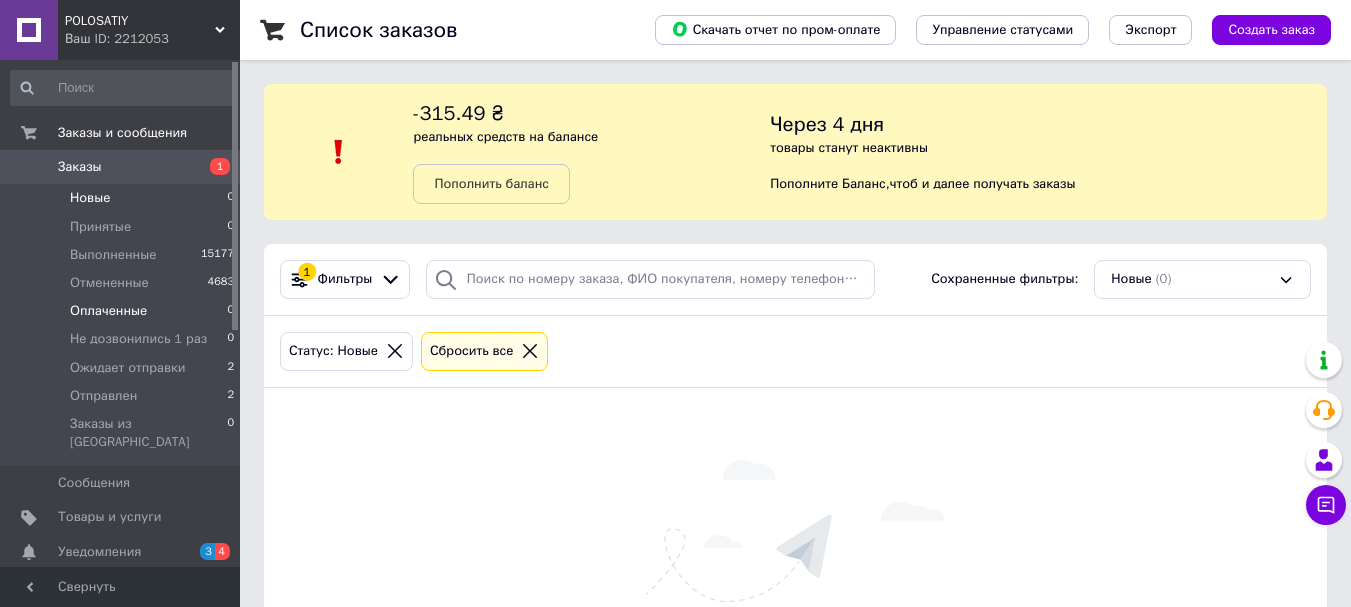 click on "Оплаченные 0" at bounding box center (123, 311) 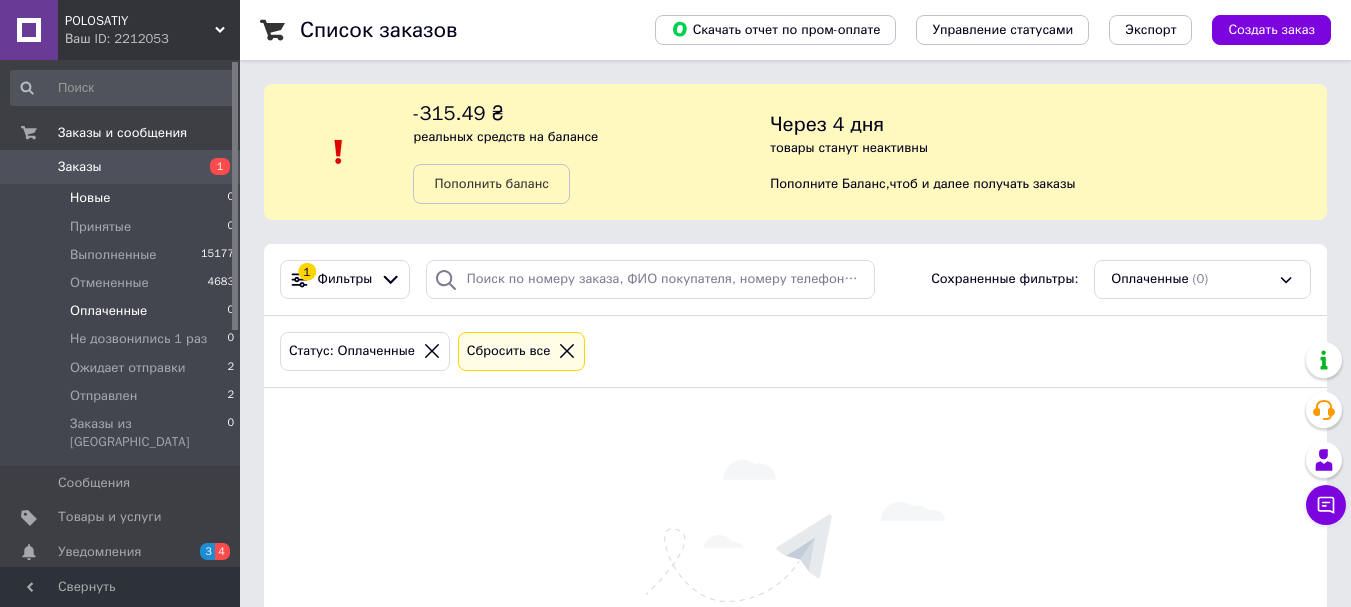 click on "Новые" at bounding box center [90, 198] 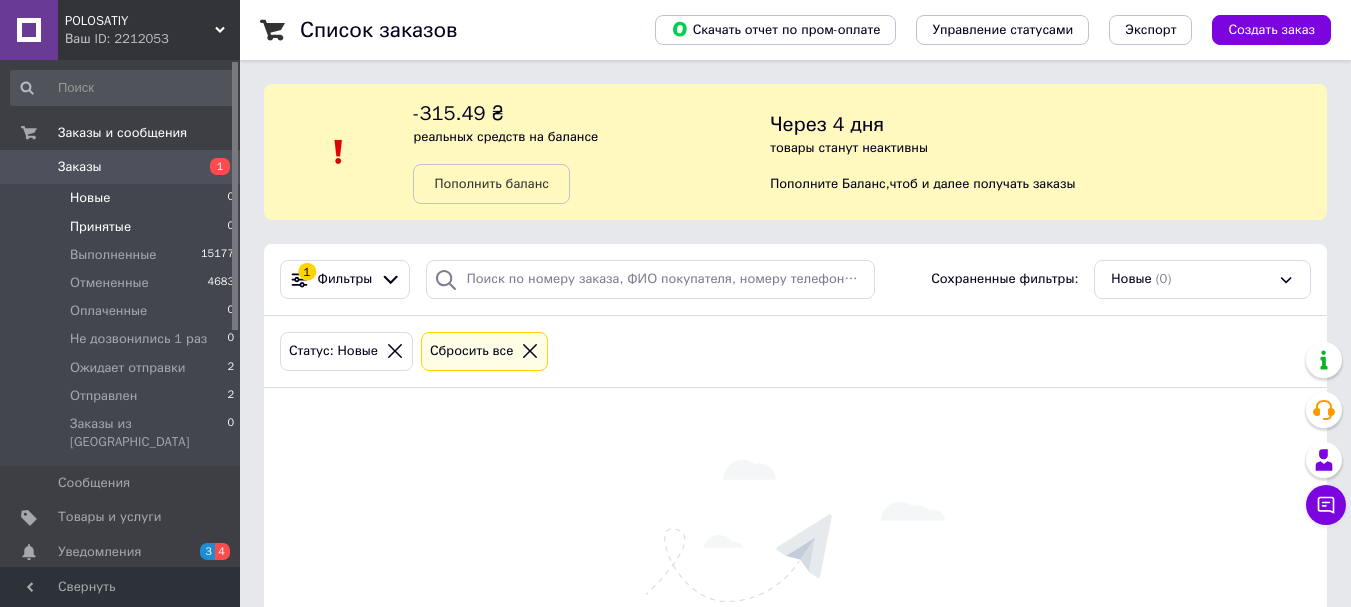 click on "Принятые" at bounding box center [100, 227] 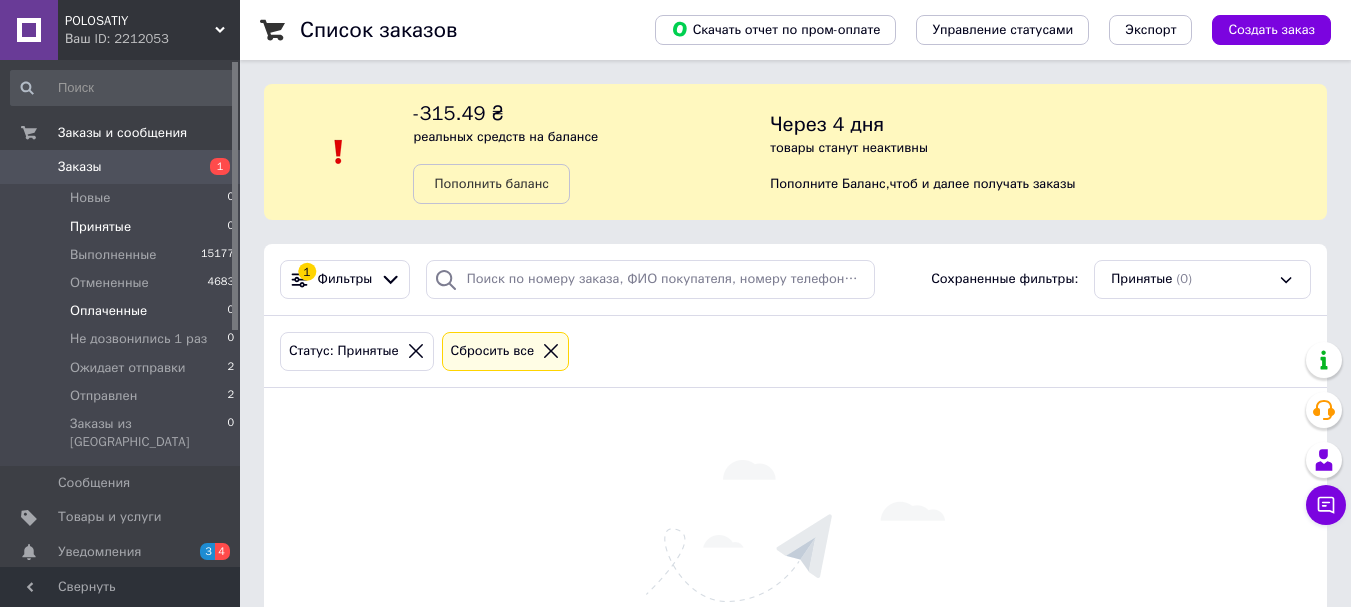 click on "Оплаченные 0" at bounding box center [123, 311] 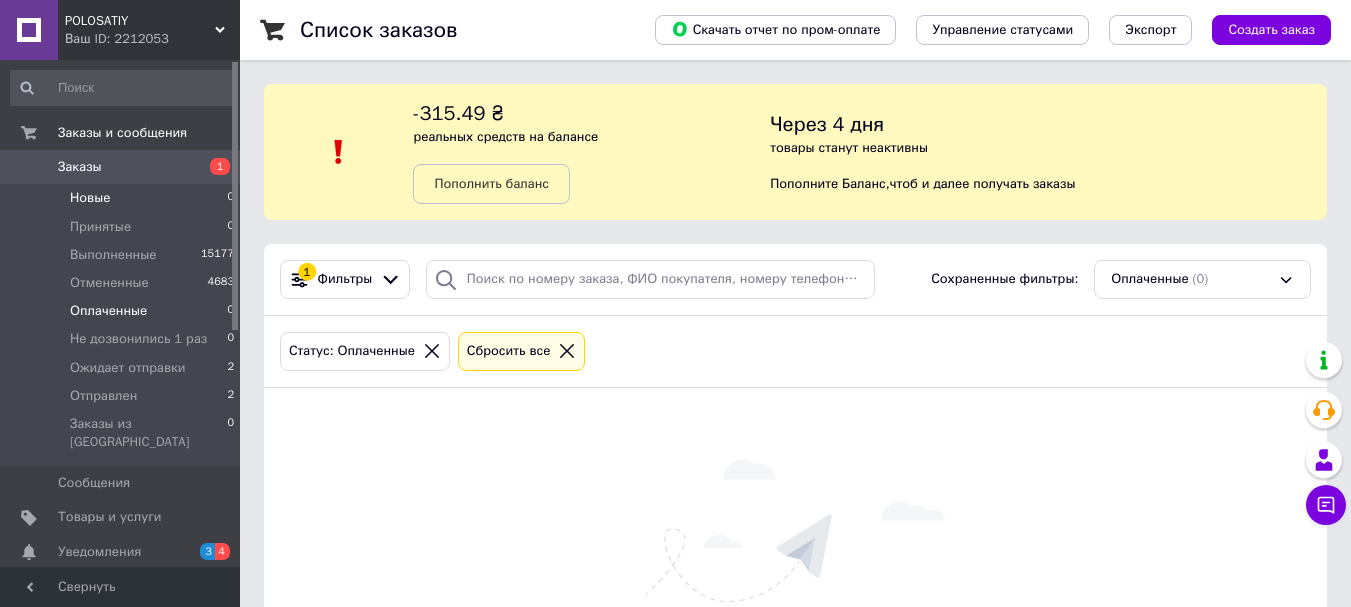 click on "Новые" at bounding box center [90, 198] 